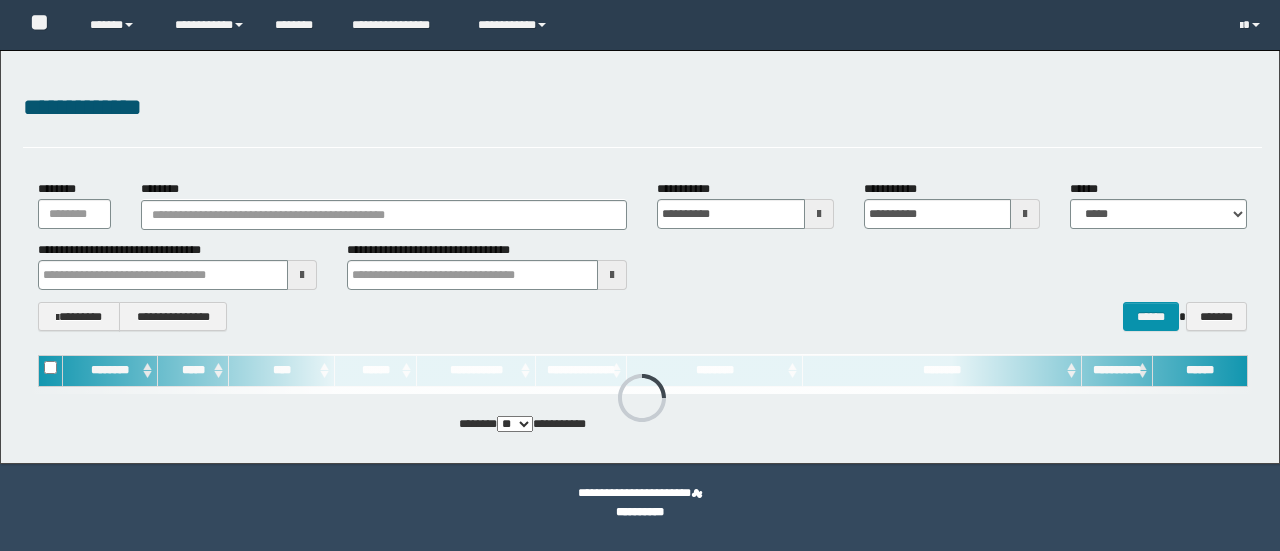 scroll, scrollTop: 0, scrollLeft: 0, axis: both 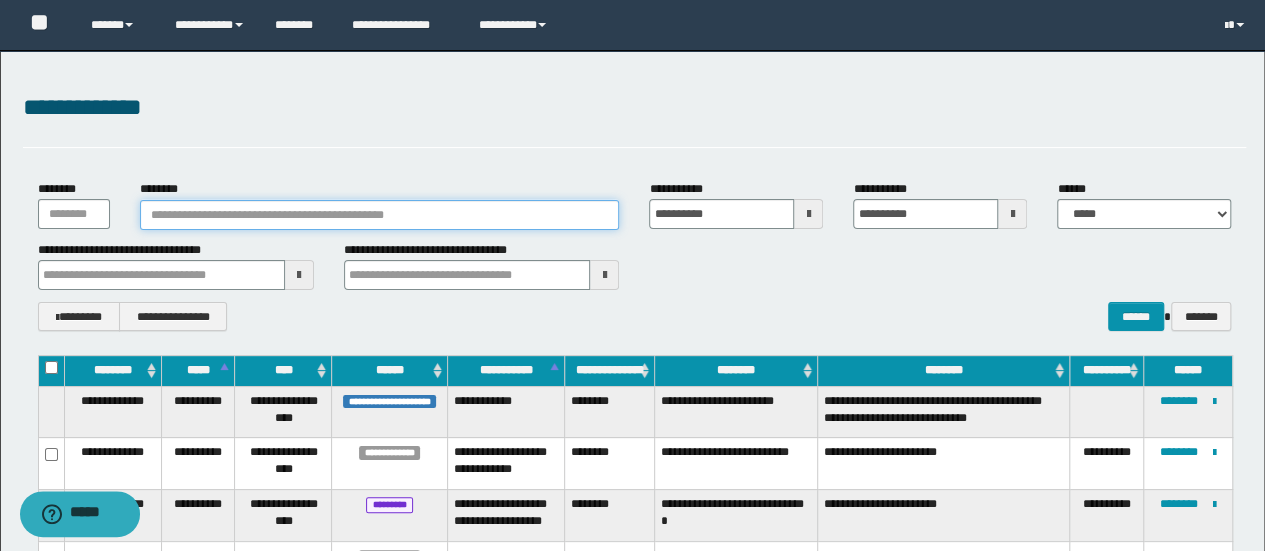 click on "********" at bounding box center [380, 215] 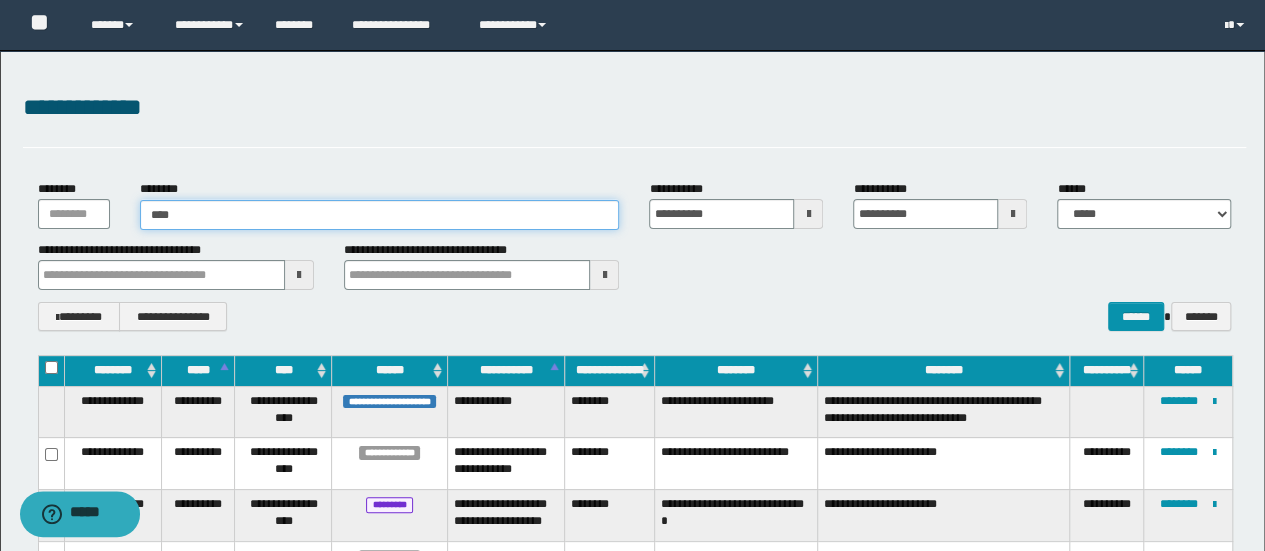 type on "*****" 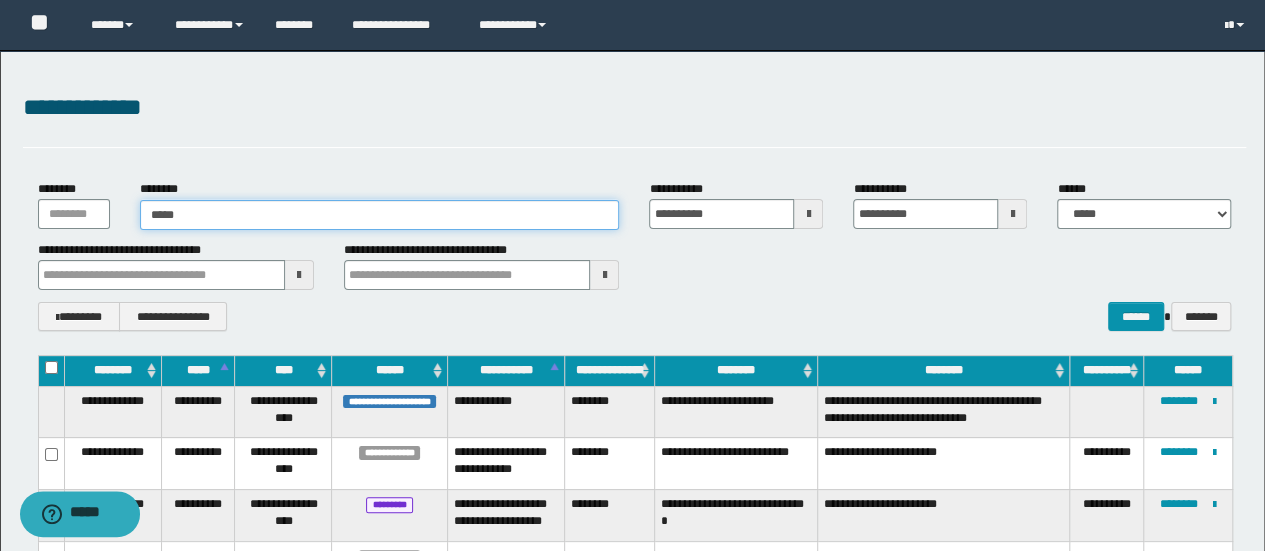type on "*****" 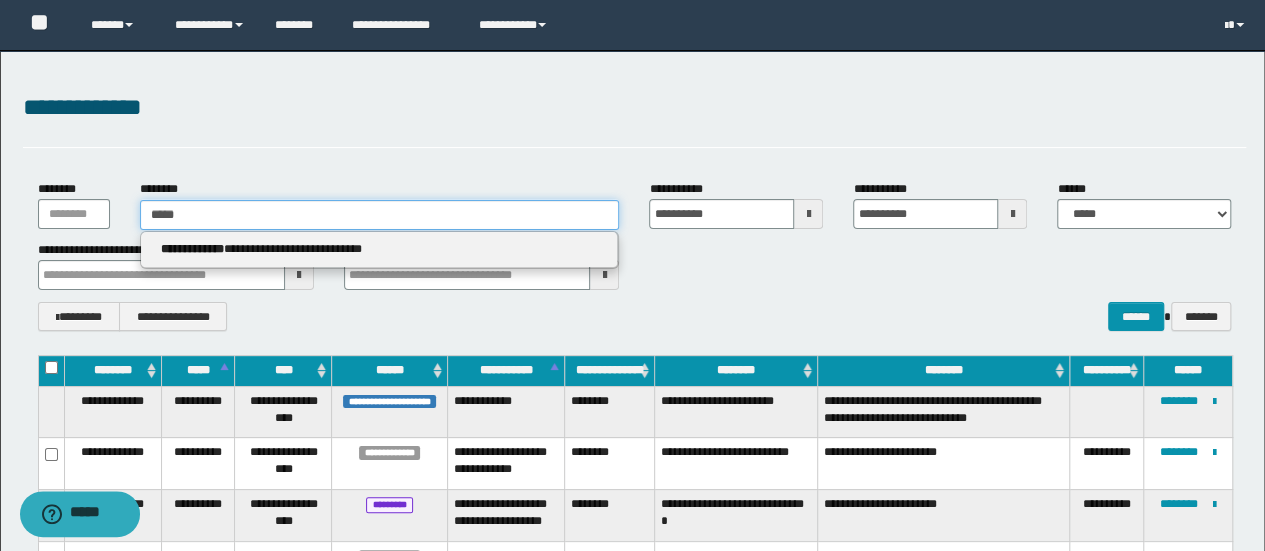 type 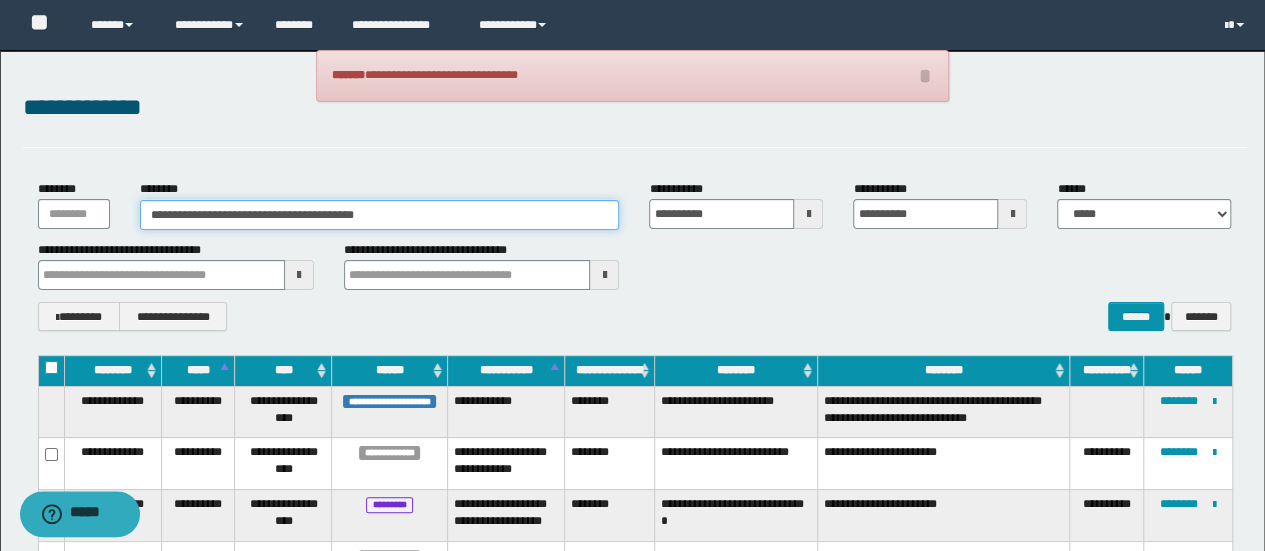 type on "**********" 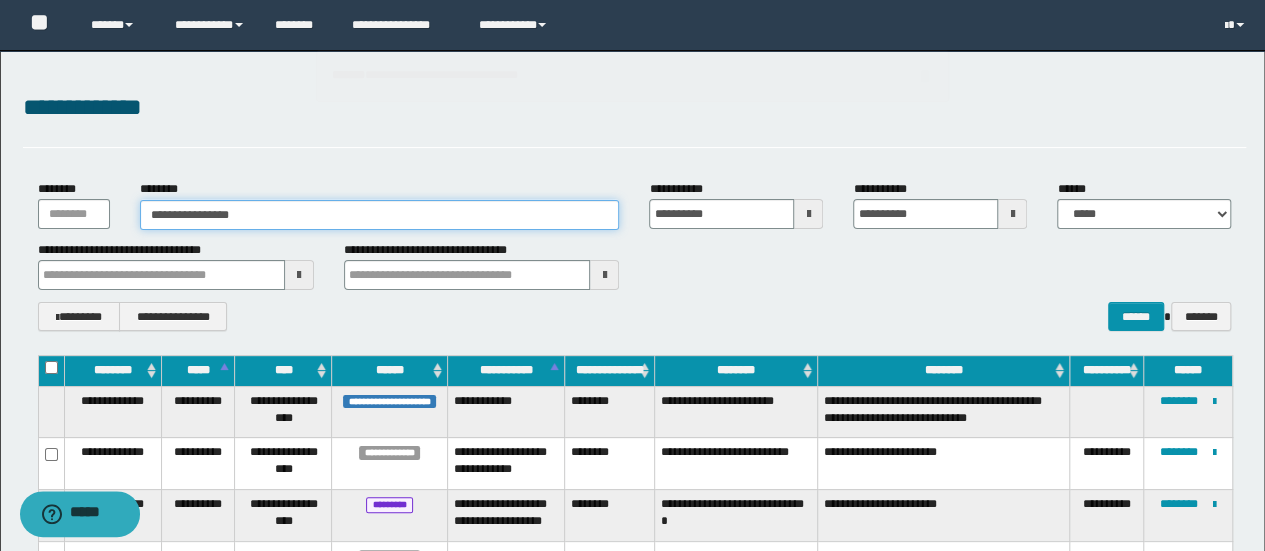 type 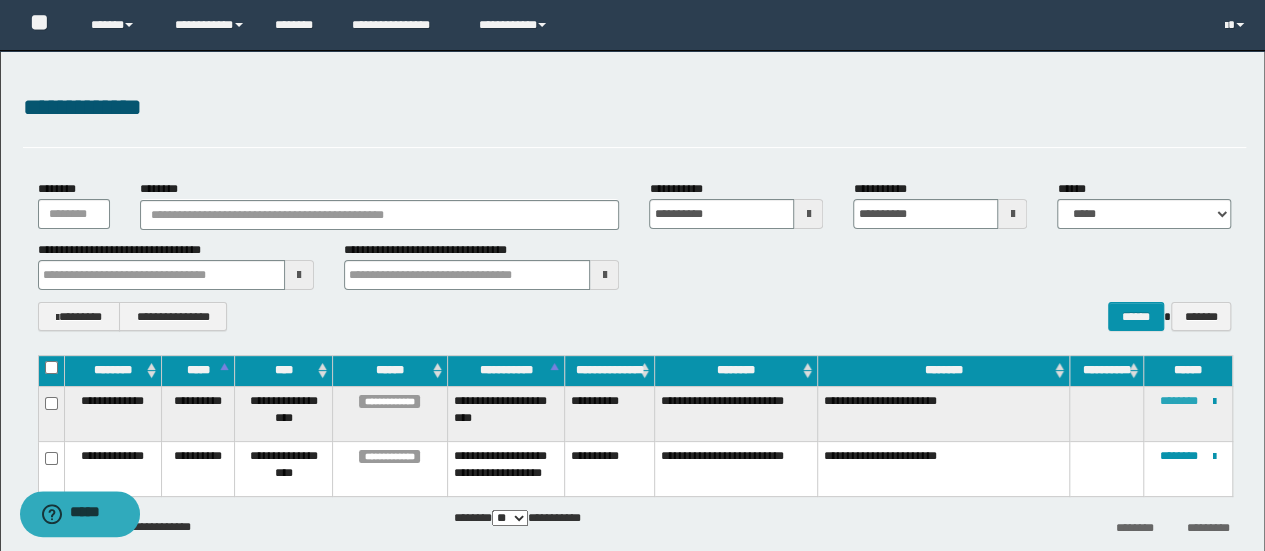 click on "********" at bounding box center [1179, 401] 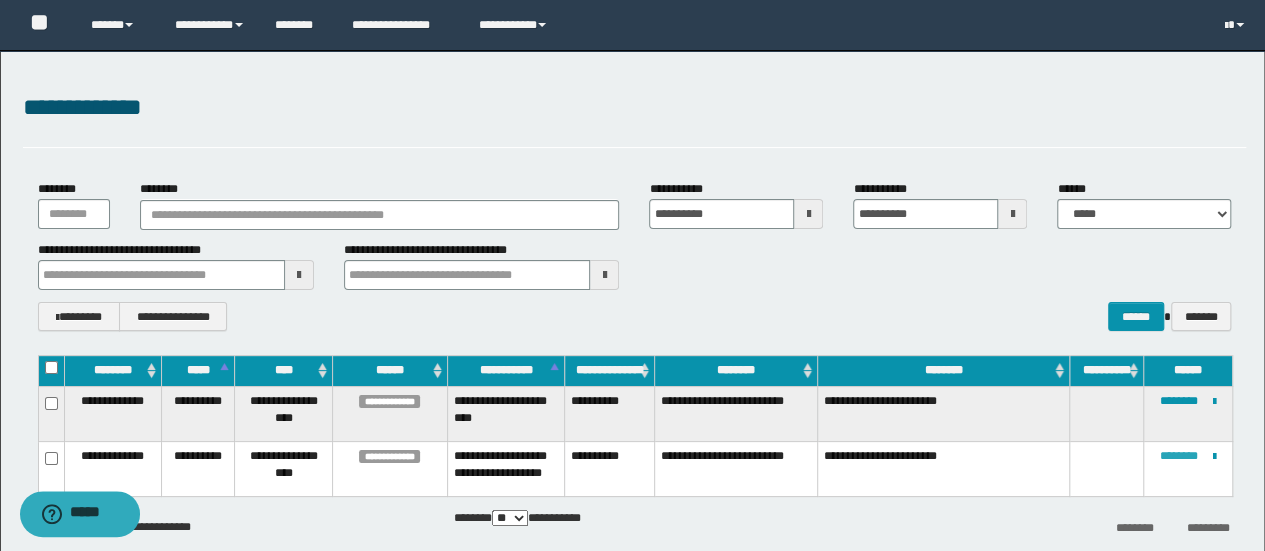 click on "********" at bounding box center [1179, 456] 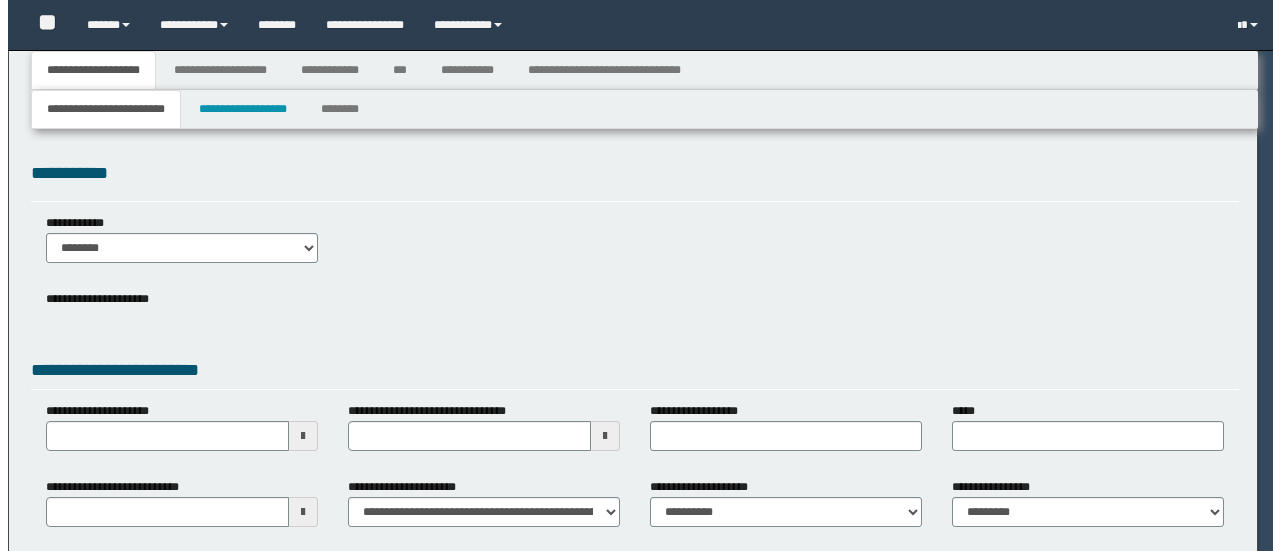 scroll, scrollTop: 0, scrollLeft: 0, axis: both 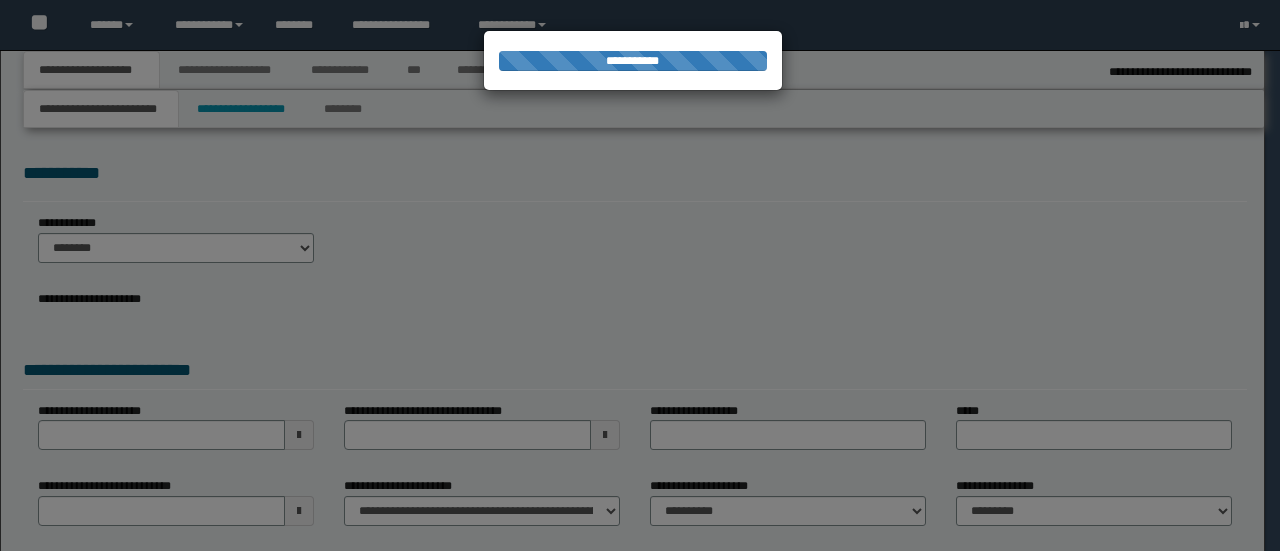 select on "*" 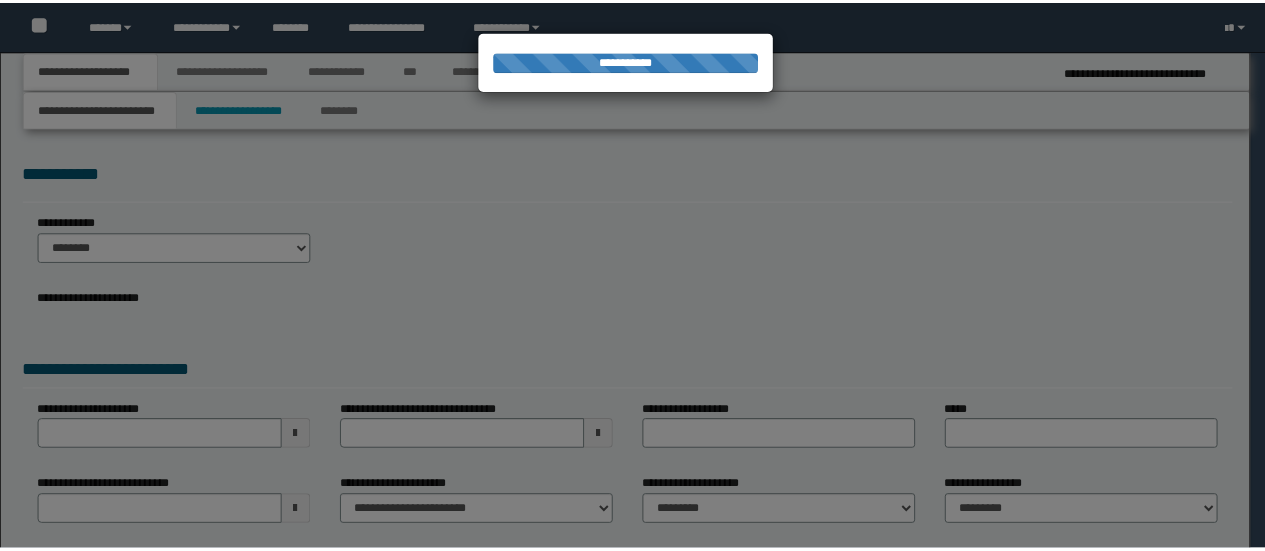 scroll, scrollTop: 0, scrollLeft: 0, axis: both 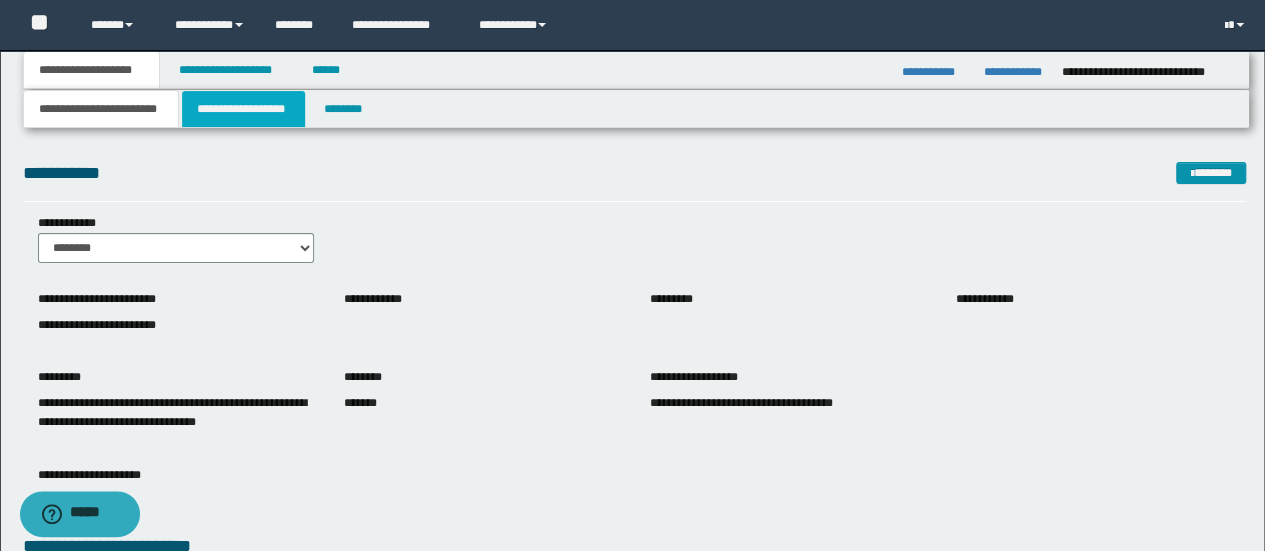 click on "**********" at bounding box center (243, 109) 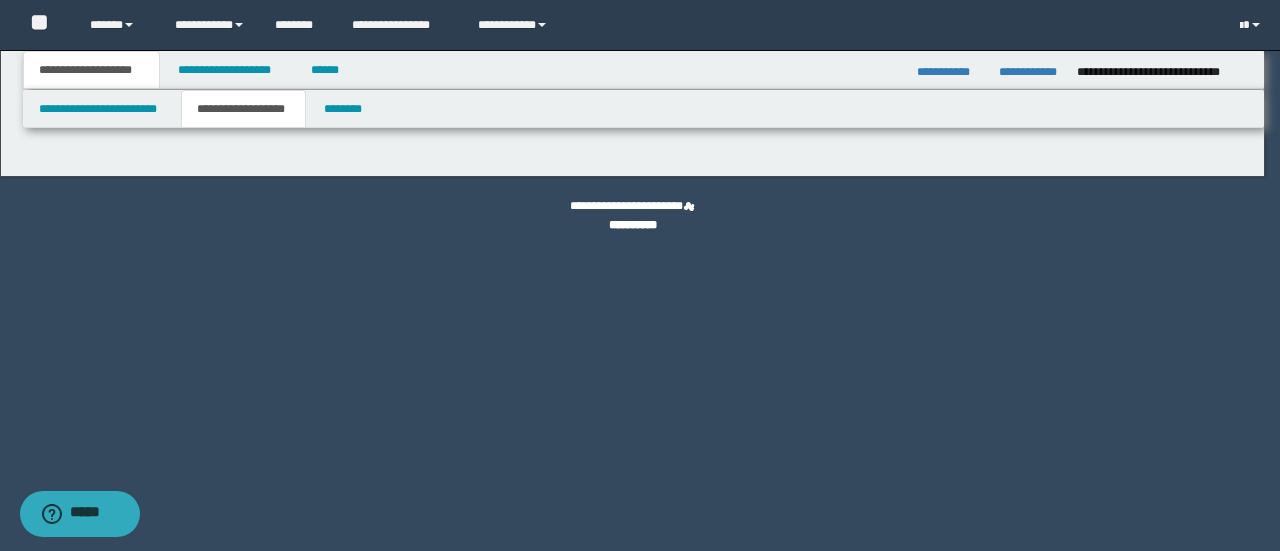 type on "**********" 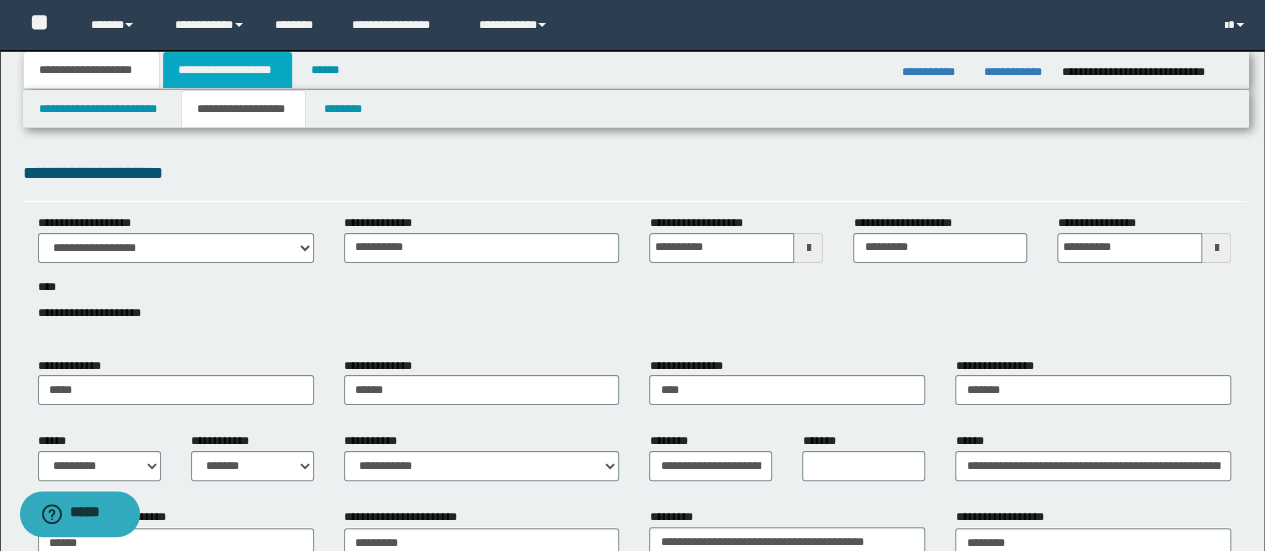 click on "**********" at bounding box center (227, 70) 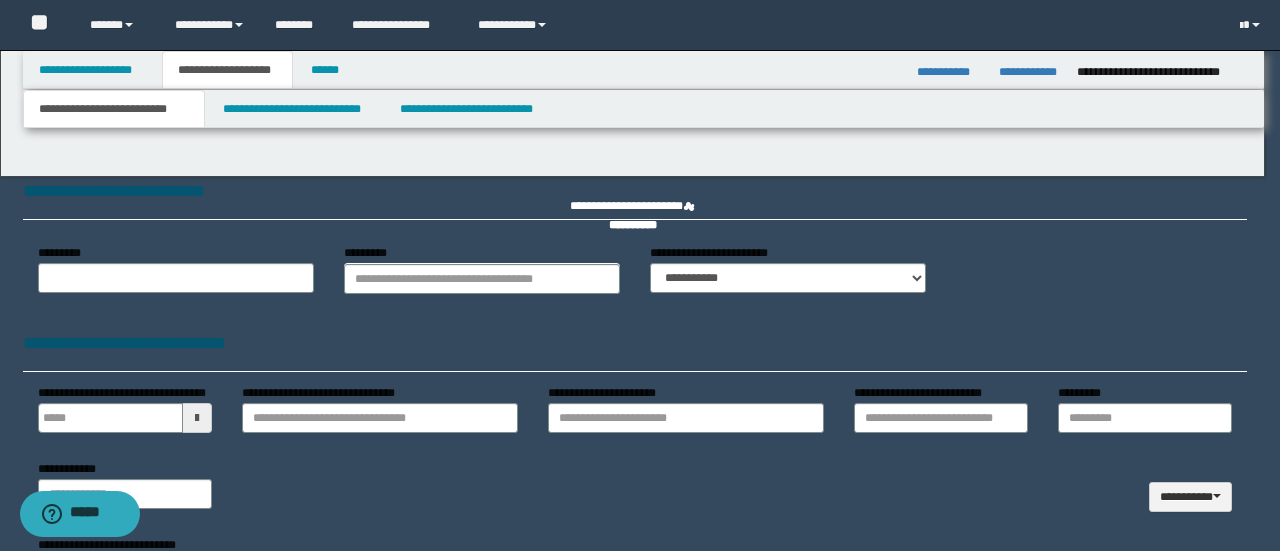 select on "*" 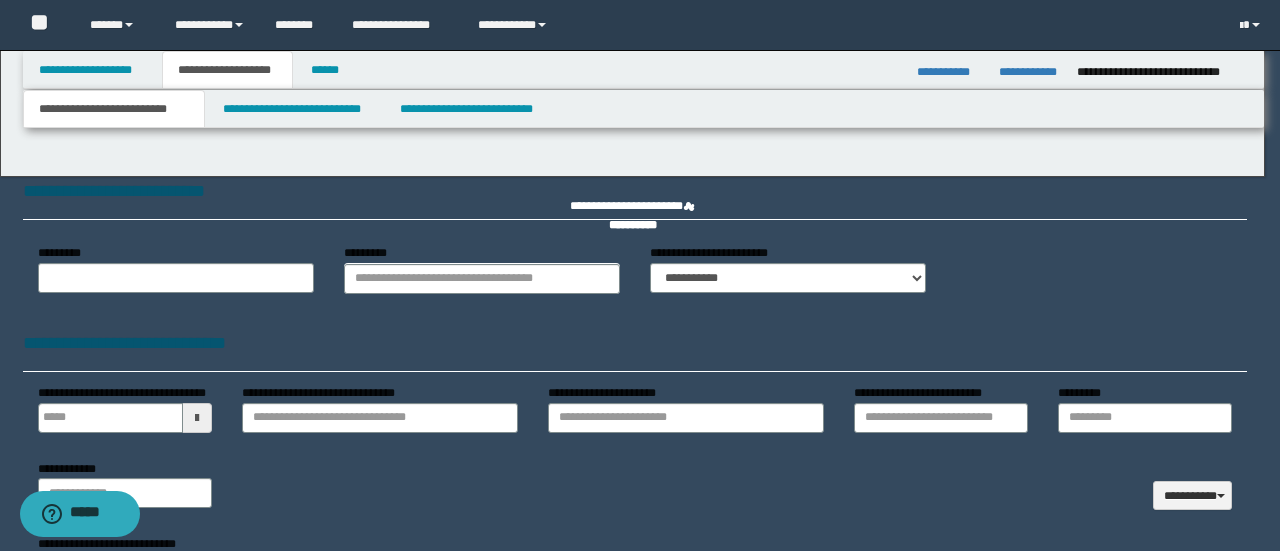 type 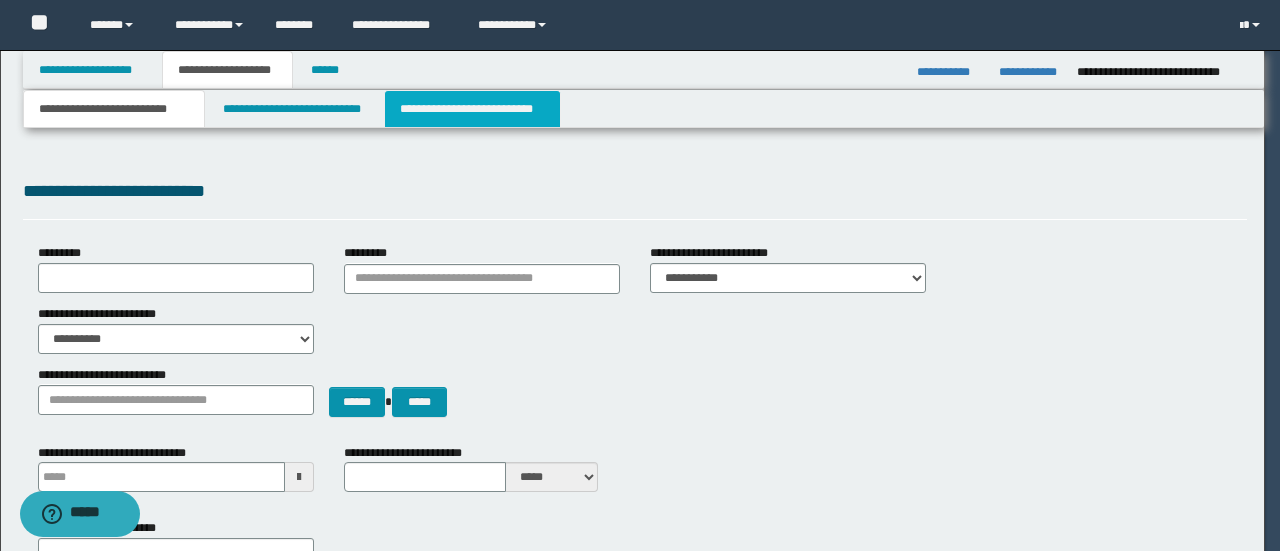 scroll, scrollTop: 0, scrollLeft: 0, axis: both 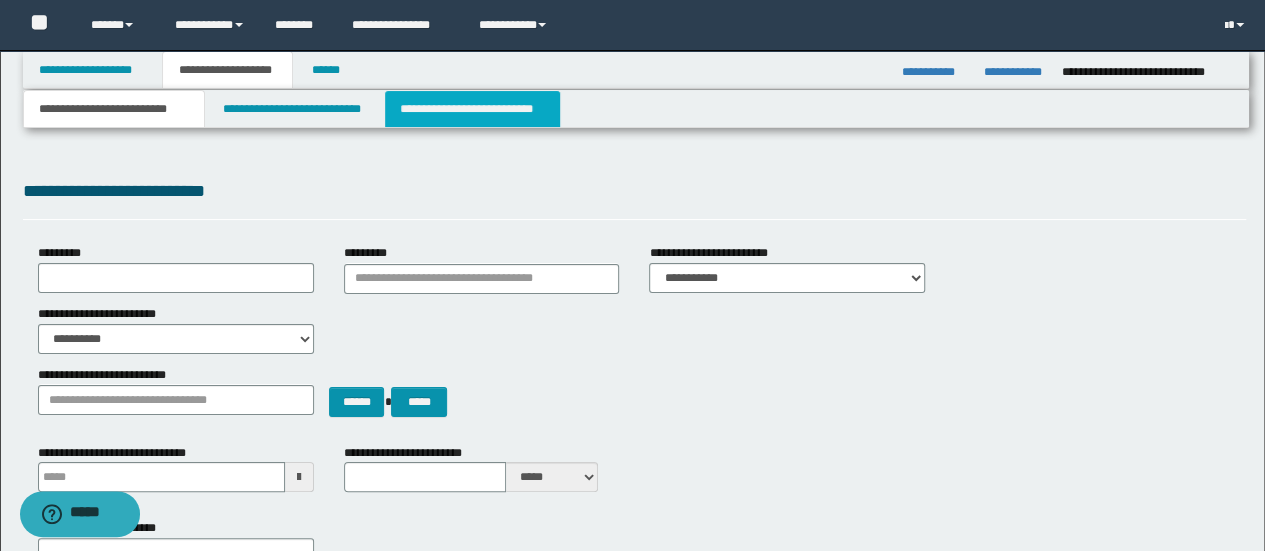 click on "**********" at bounding box center [472, 109] 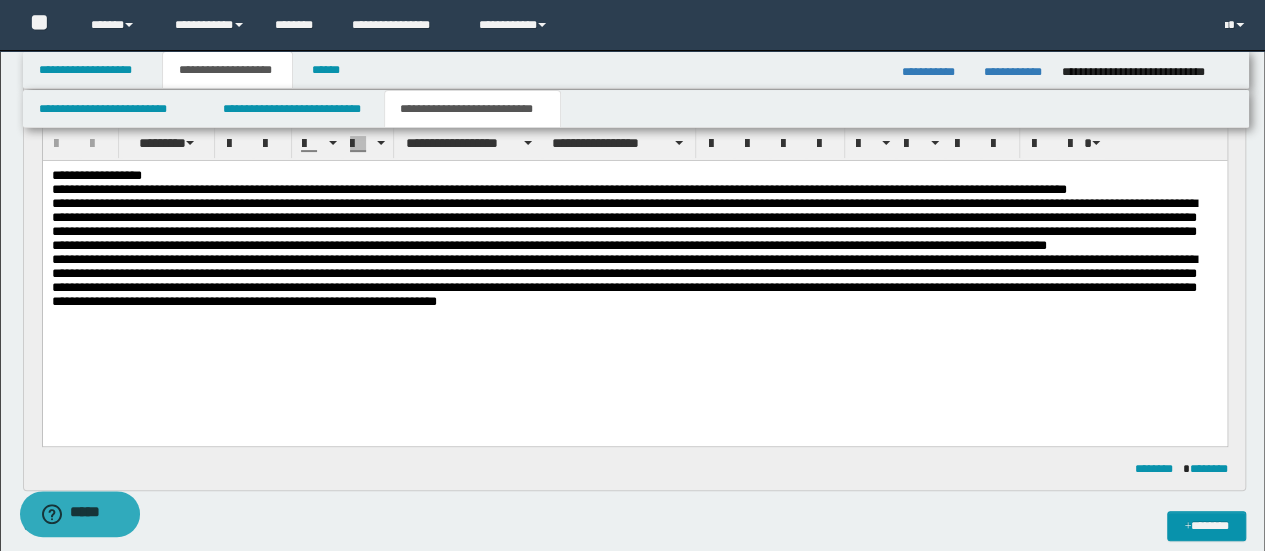 scroll, scrollTop: 200, scrollLeft: 0, axis: vertical 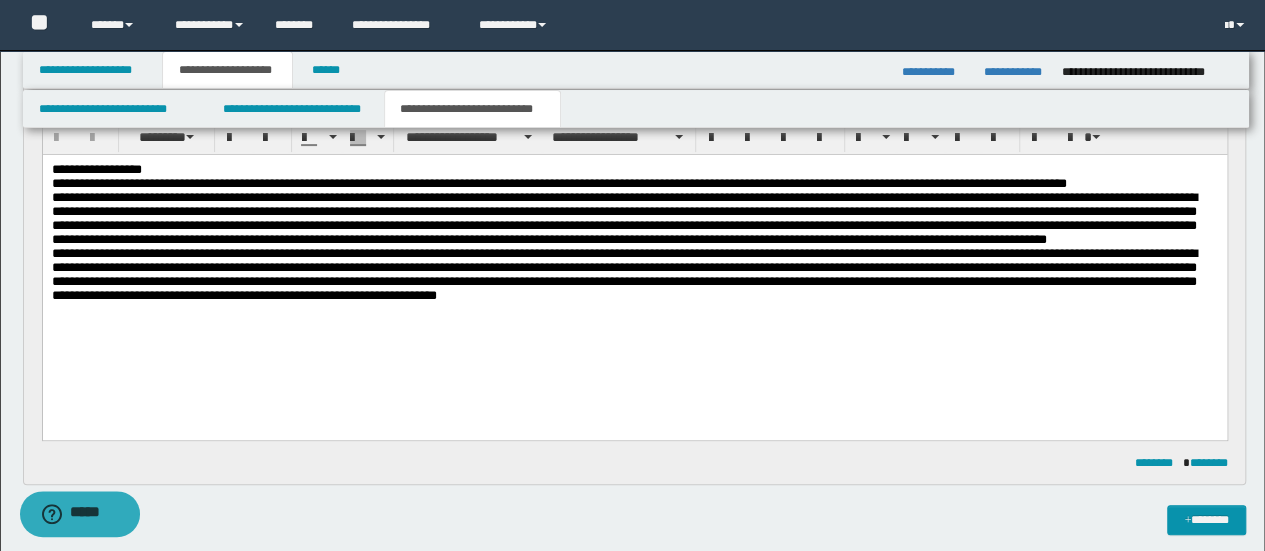 click on "**********" at bounding box center [634, 246] 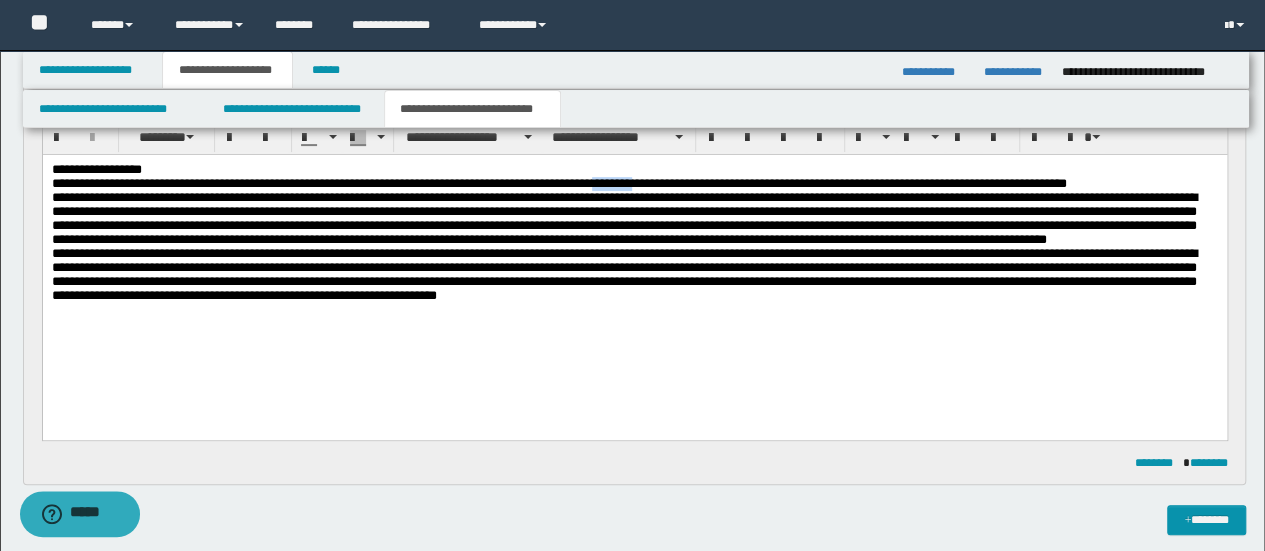 type 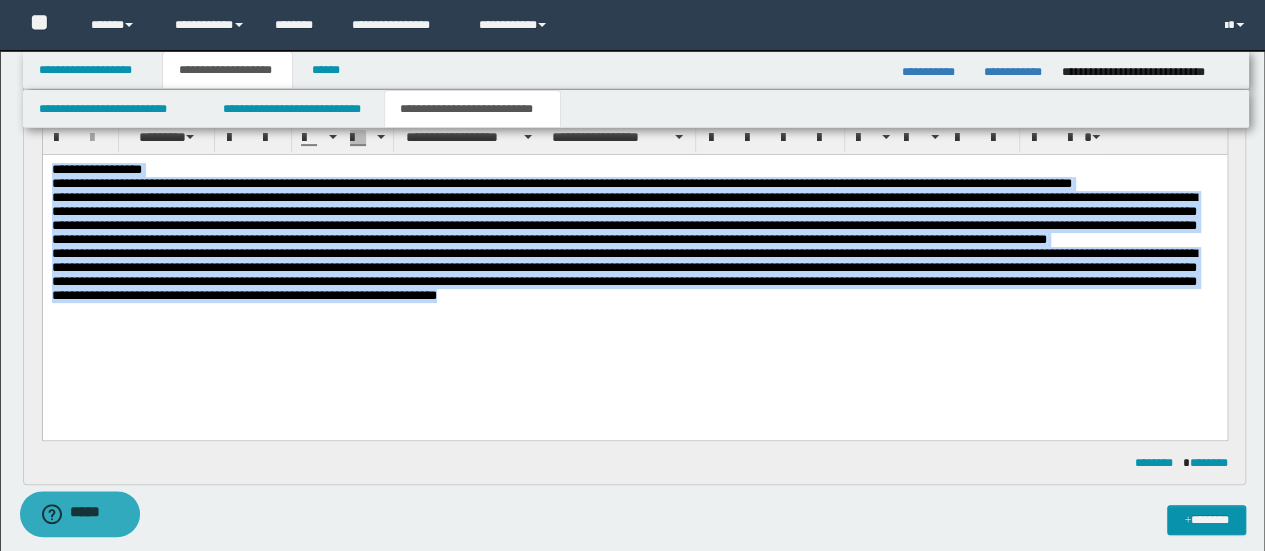 copy on "**********" 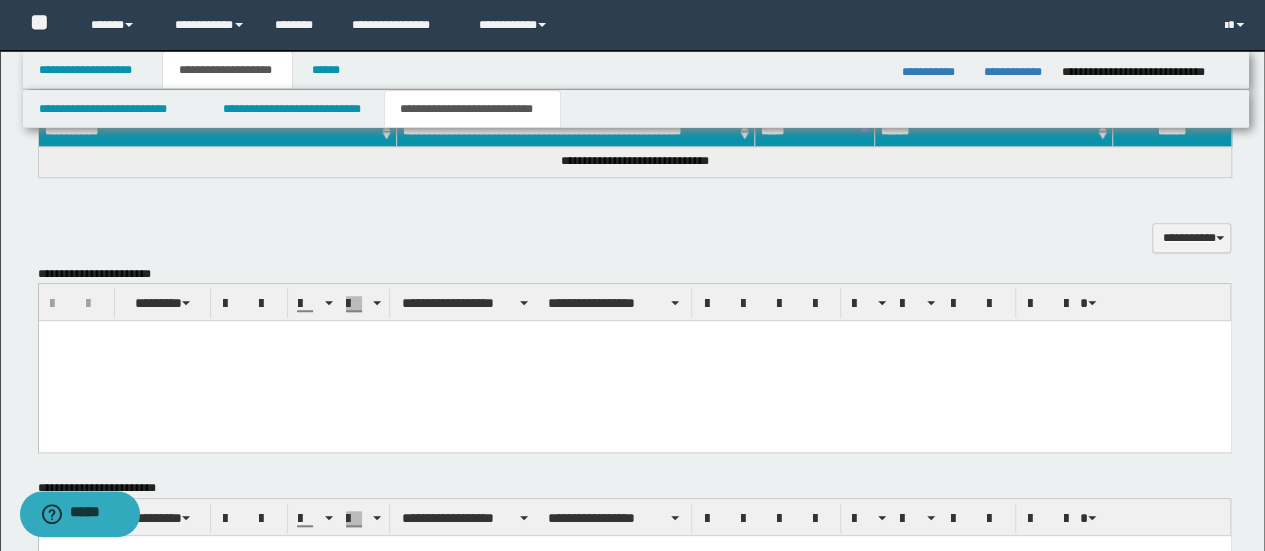 scroll, scrollTop: 700, scrollLeft: 0, axis: vertical 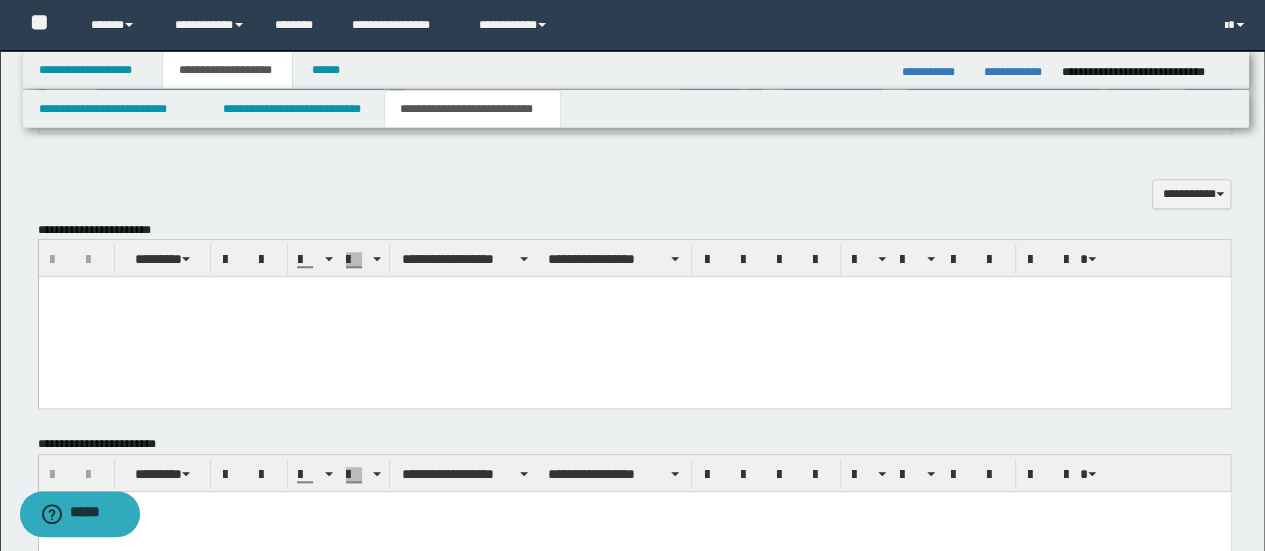 click at bounding box center (634, 317) 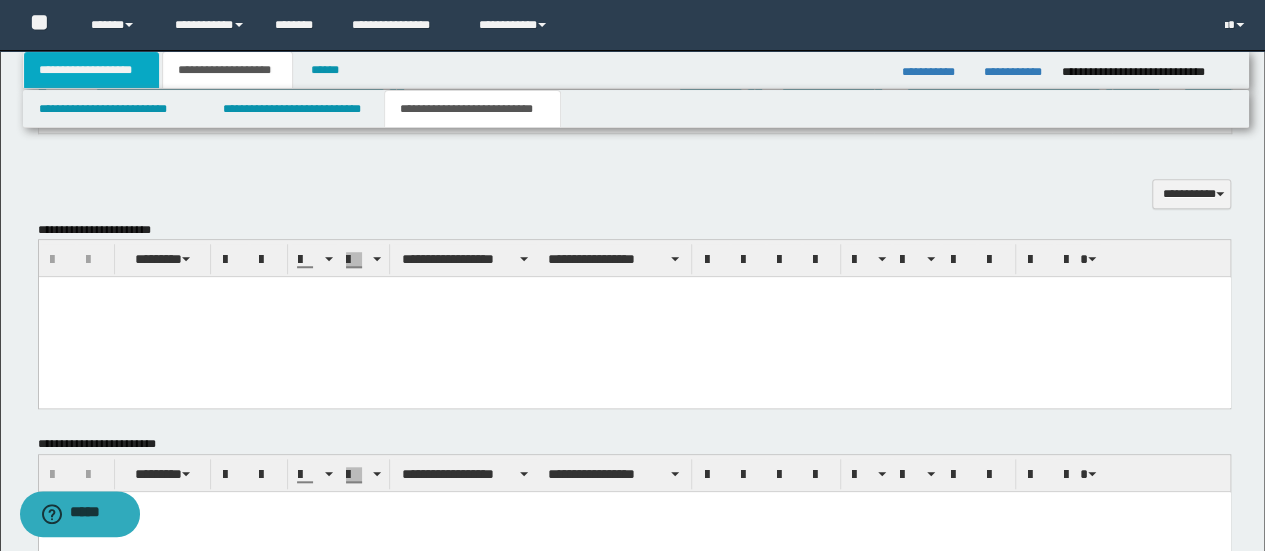 click on "**********" at bounding box center [92, 70] 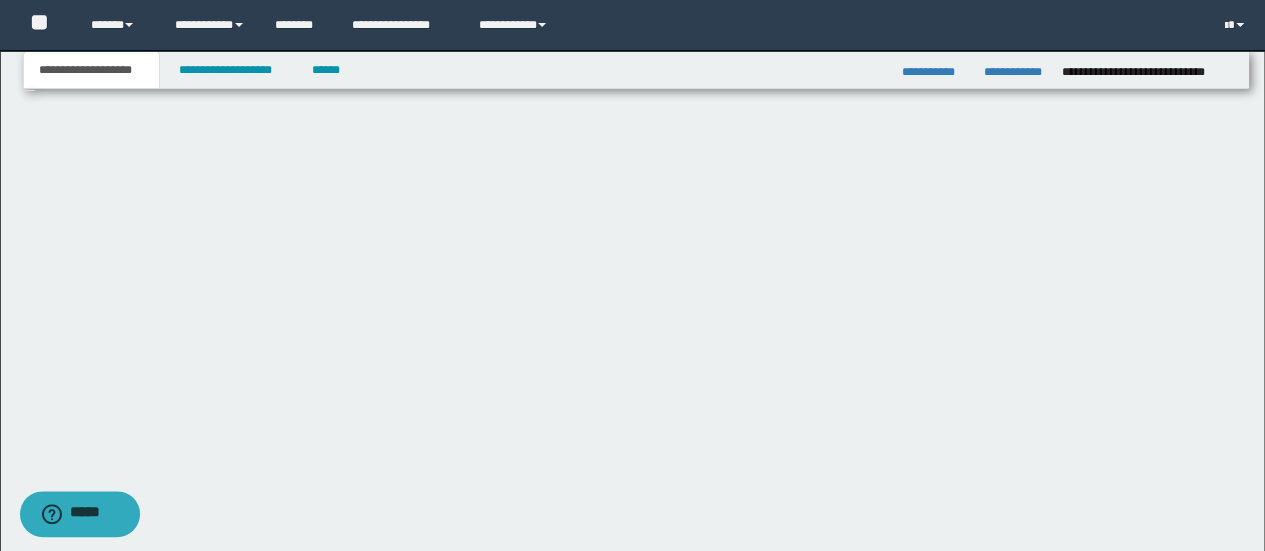 scroll, scrollTop: 554, scrollLeft: 0, axis: vertical 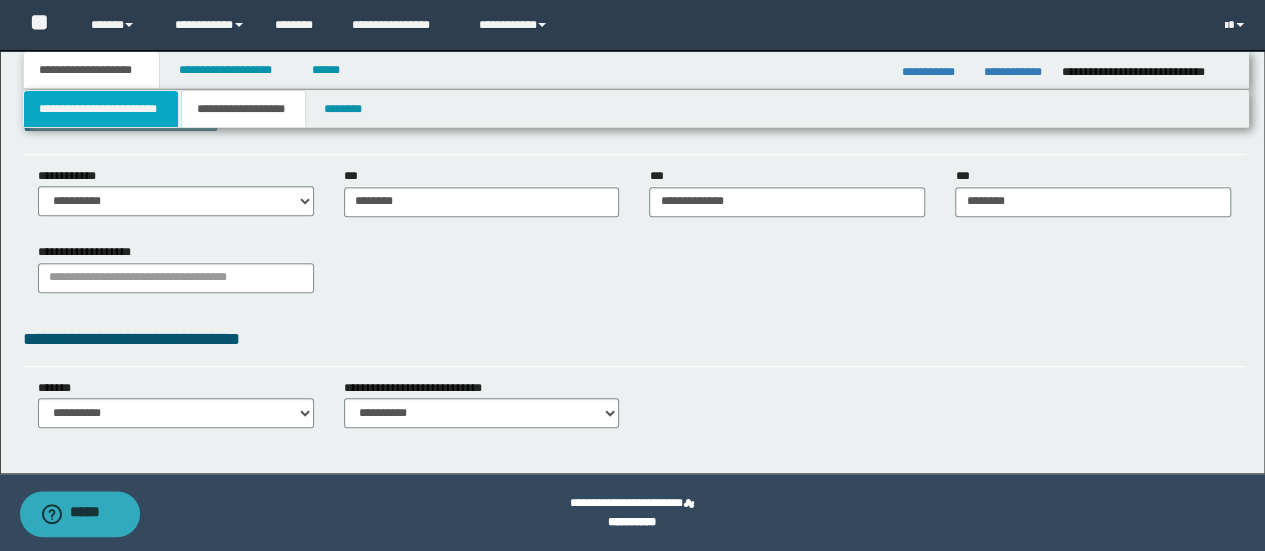 click on "**********" at bounding box center [101, 109] 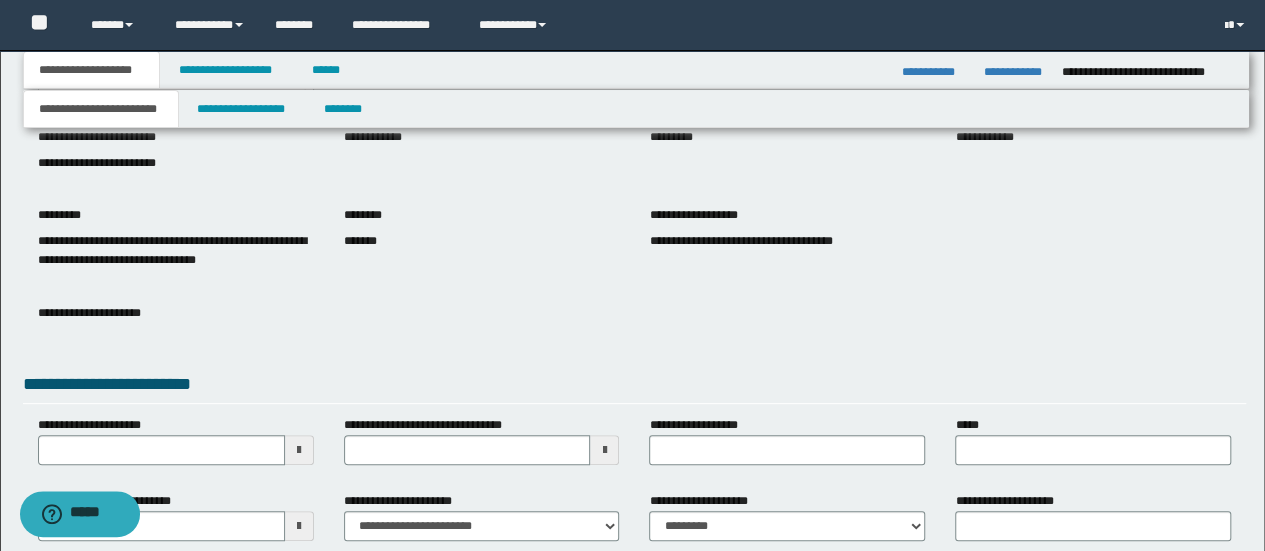scroll, scrollTop: 0, scrollLeft: 0, axis: both 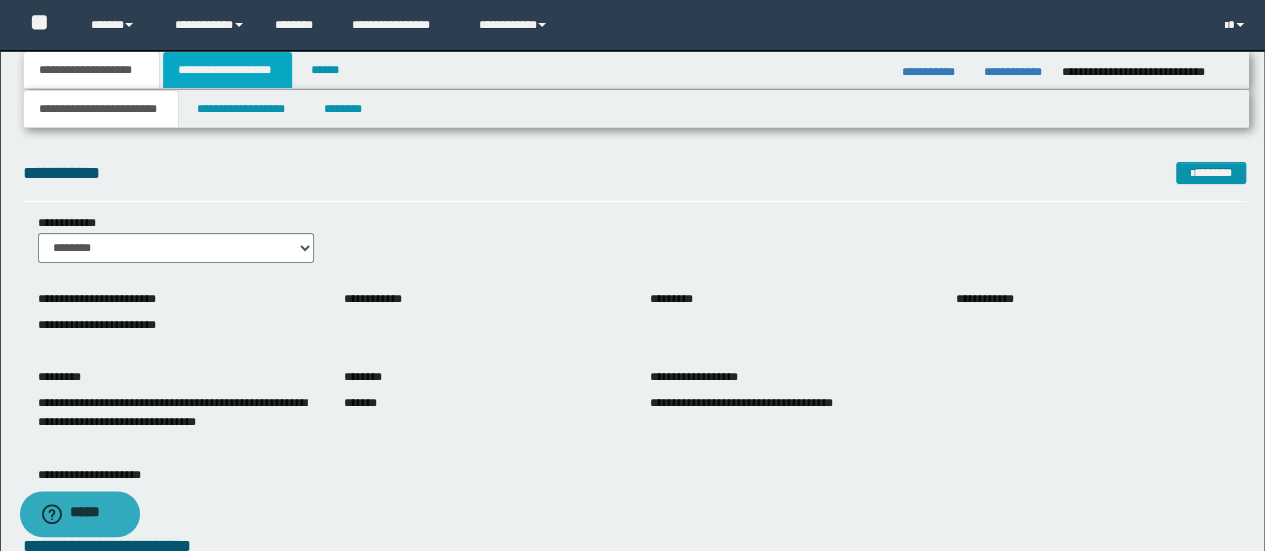 click on "**********" at bounding box center (227, 70) 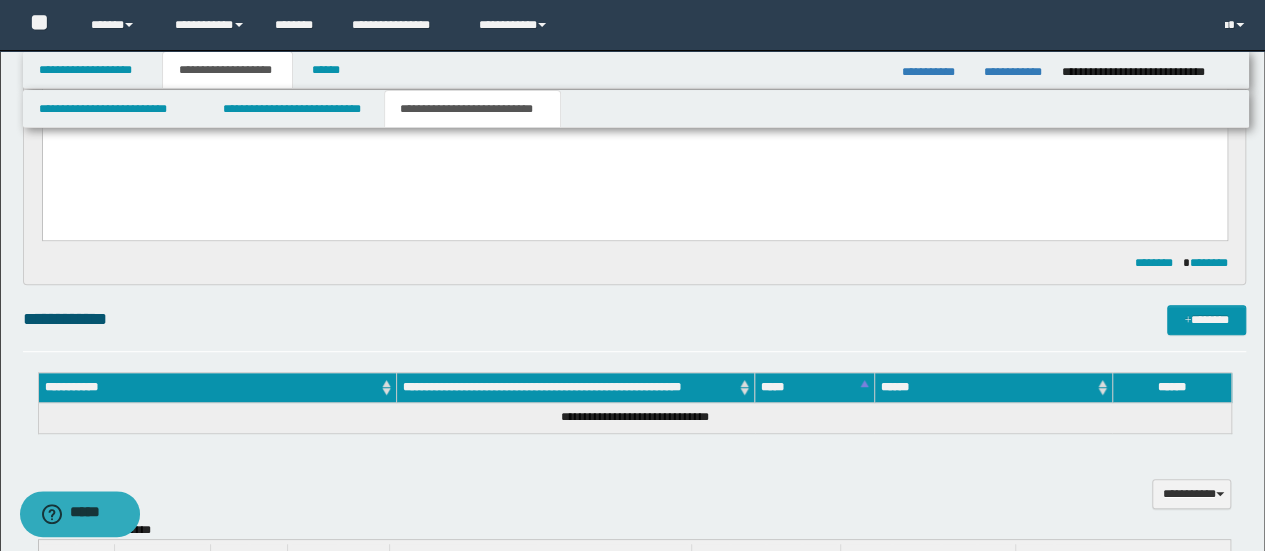 scroll, scrollTop: 700, scrollLeft: 0, axis: vertical 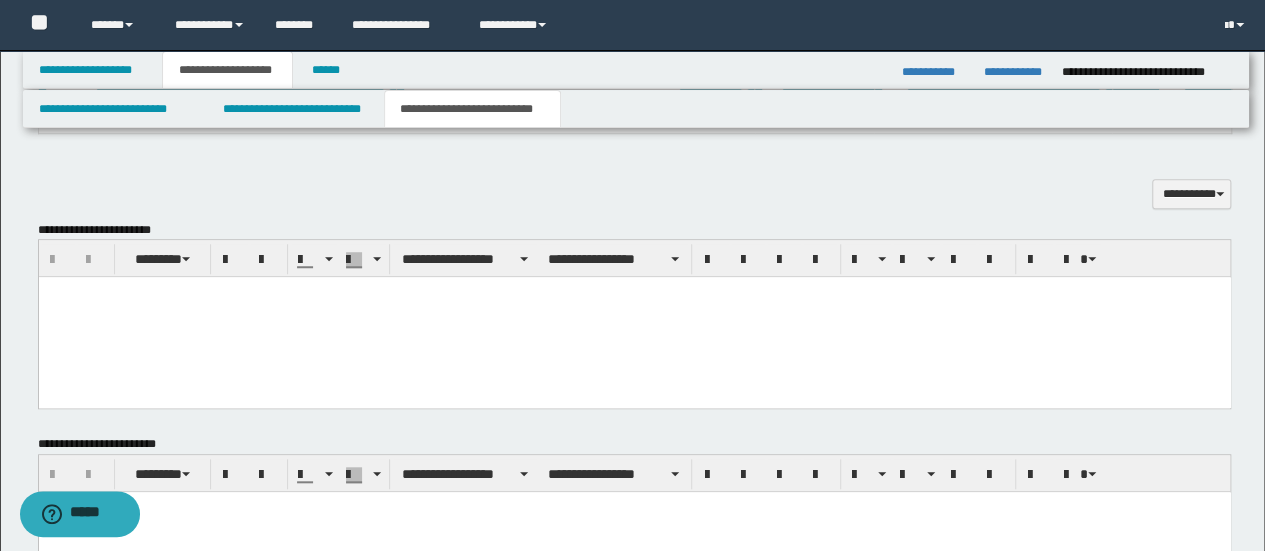 drag, startPoint x: 363, startPoint y: 347, endPoint x: 90, endPoint y: 309, distance: 275.632 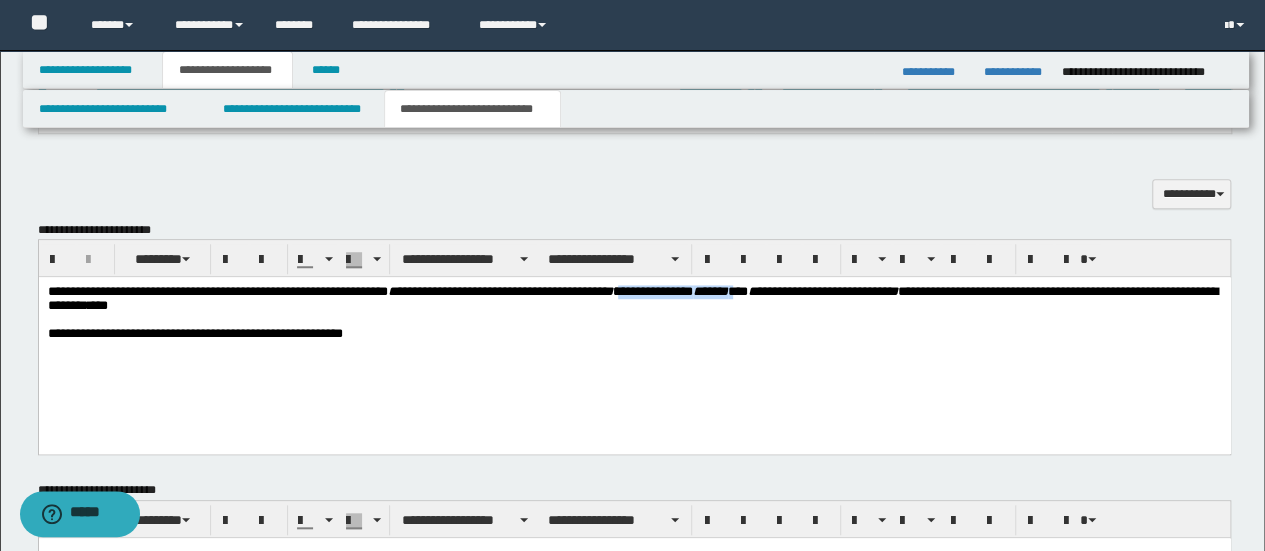 copy on "**********" 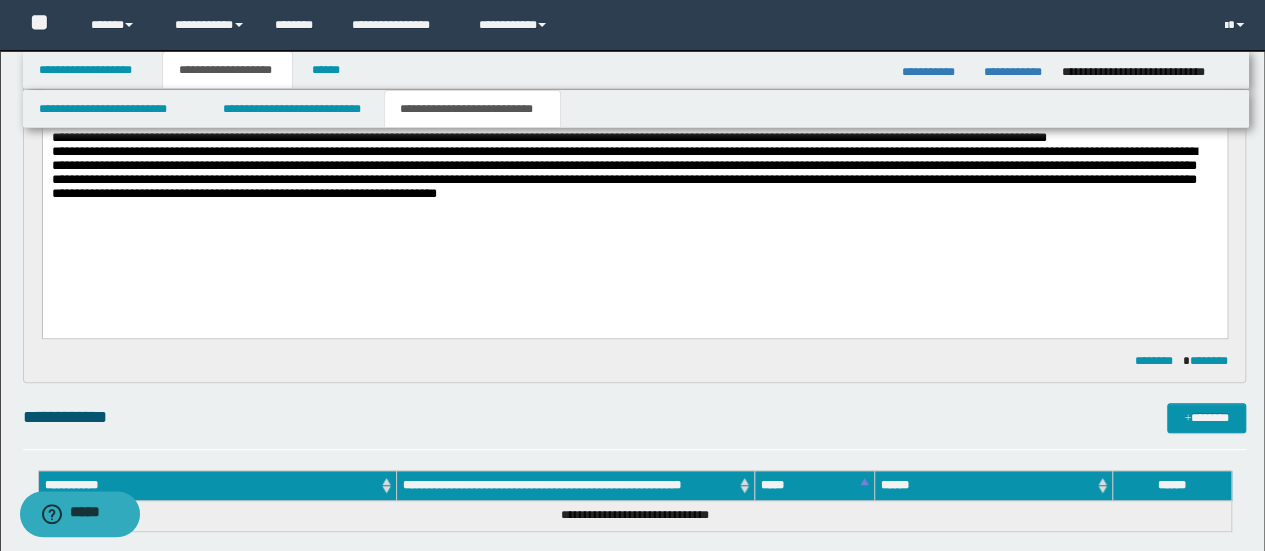 scroll, scrollTop: 200, scrollLeft: 0, axis: vertical 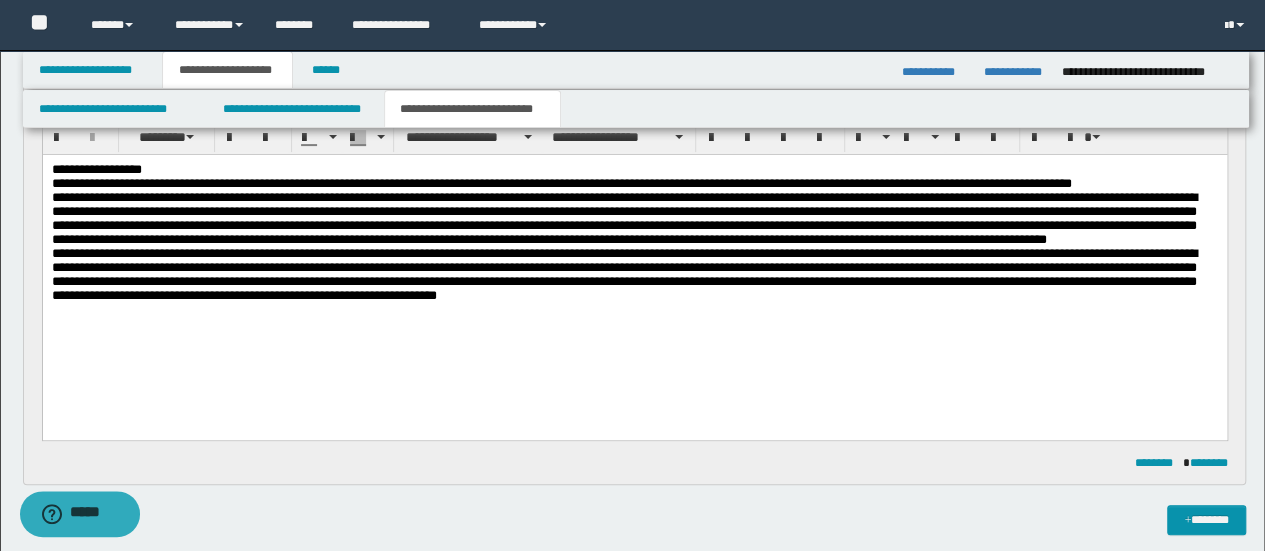 click on "**********" at bounding box center [634, 246] 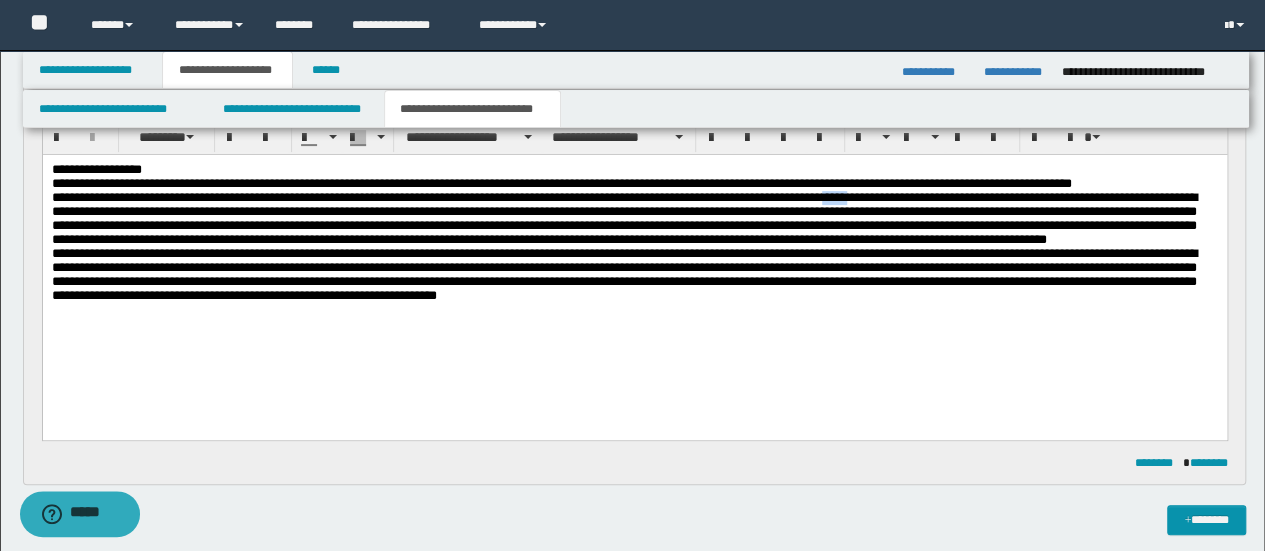 click on "**********" at bounding box center (634, 246) 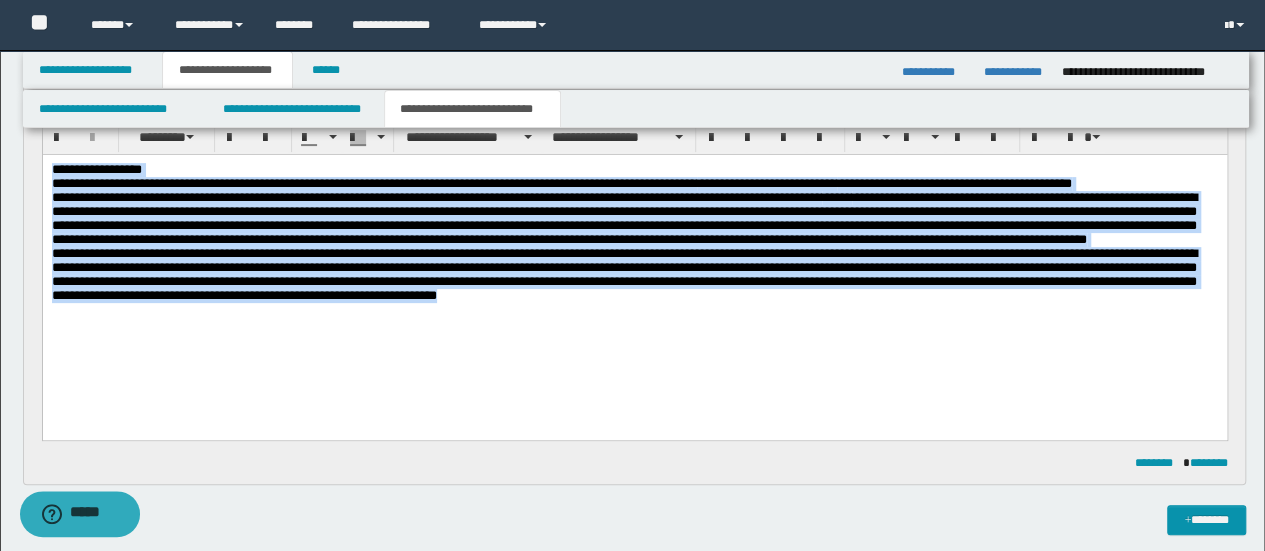 copy on "**********" 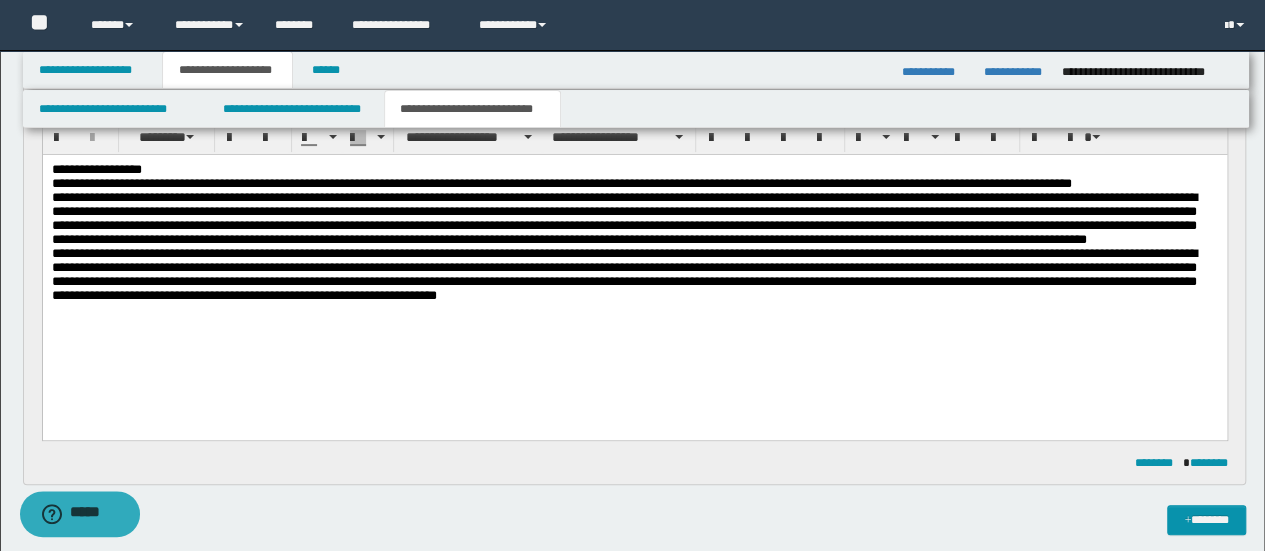 click on "**********" at bounding box center [634, 246] 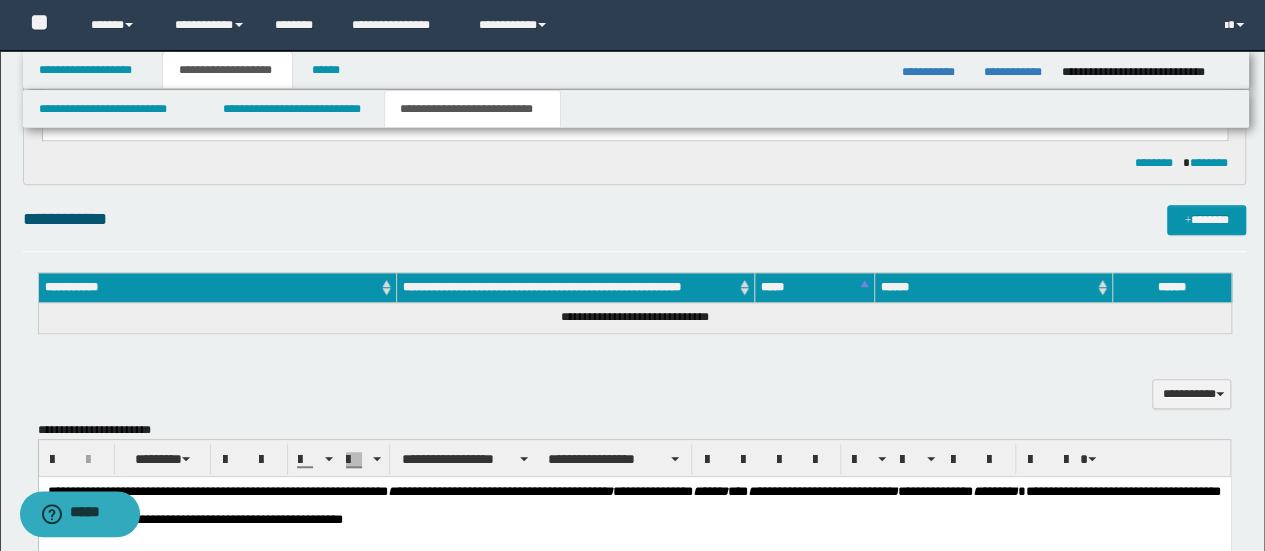 scroll, scrollTop: 800, scrollLeft: 0, axis: vertical 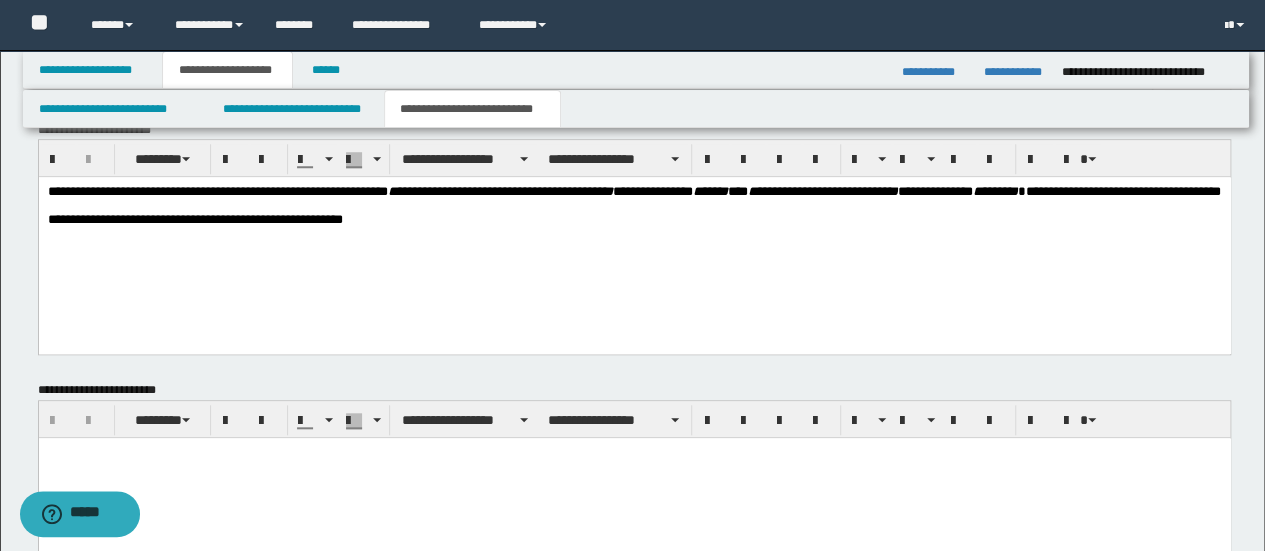 click on "**********" at bounding box center (634, 240) 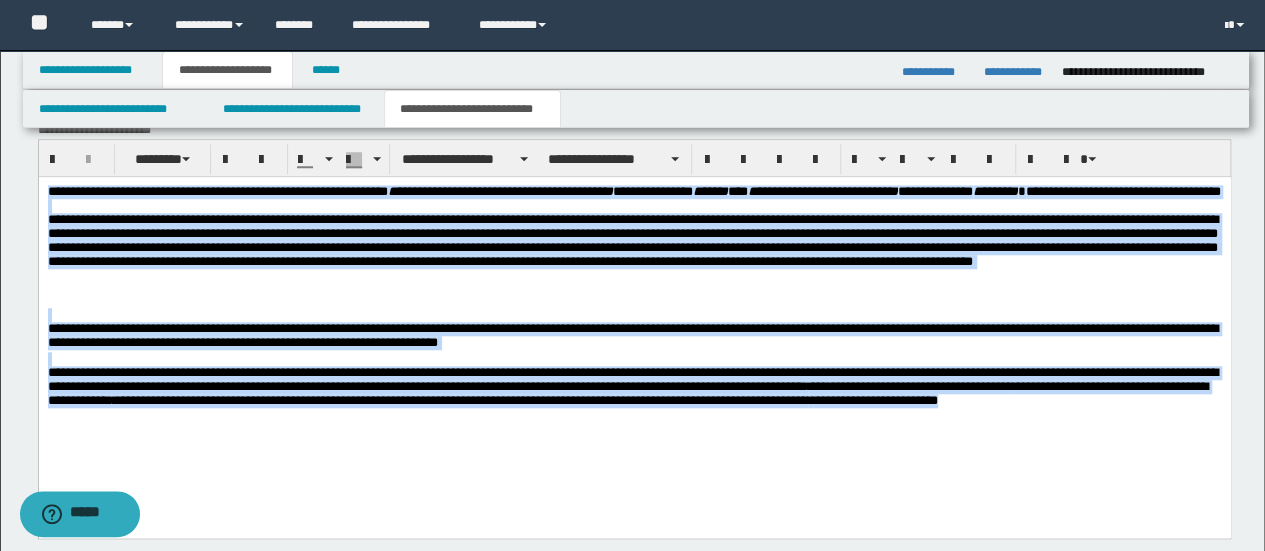 copy on "**********" 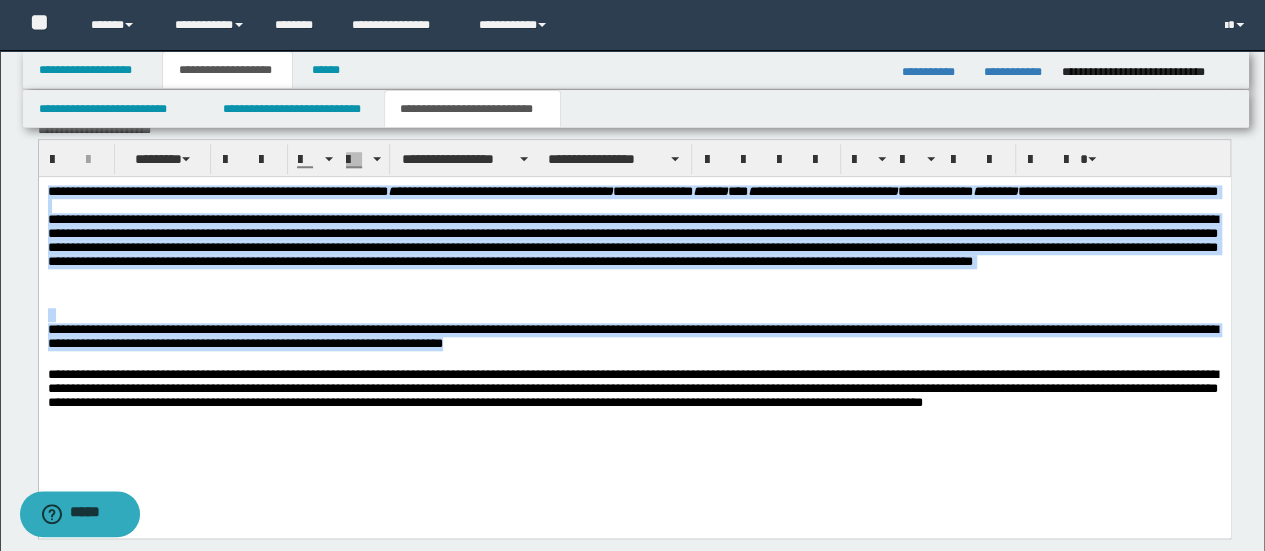 copy on "**********" 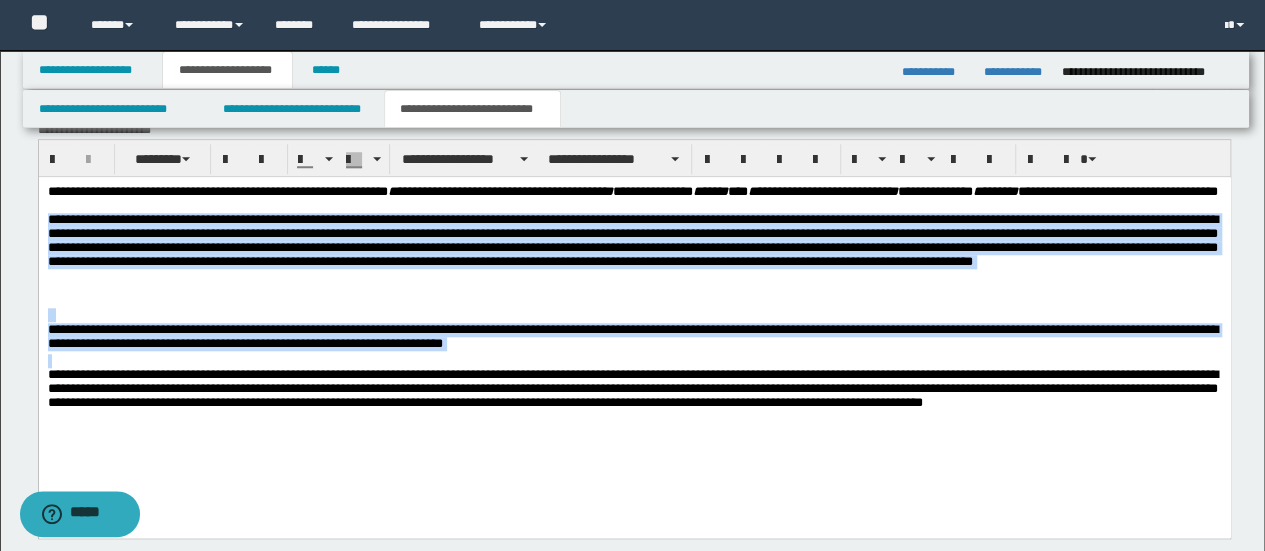 copy on "**********" 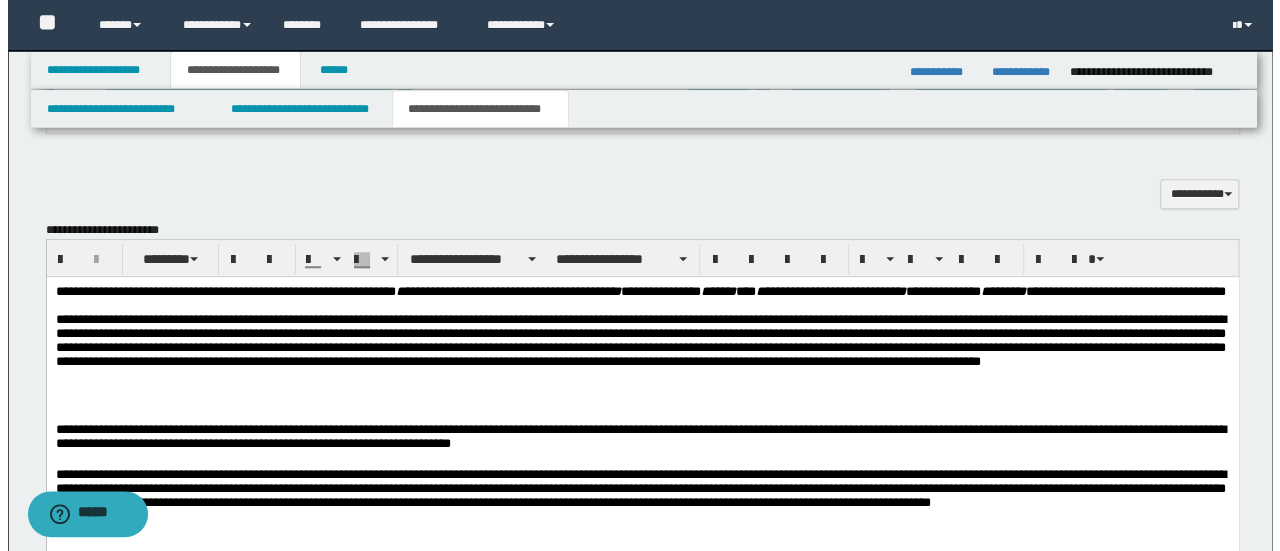 scroll, scrollTop: 500, scrollLeft: 0, axis: vertical 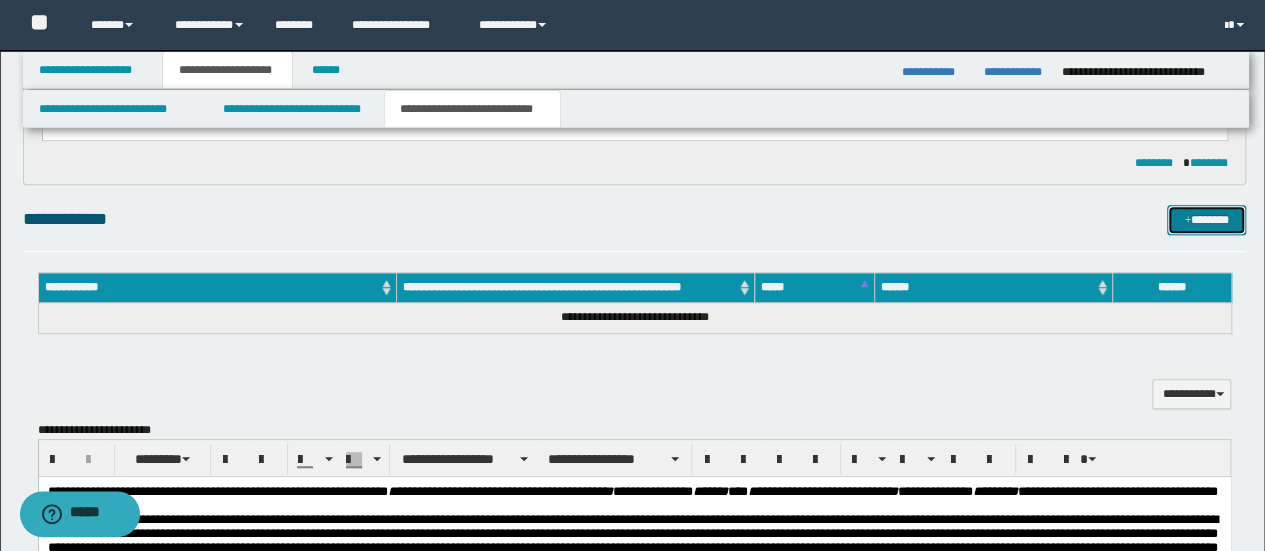 click on "*******" at bounding box center (1206, 219) 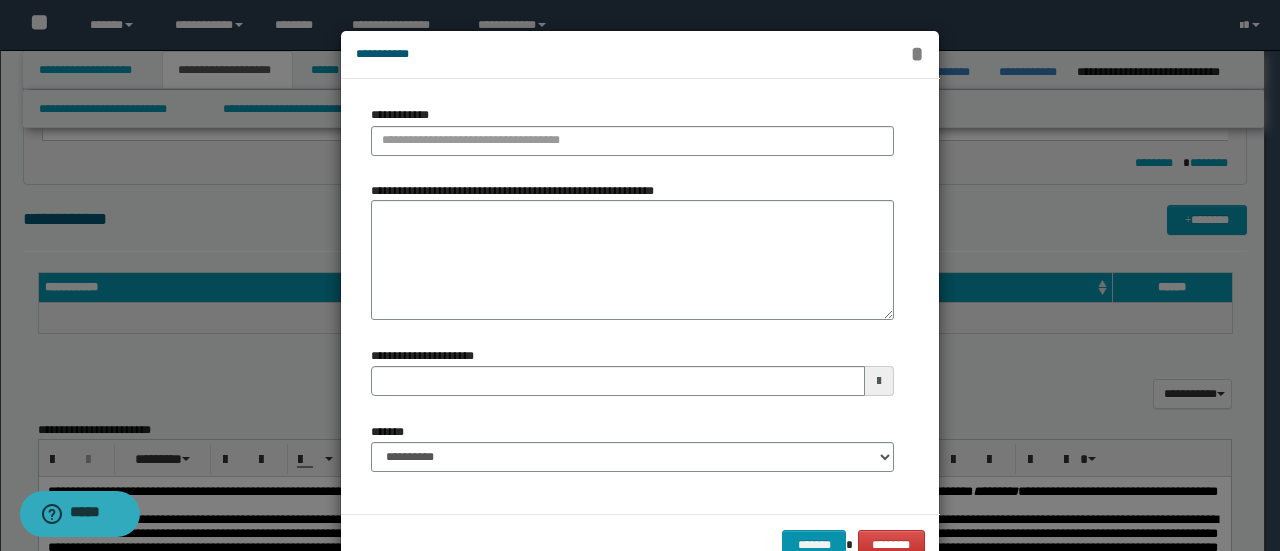 type 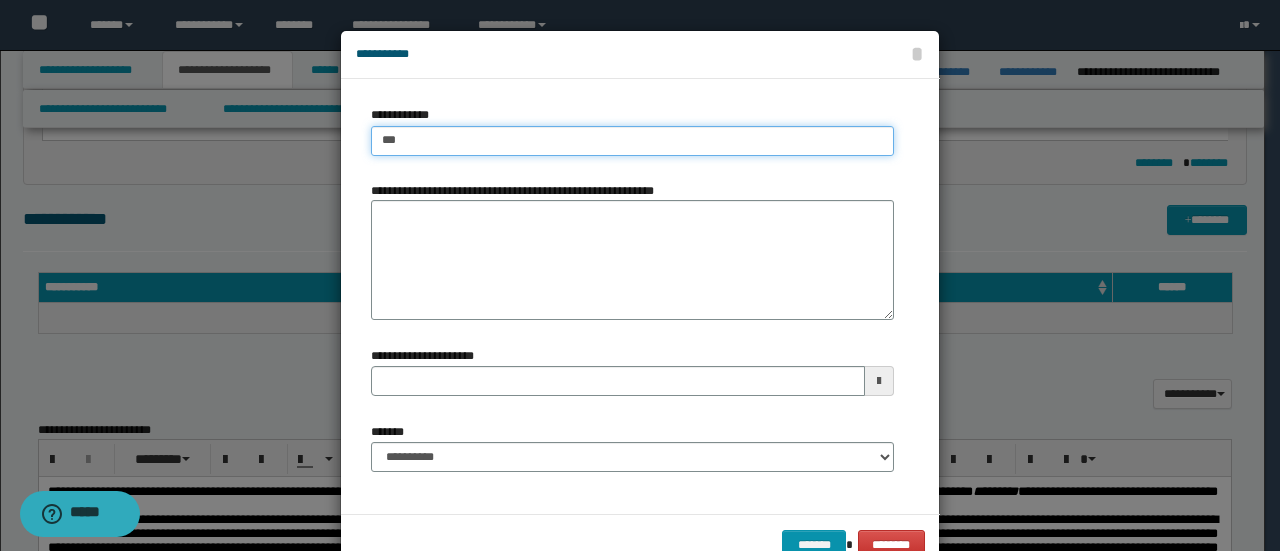 type on "****" 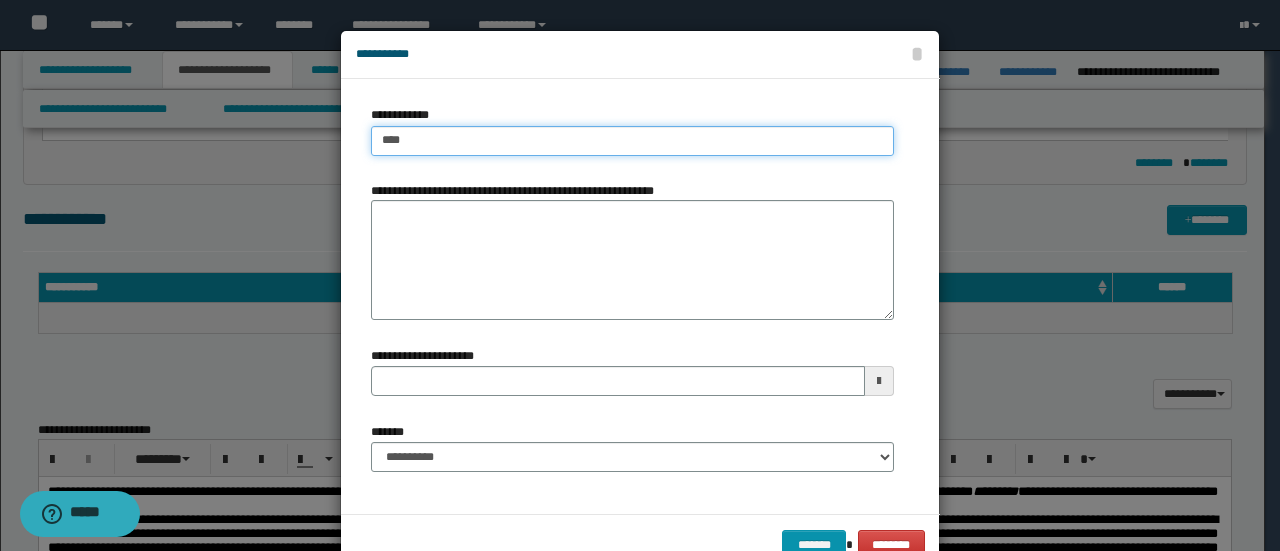 type on "****" 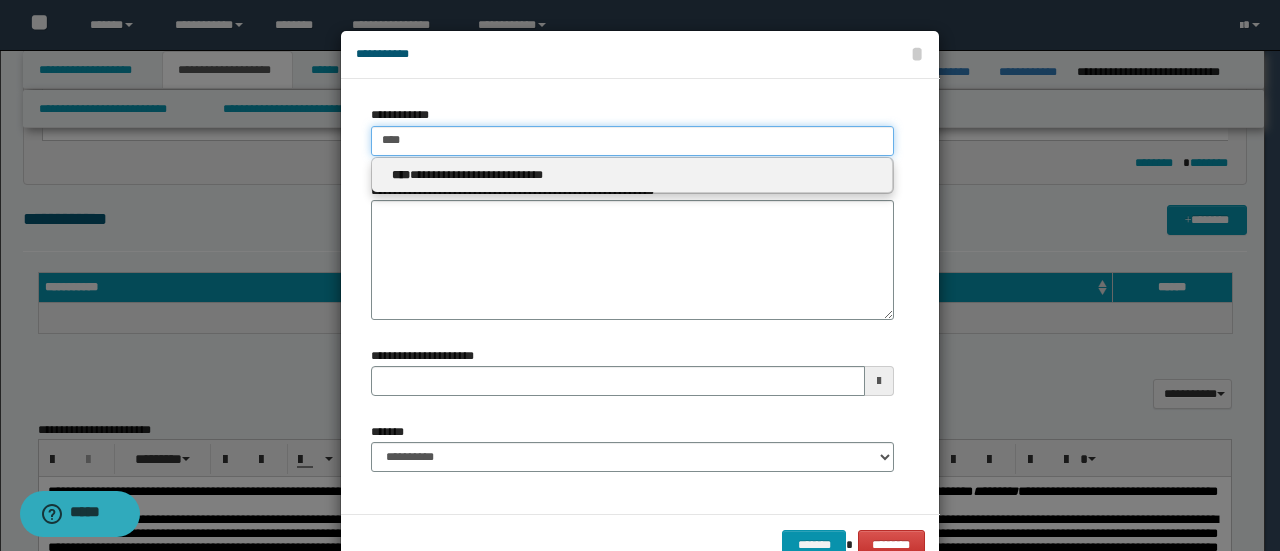 type 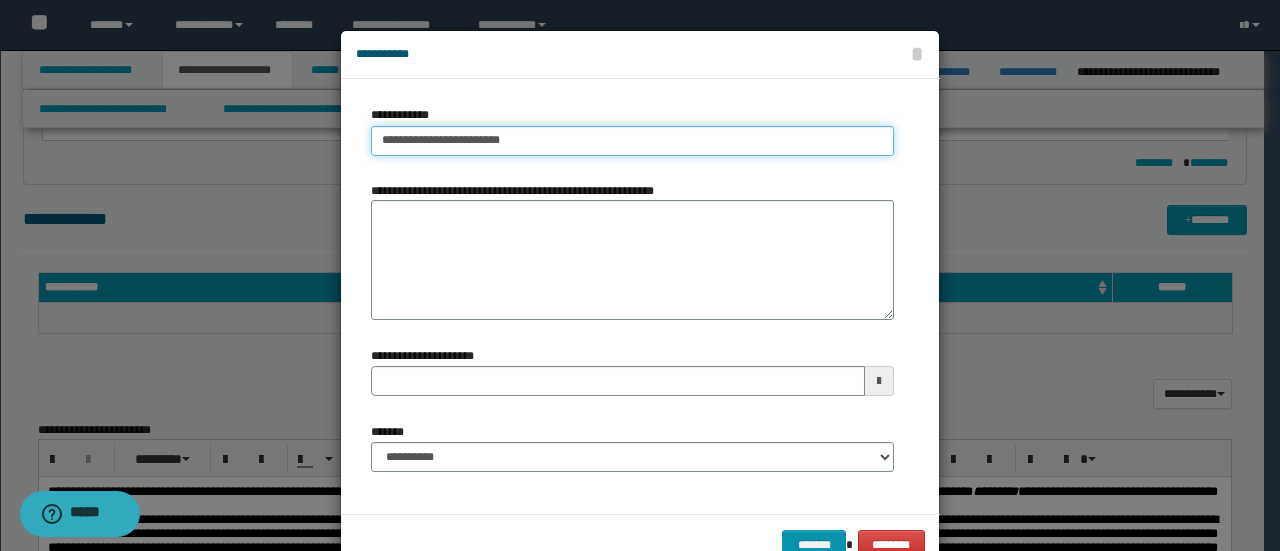type on "**********" 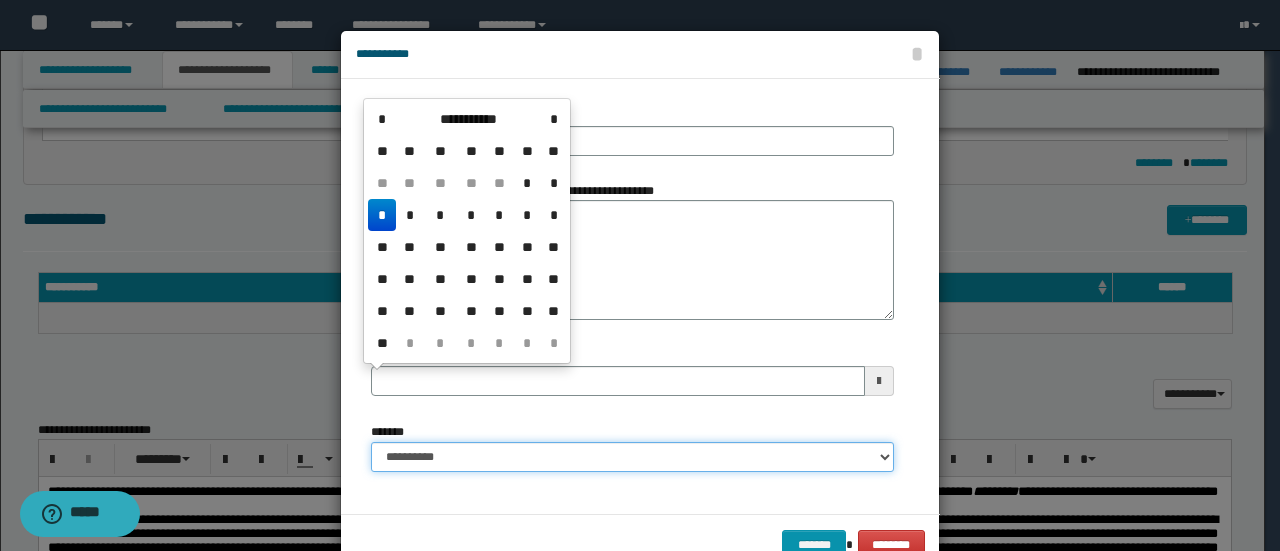type 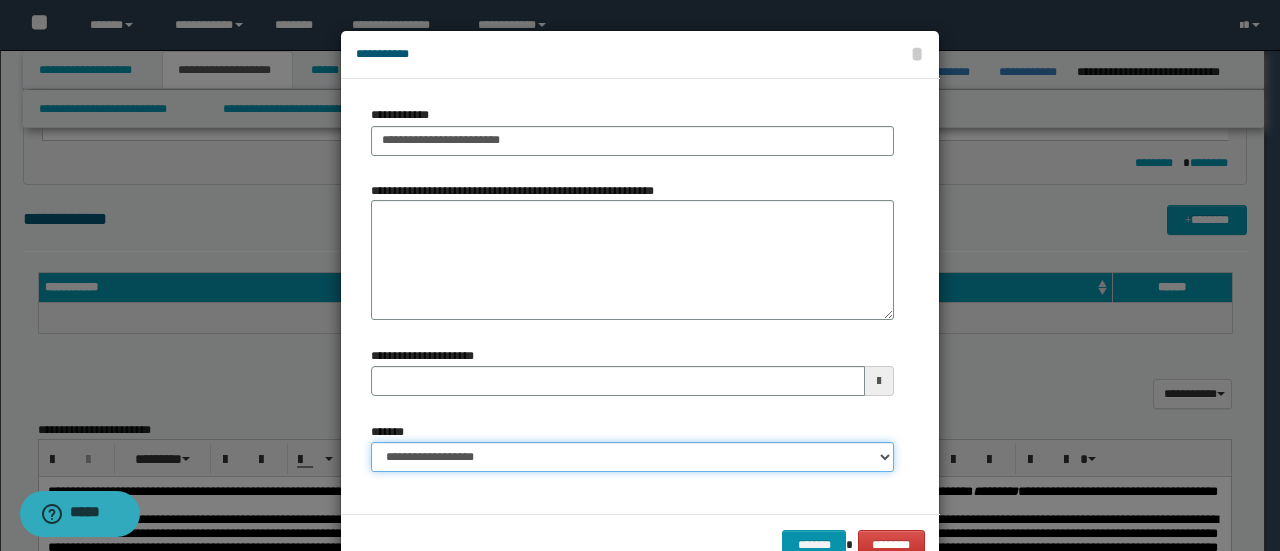 select on "*" 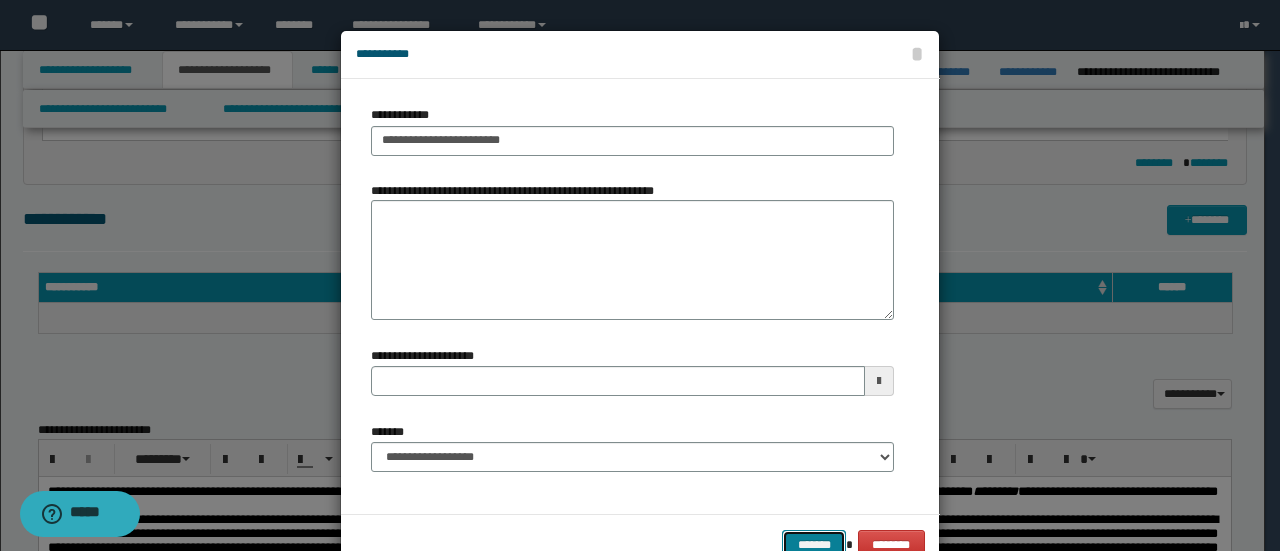 scroll, scrollTop: 6, scrollLeft: 0, axis: vertical 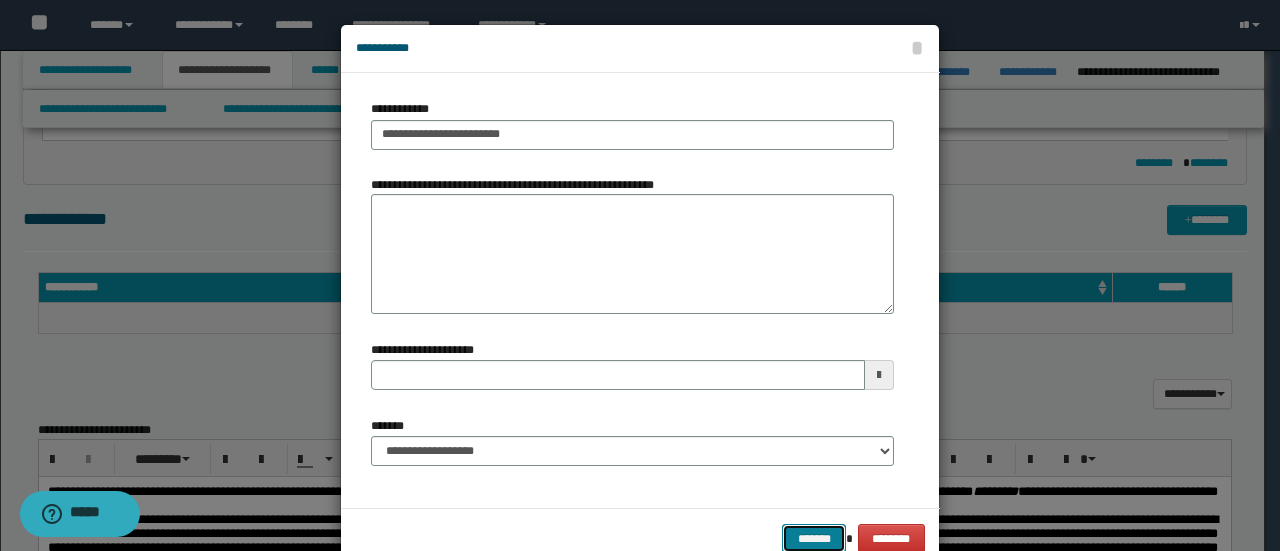 type 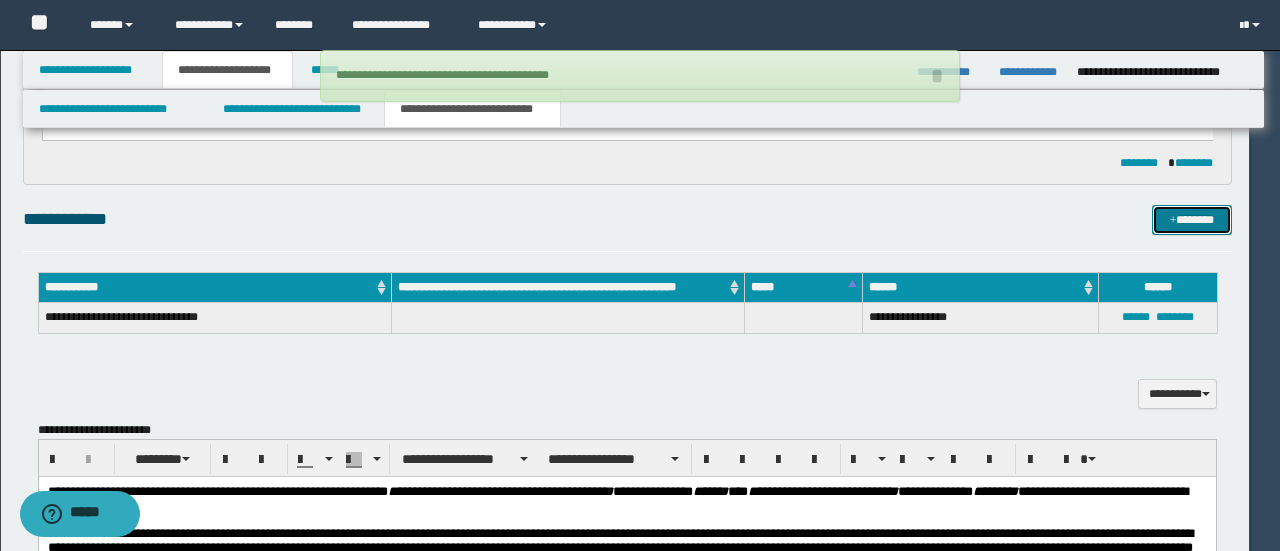 type 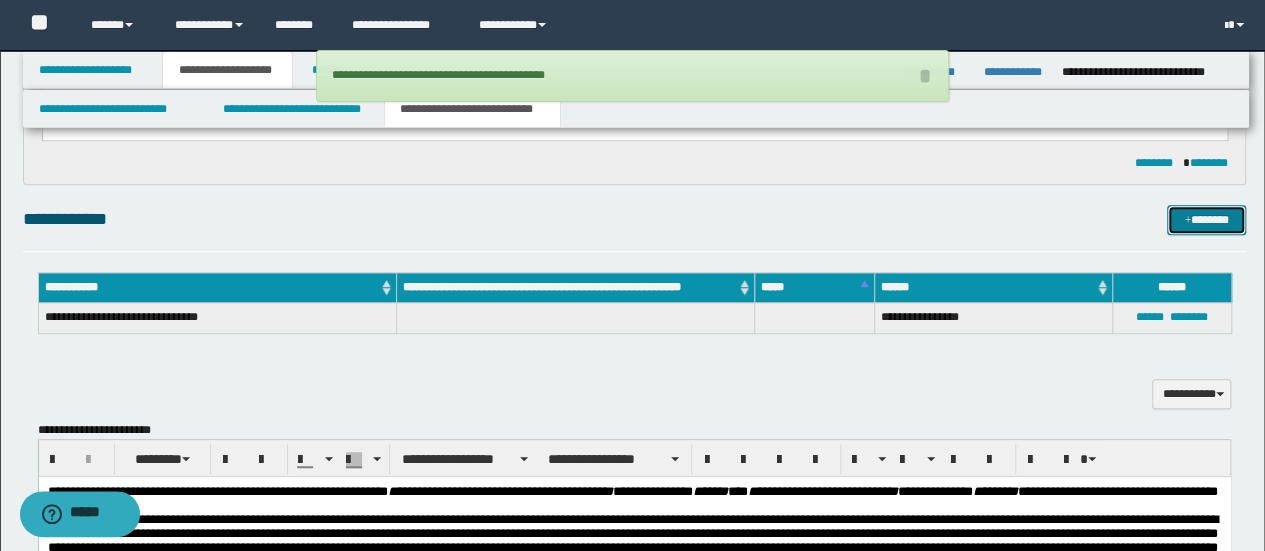 type 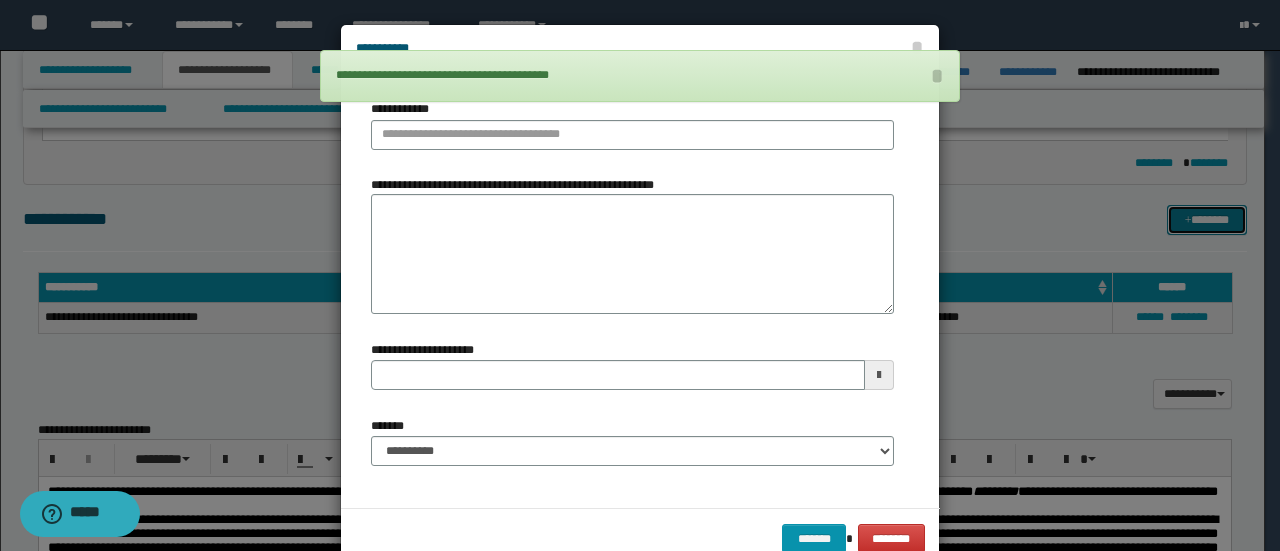 scroll, scrollTop: 0, scrollLeft: 0, axis: both 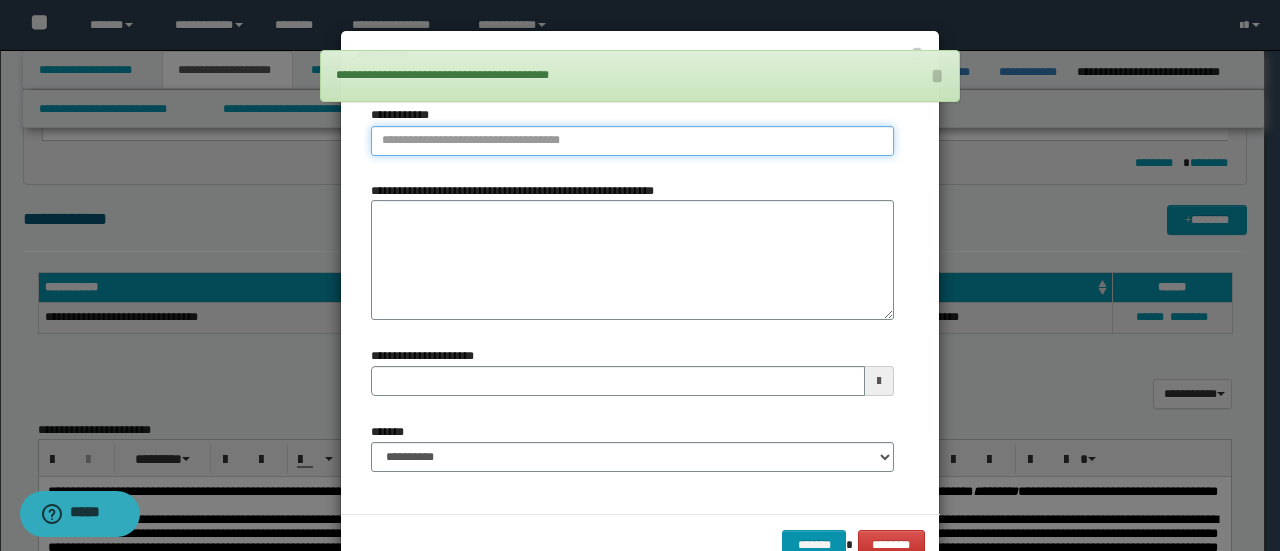 type on "**********" 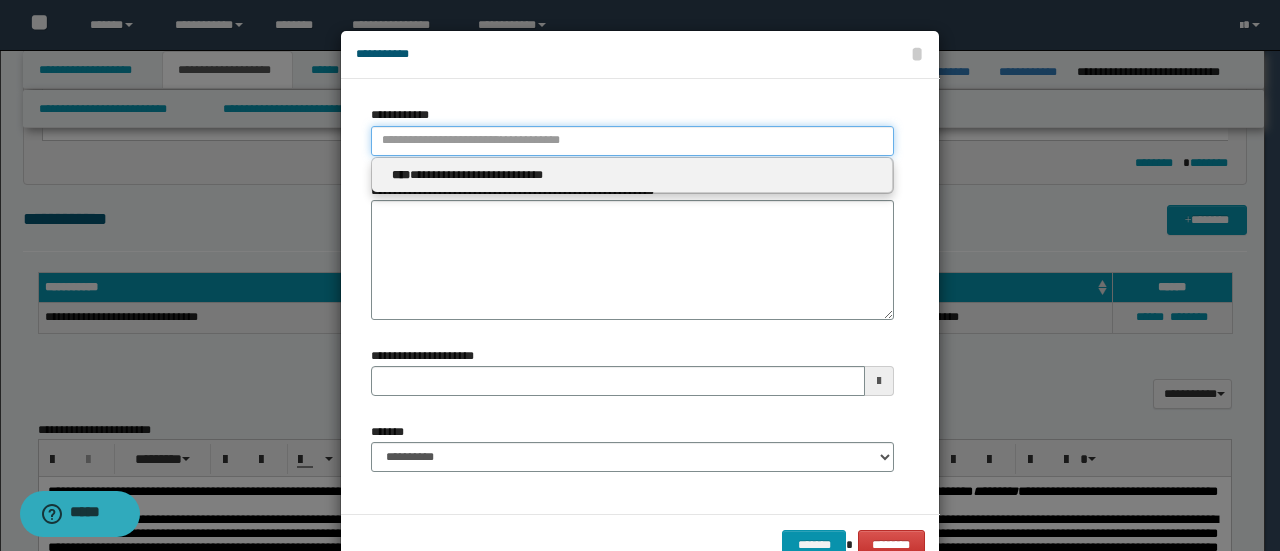 type 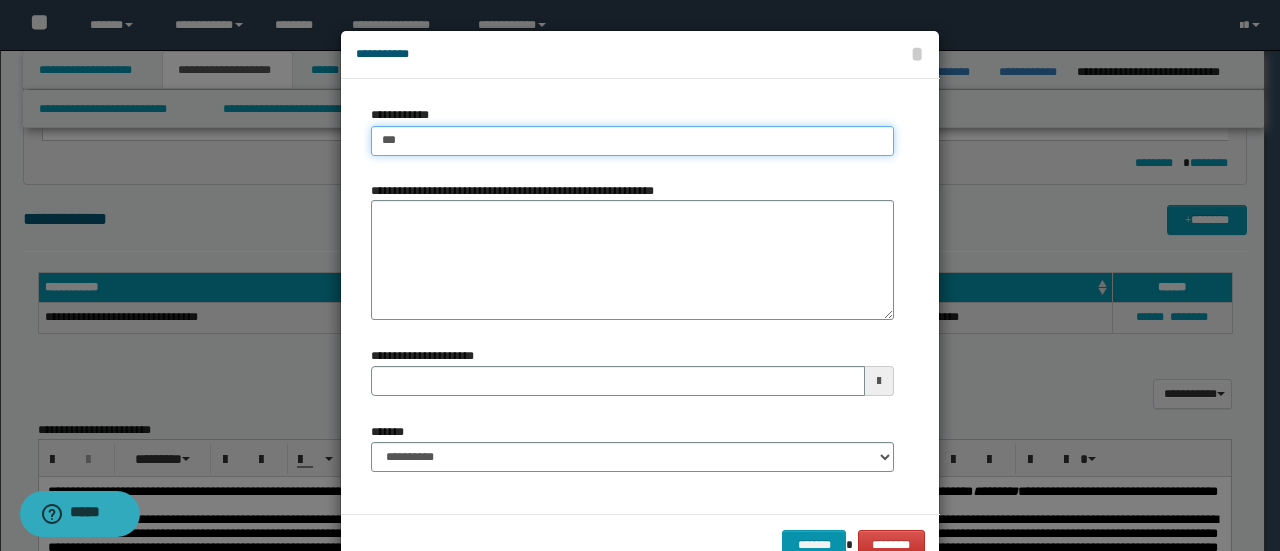 type on "****" 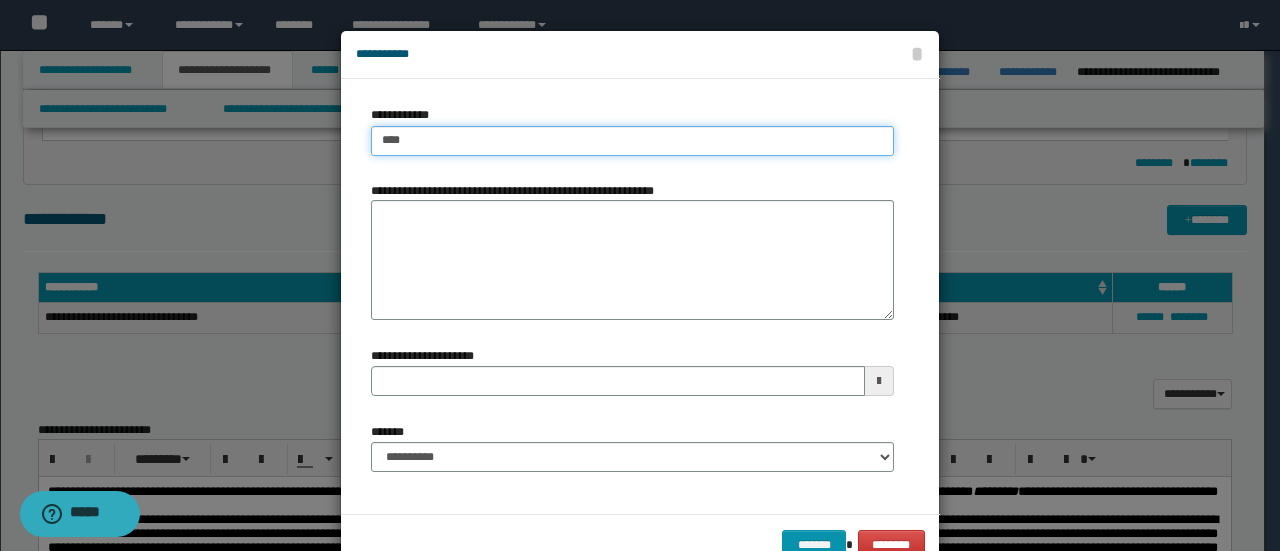 type on "****" 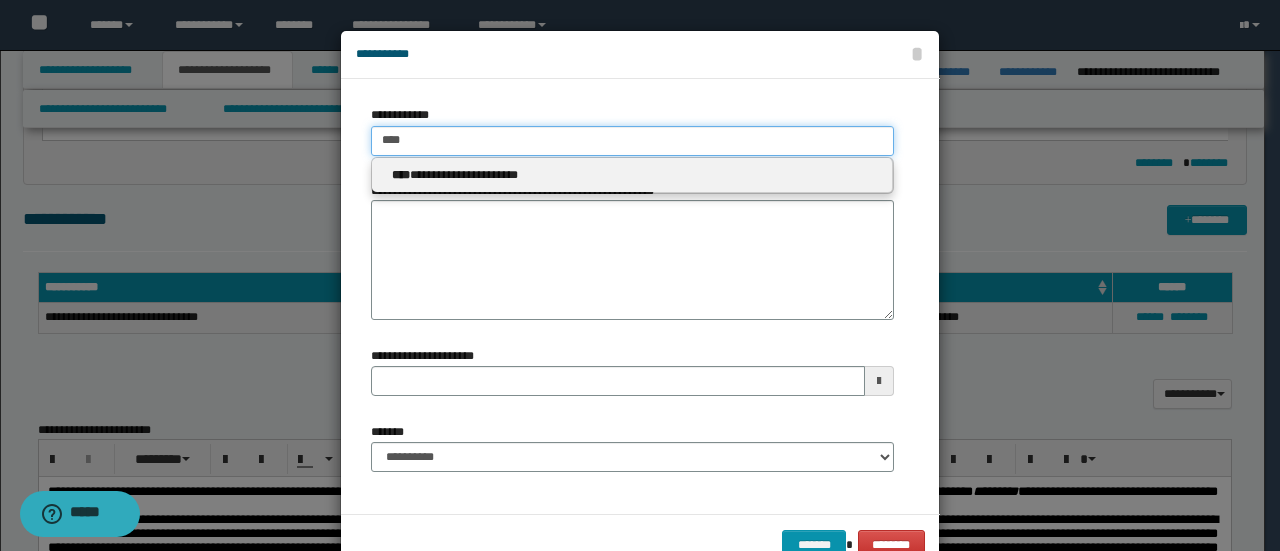 type 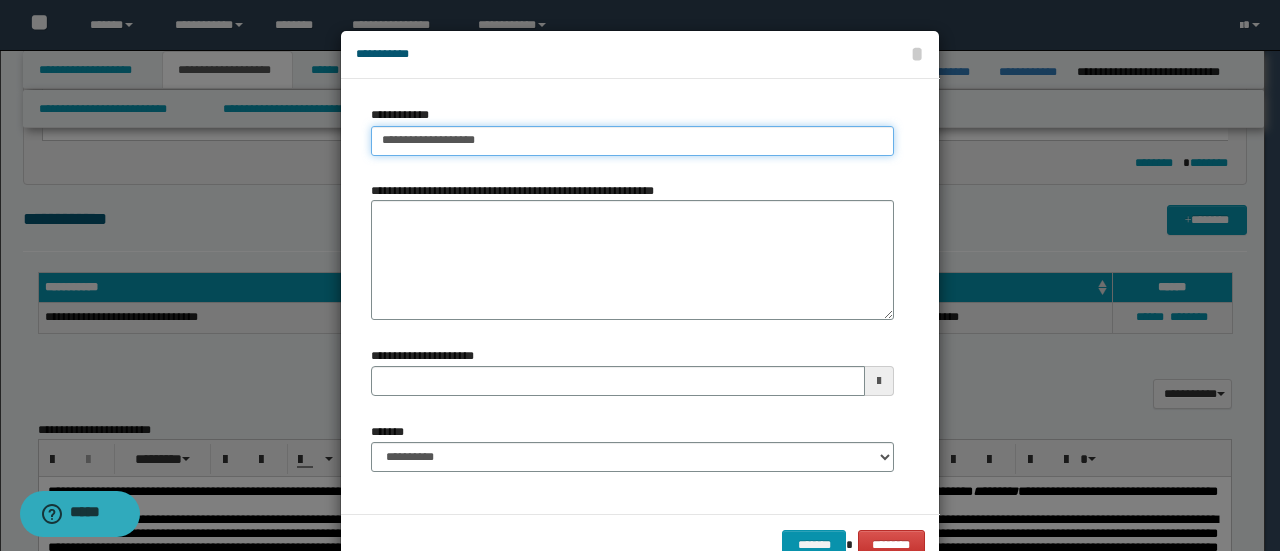 type on "**********" 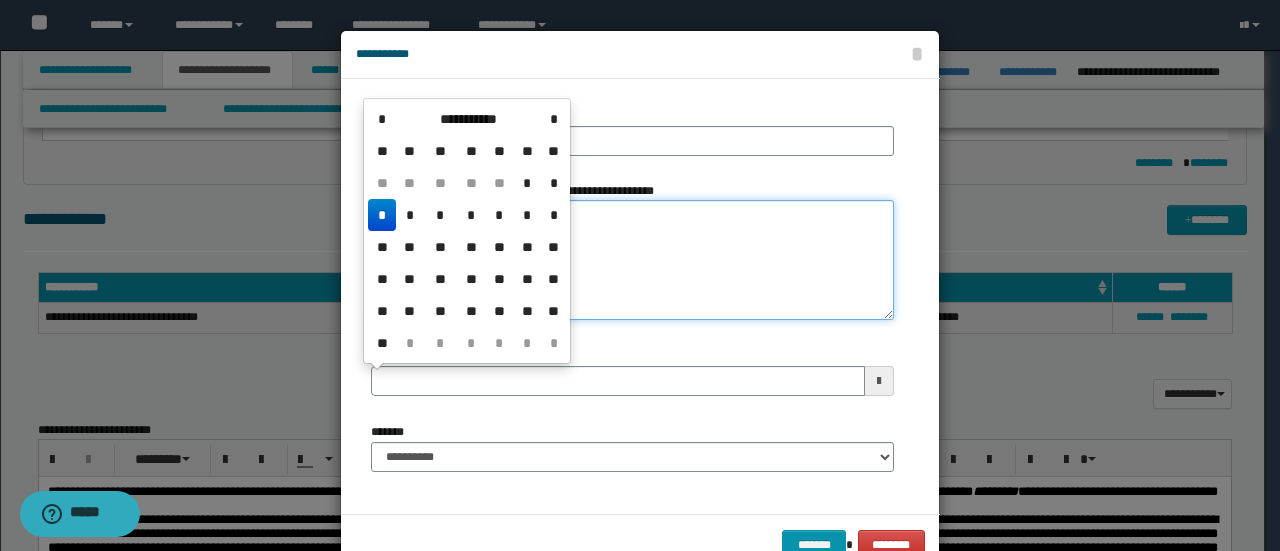 type 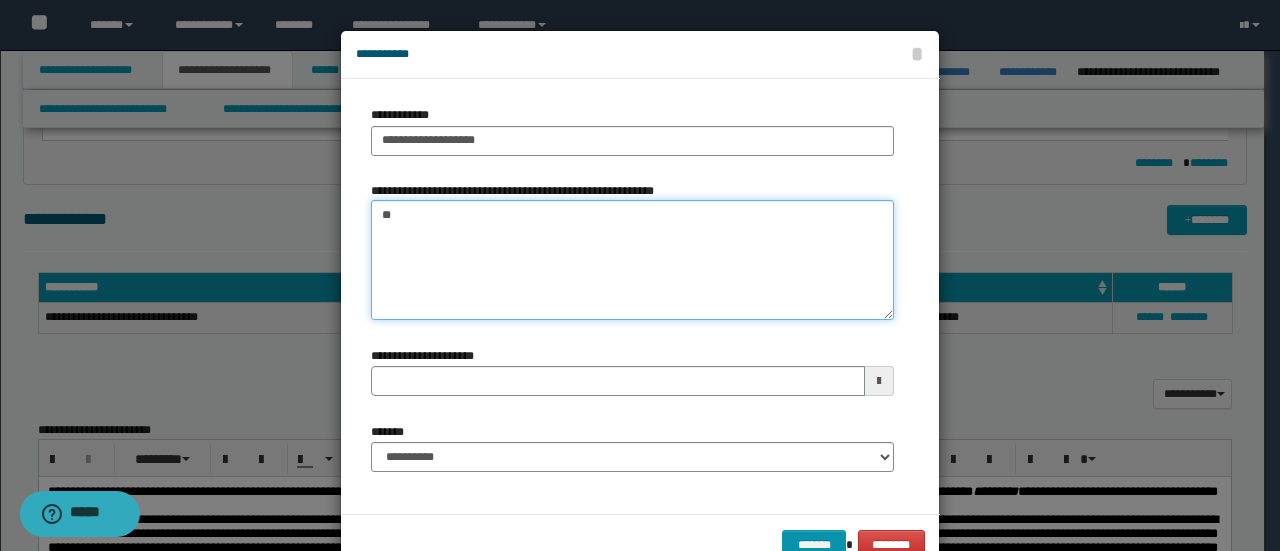 type on "*" 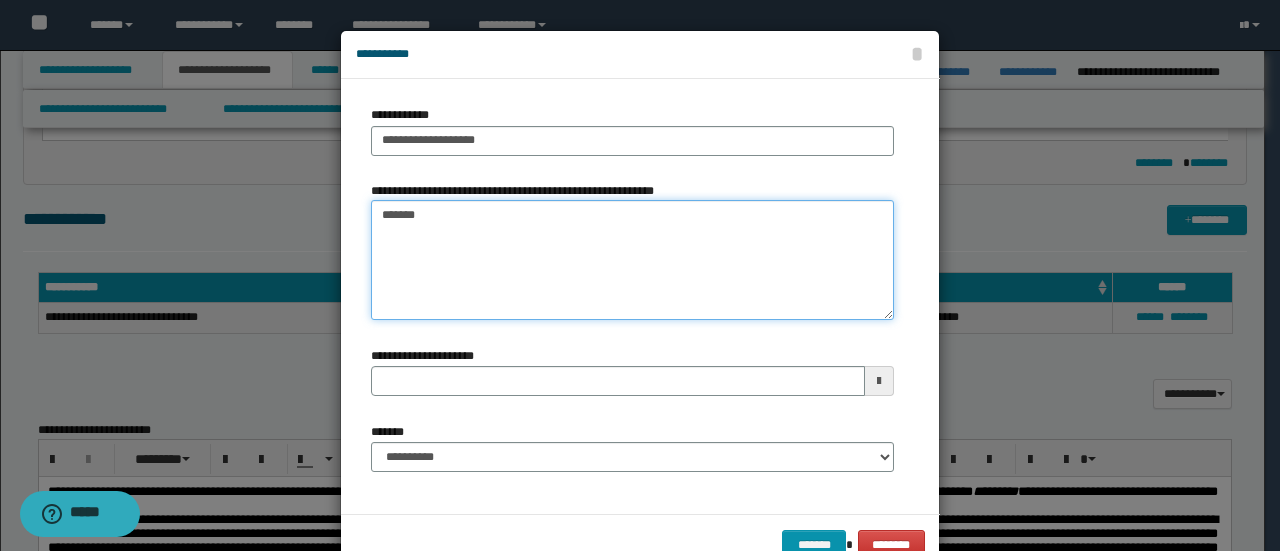 type on "*******" 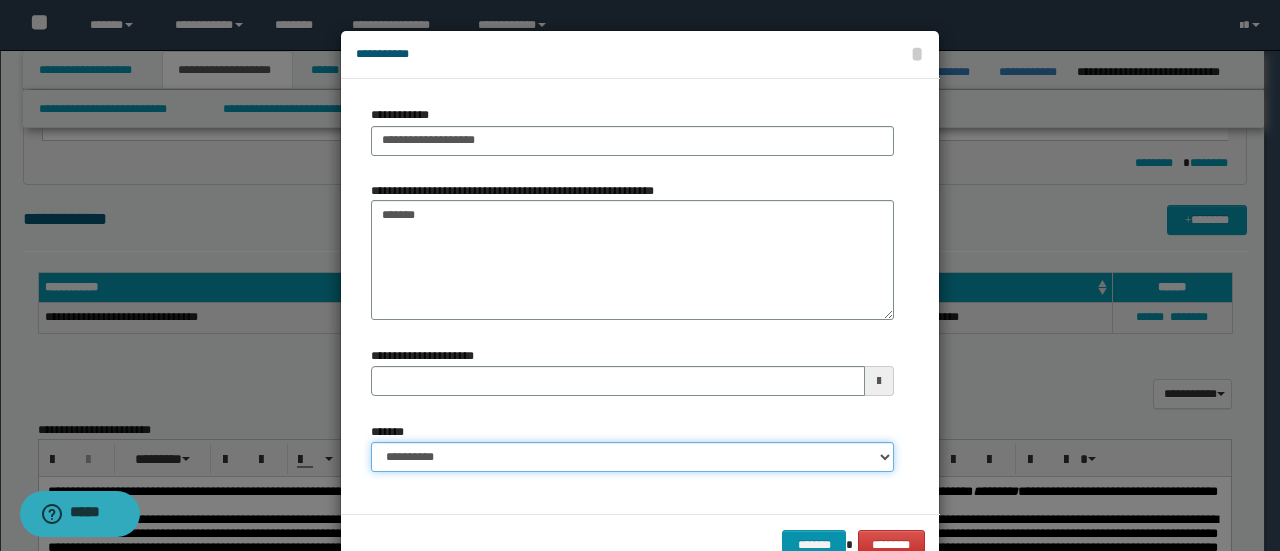 type 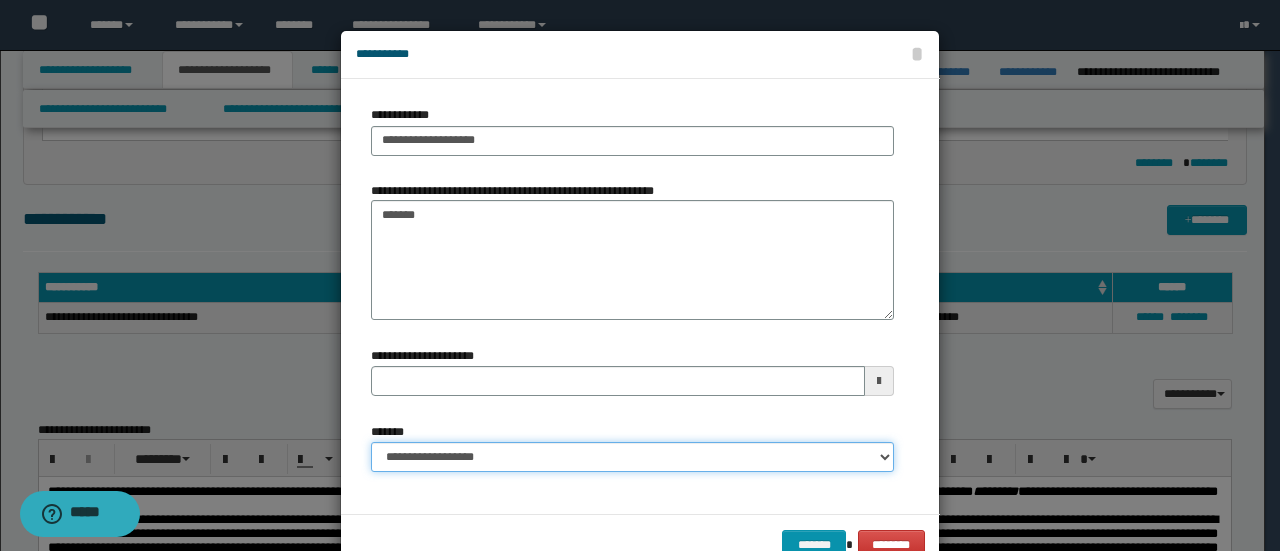 select on "*" 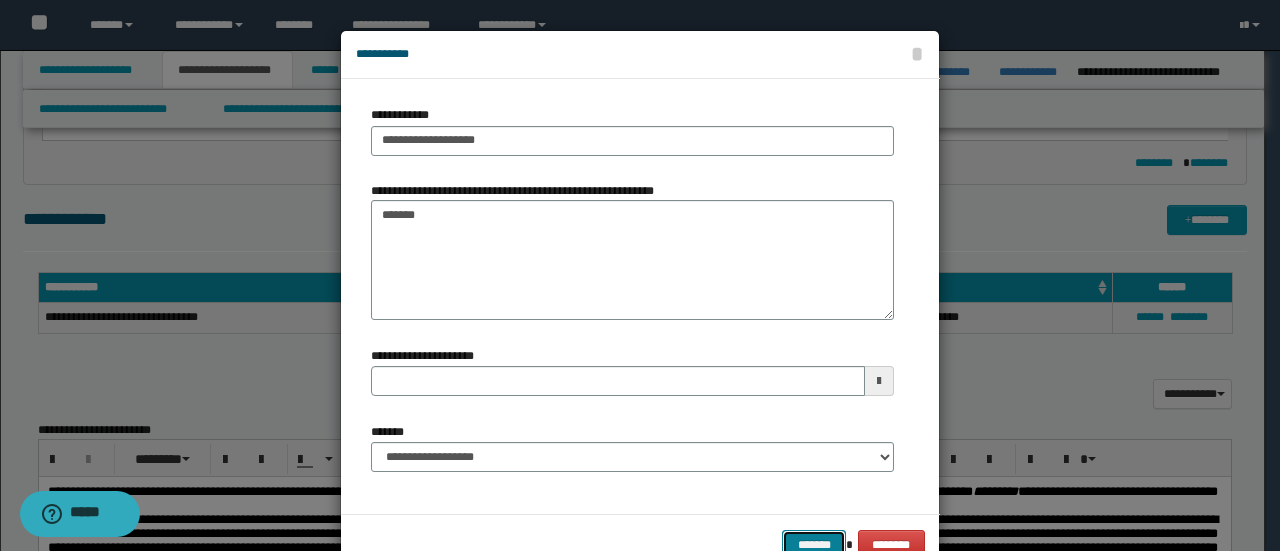 scroll, scrollTop: 6, scrollLeft: 0, axis: vertical 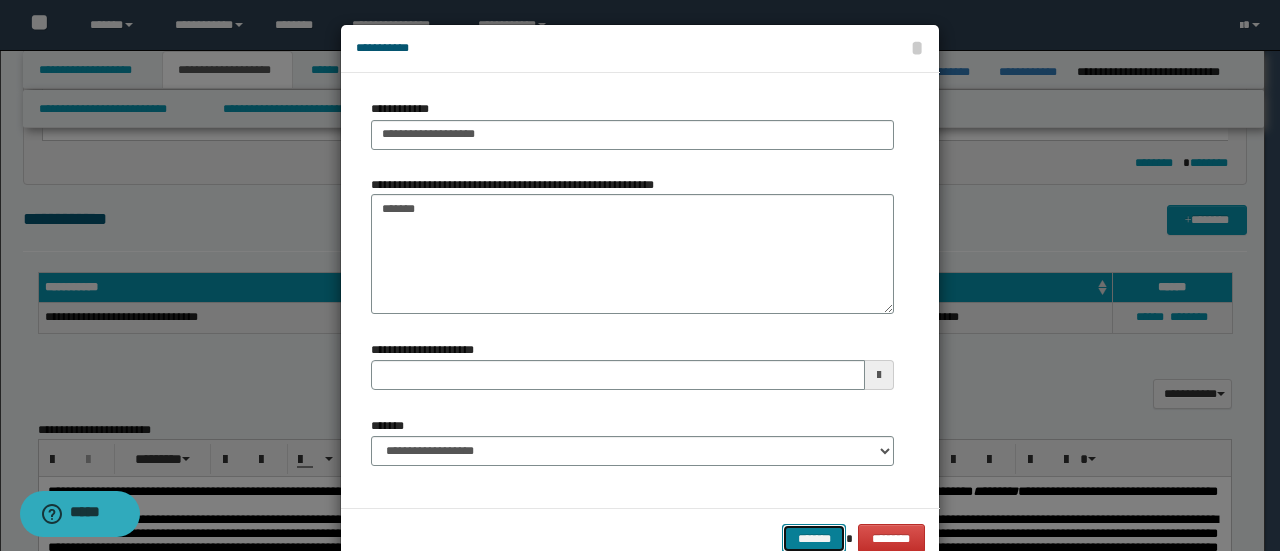 click on "*******" at bounding box center [814, 538] 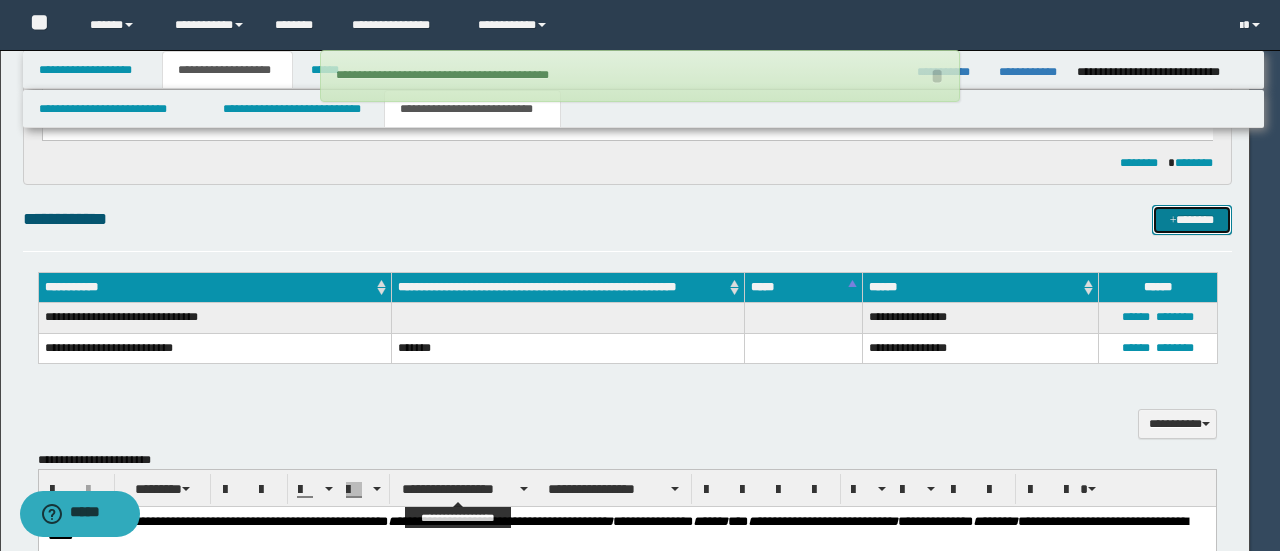 type 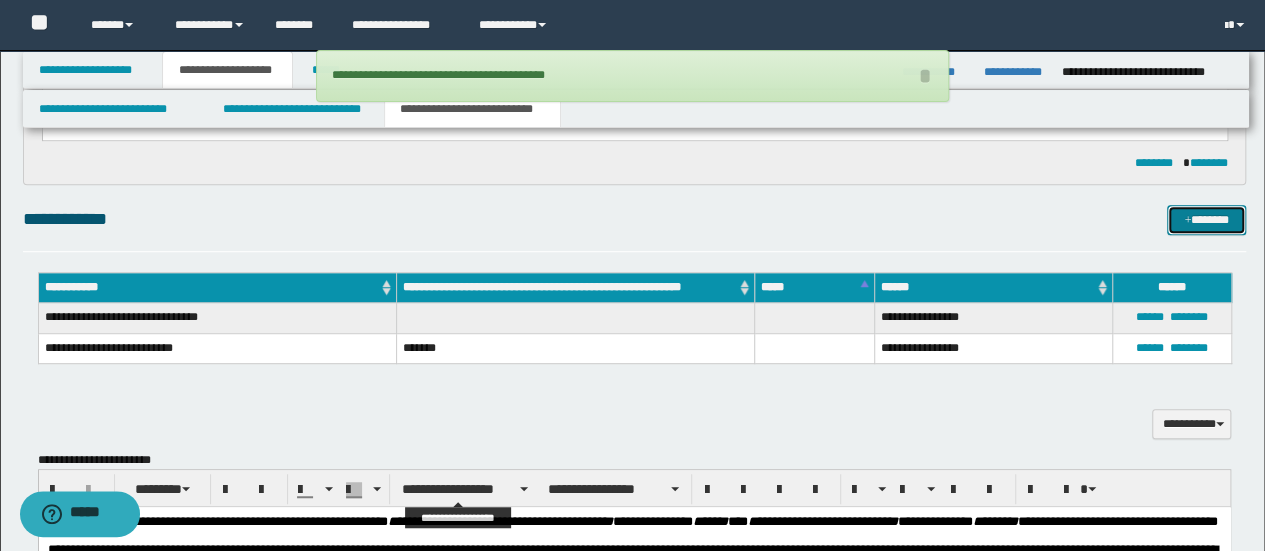 click on "*******" at bounding box center (1206, 219) 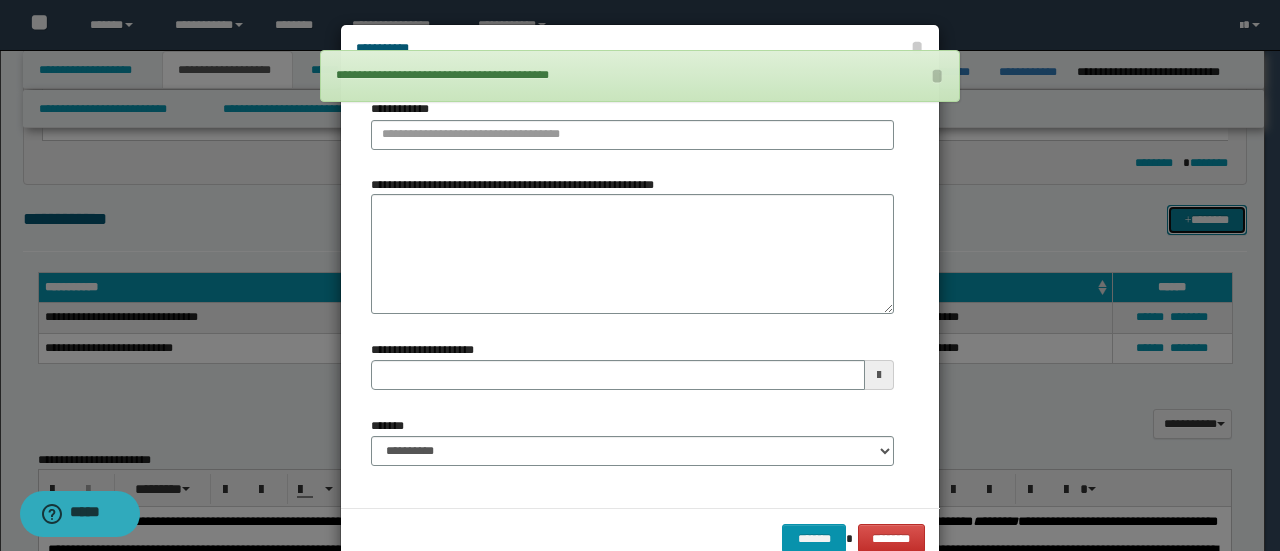 scroll, scrollTop: 0, scrollLeft: 0, axis: both 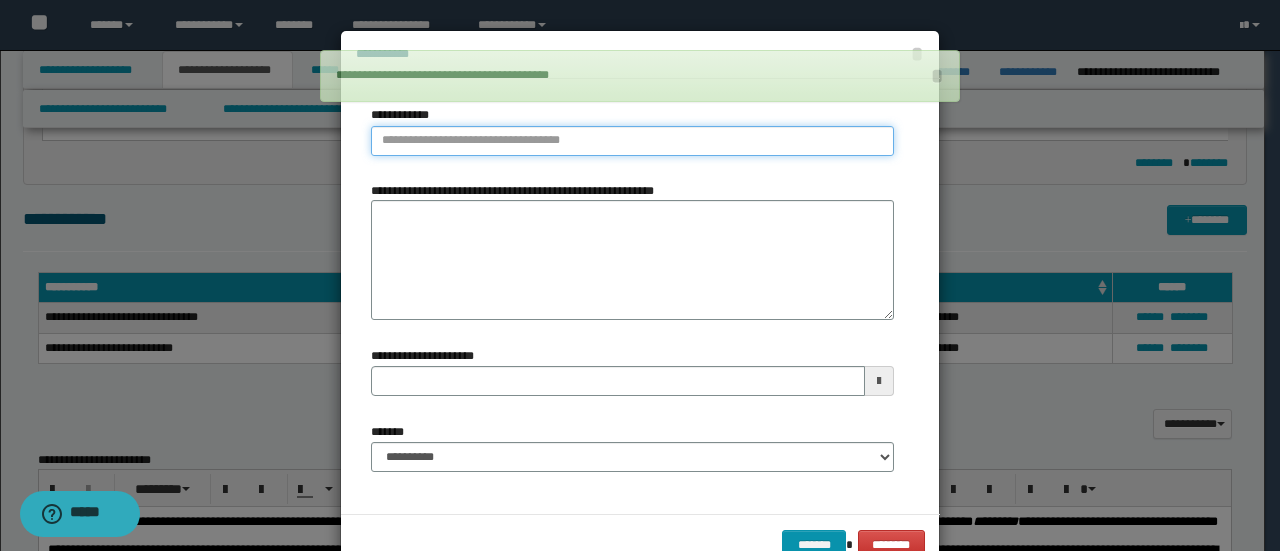 type on "**********" 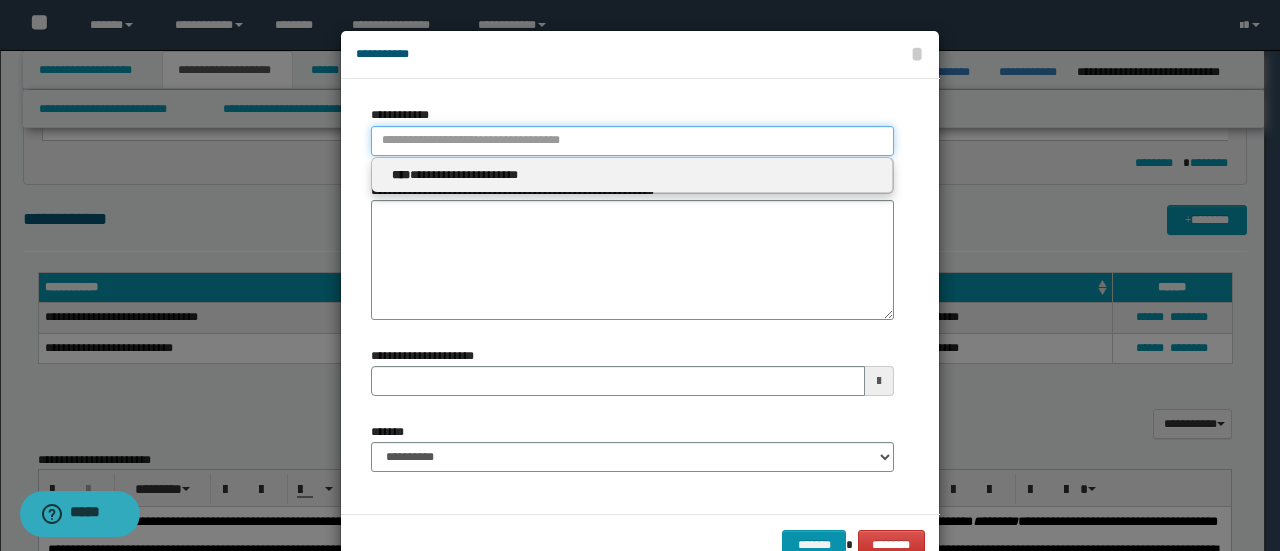 type 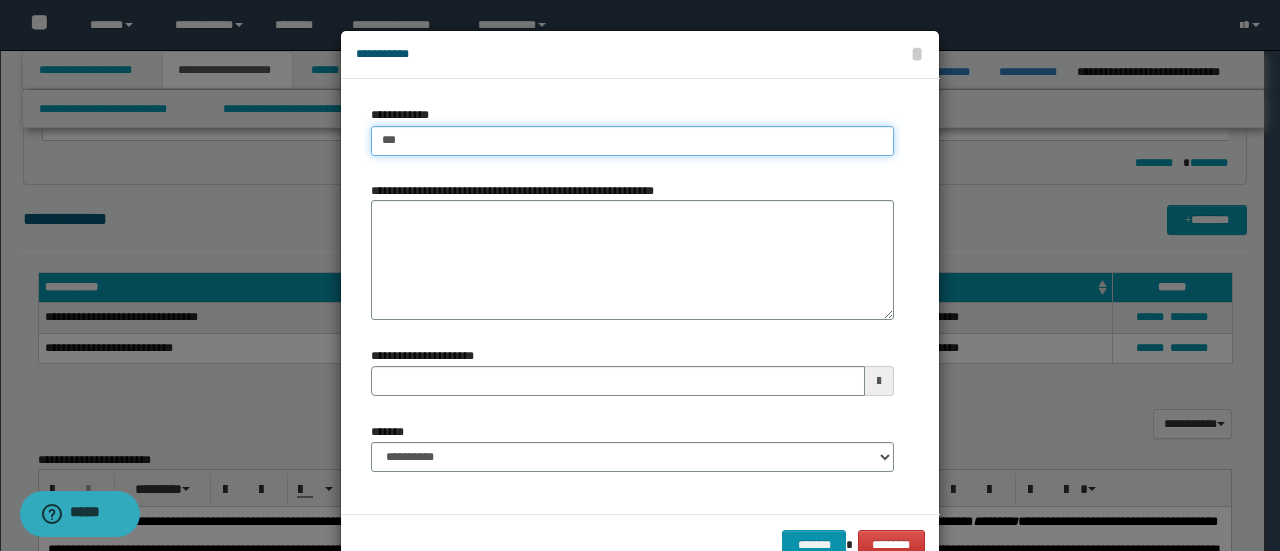 type on "****" 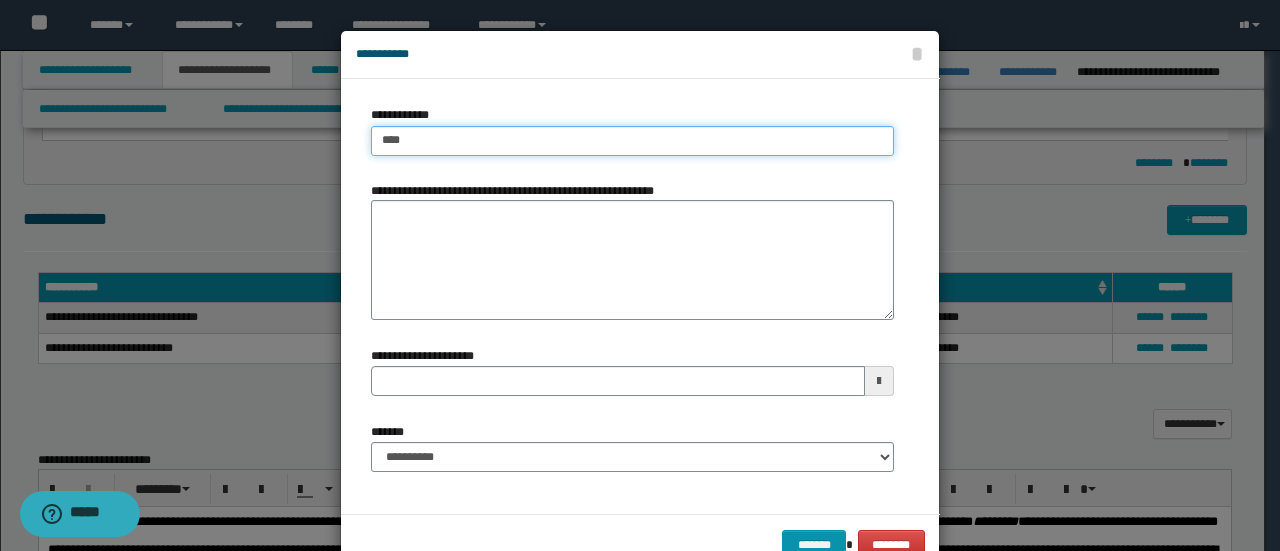 type on "****" 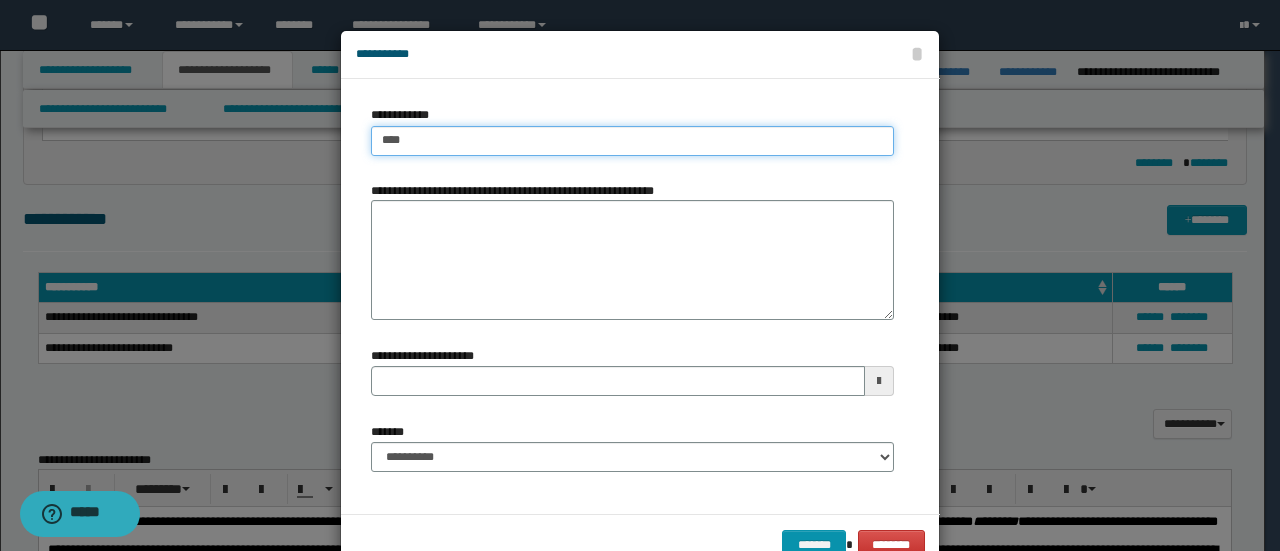 type 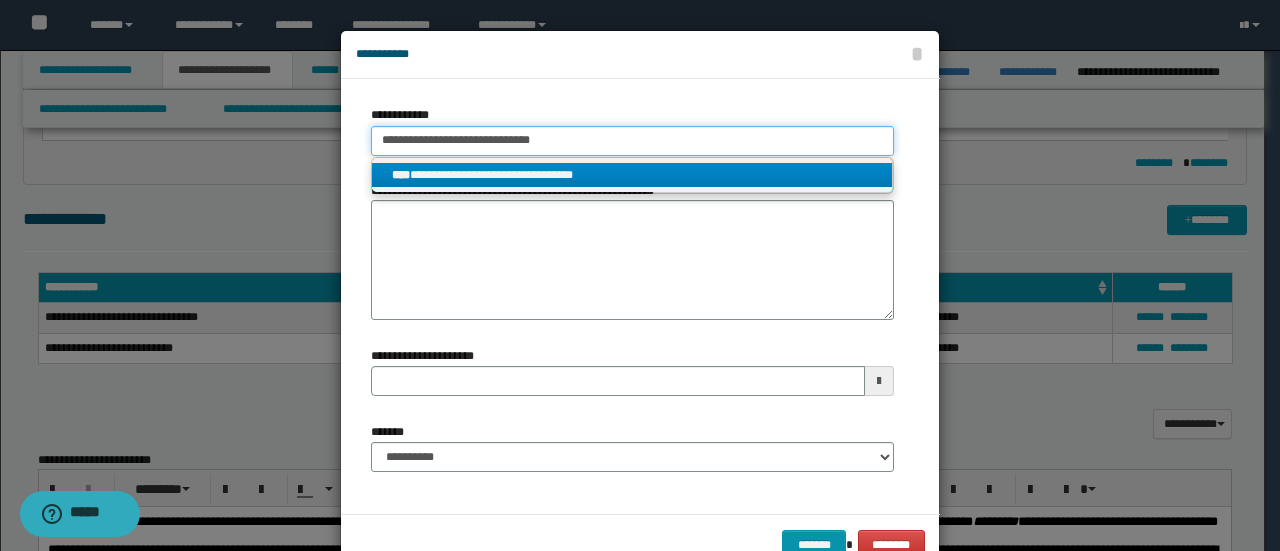 type on "**********" 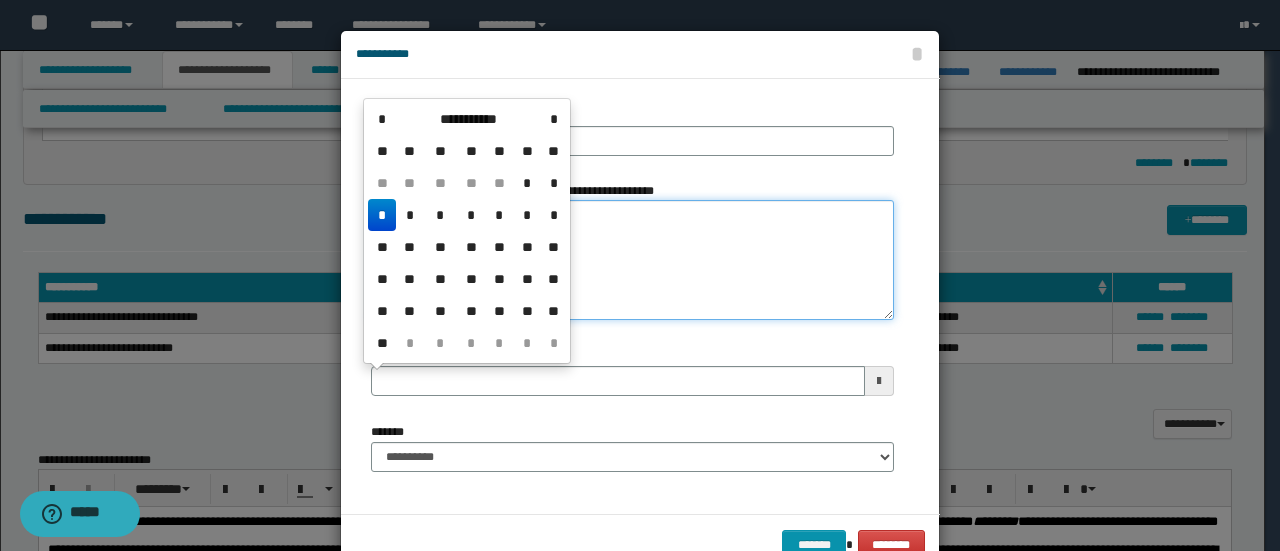 type 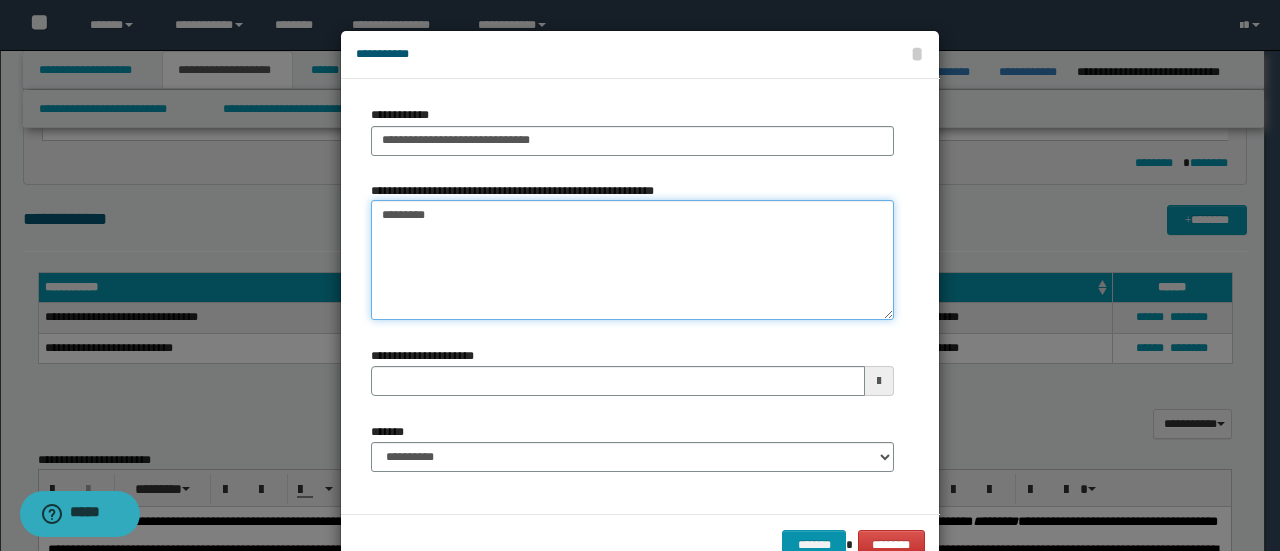 type on "*********" 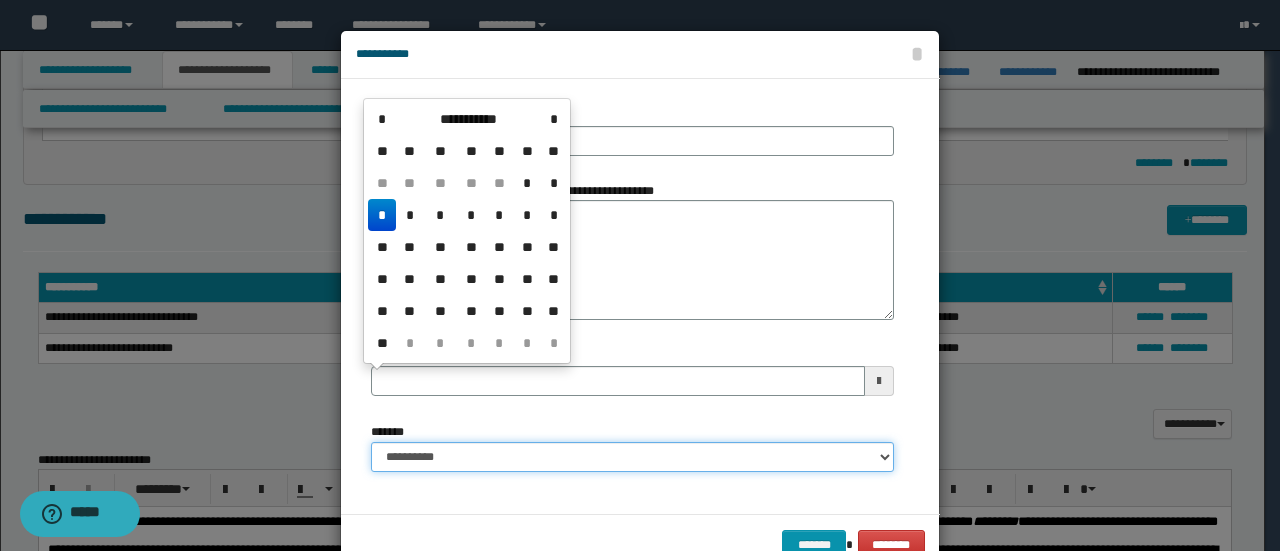 type 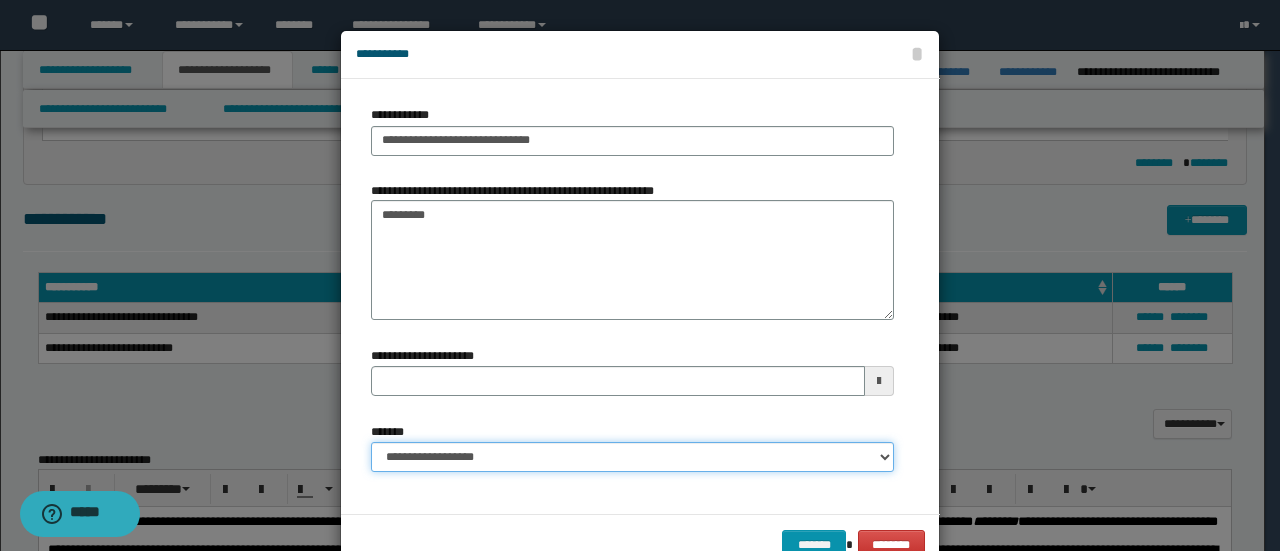 select on "*" 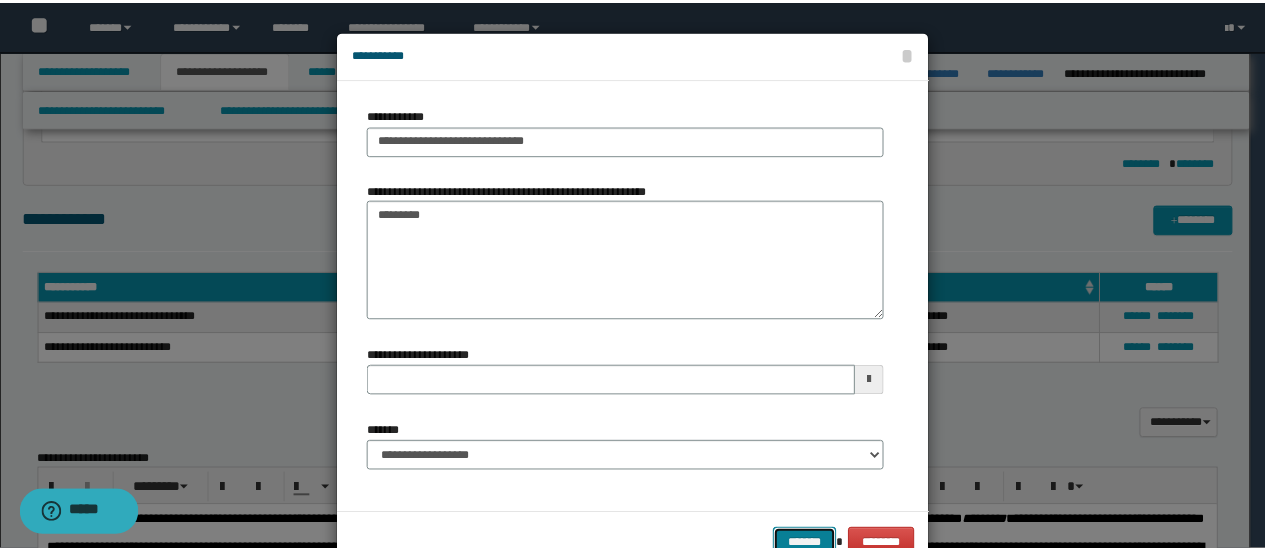scroll, scrollTop: 6, scrollLeft: 0, axis: vertical 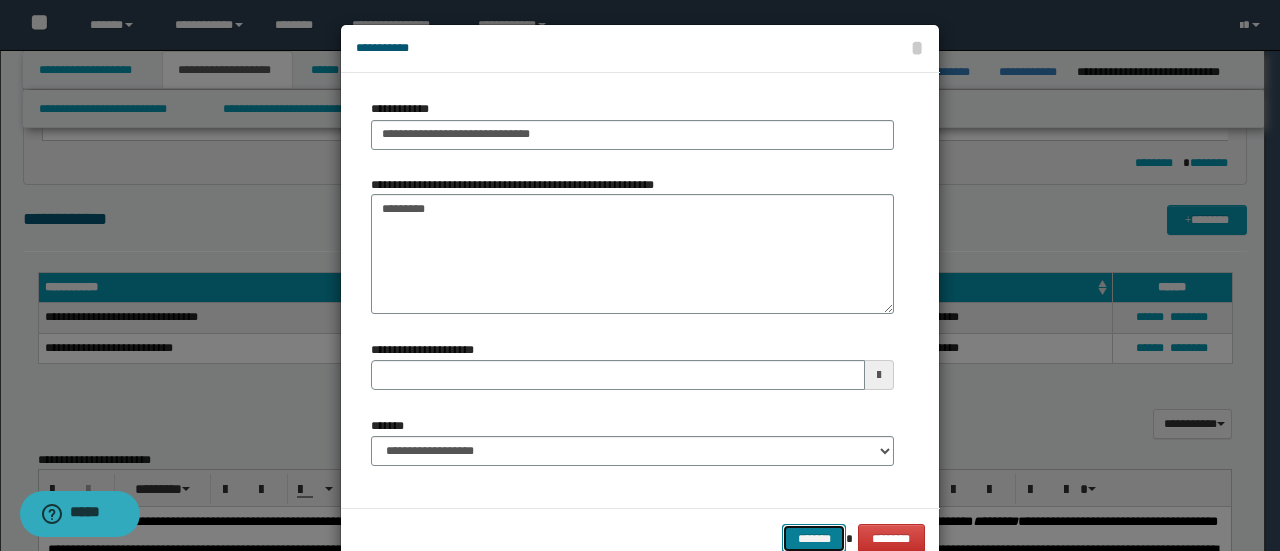 click on "*******" at bounding box center (814, 538) 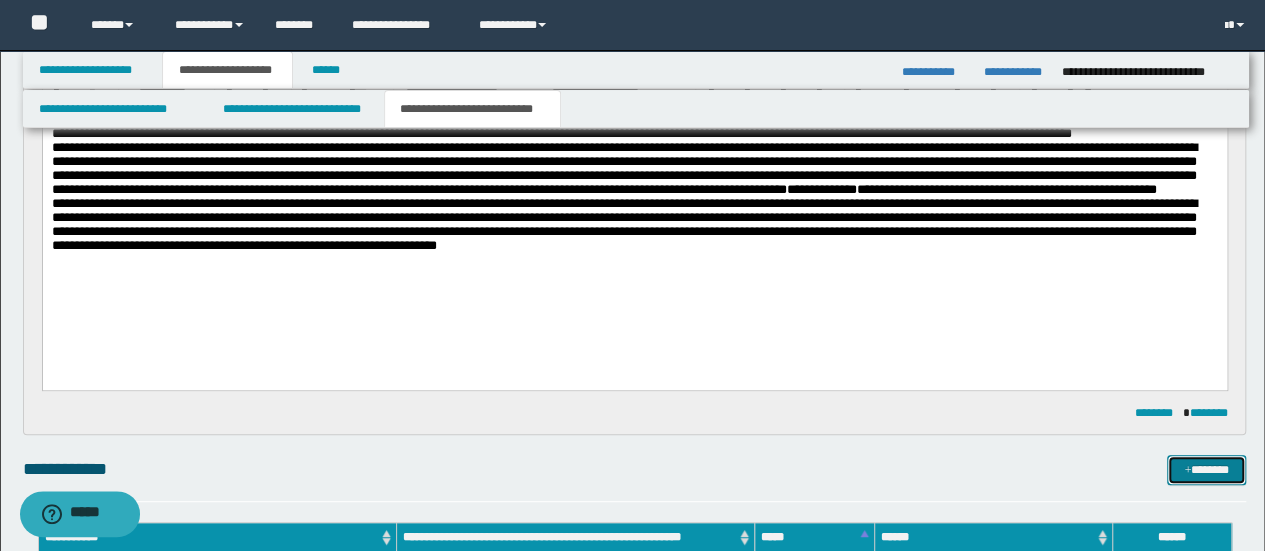 scroll, scrollTop: 0, scrollLeft: 0, axis: both 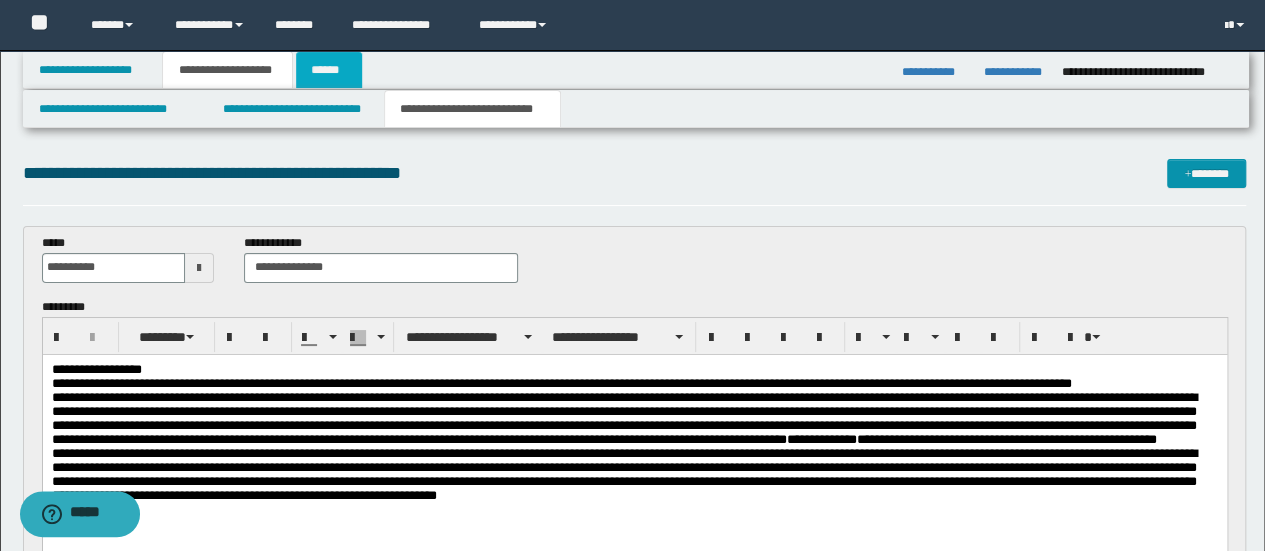 click on "******" at bounding box center (329, 70) 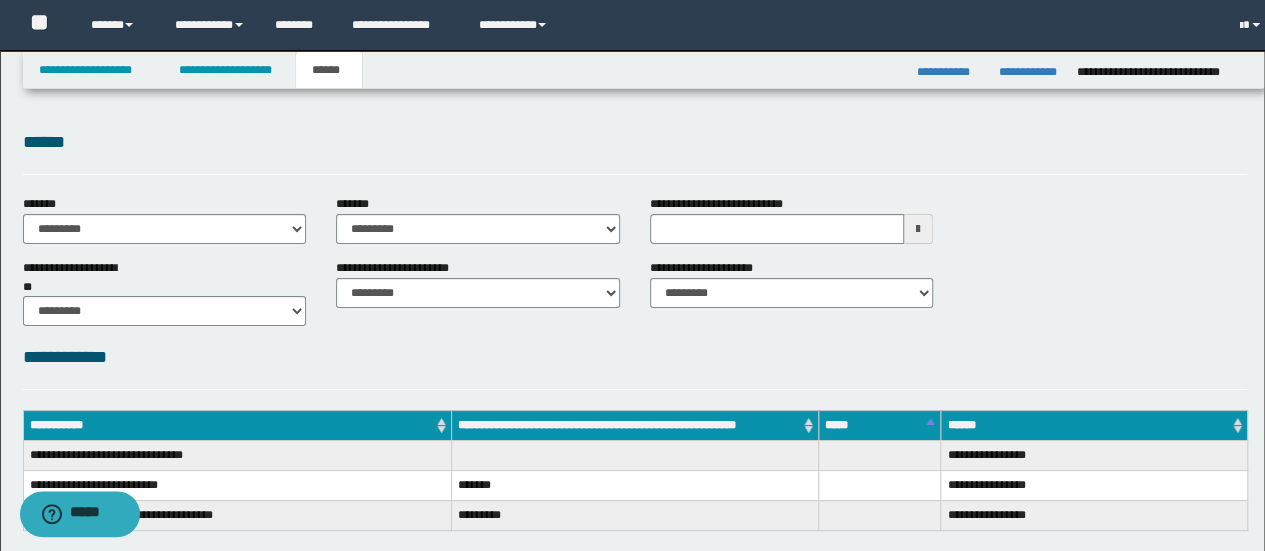 scroll, scrollTop: 0, scrollLeft: 0, axis: both 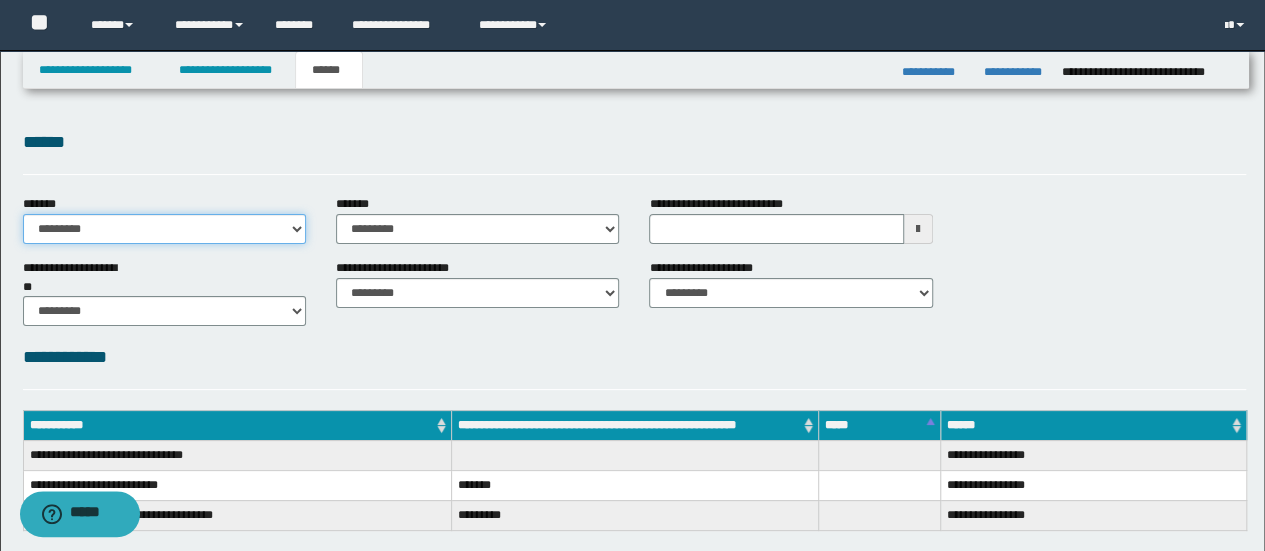 click on "**********" at bounding box center [164, 229] 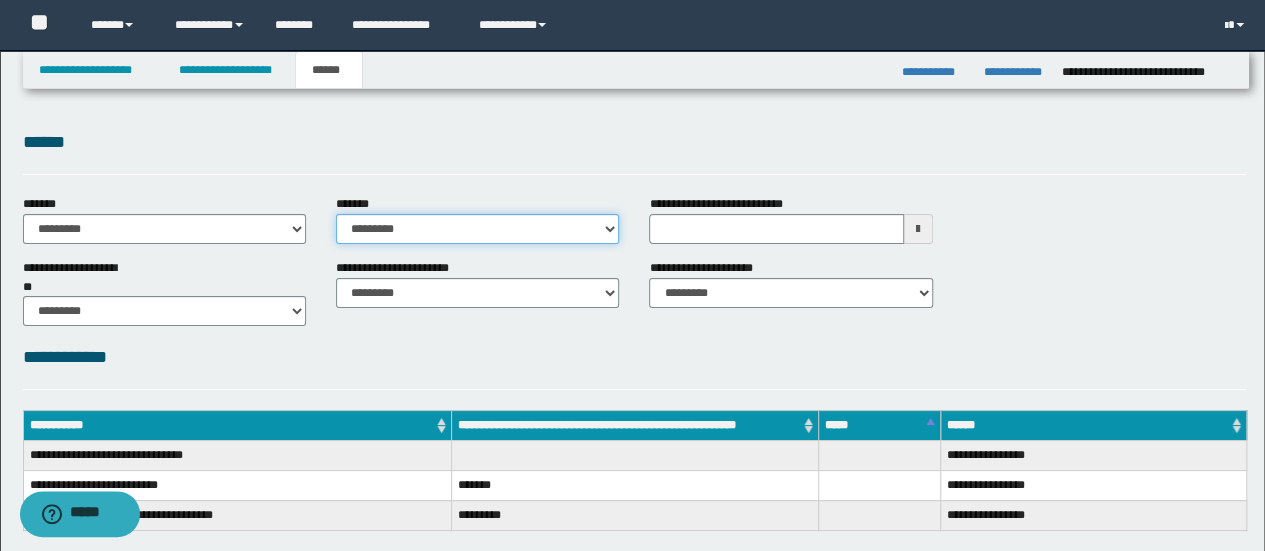 click on "**********" at bounding box center (477, 229) 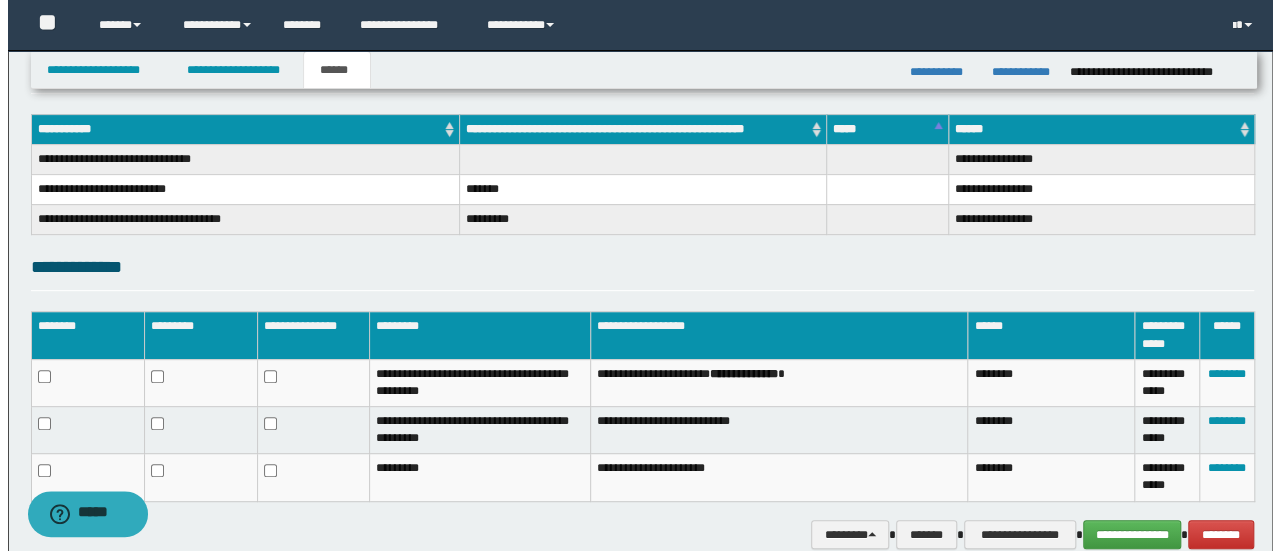 scroll, scrollTop: 390, scrollLeft: 0, axis: vertical 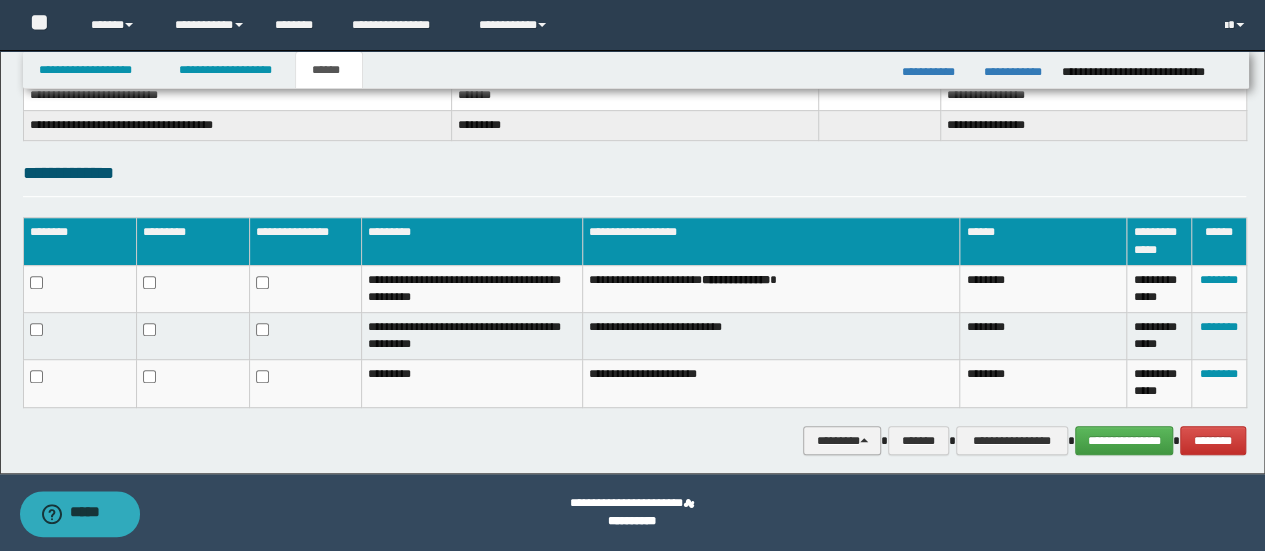 click on "********" at bounding box center (842, 440) 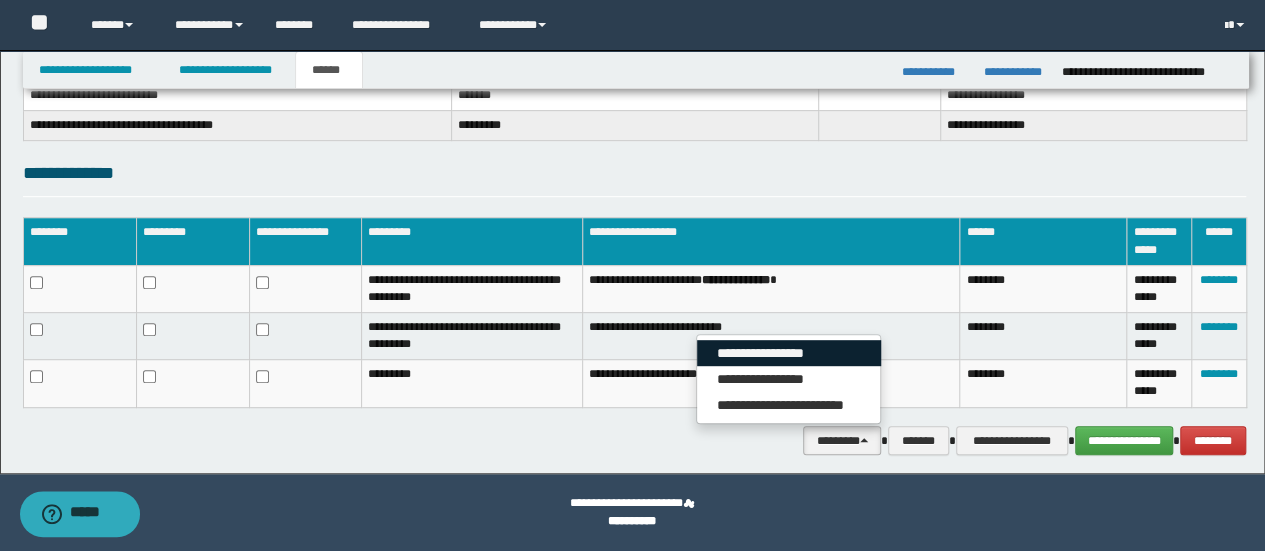 click on "**********" at bounding box center (789, 353) 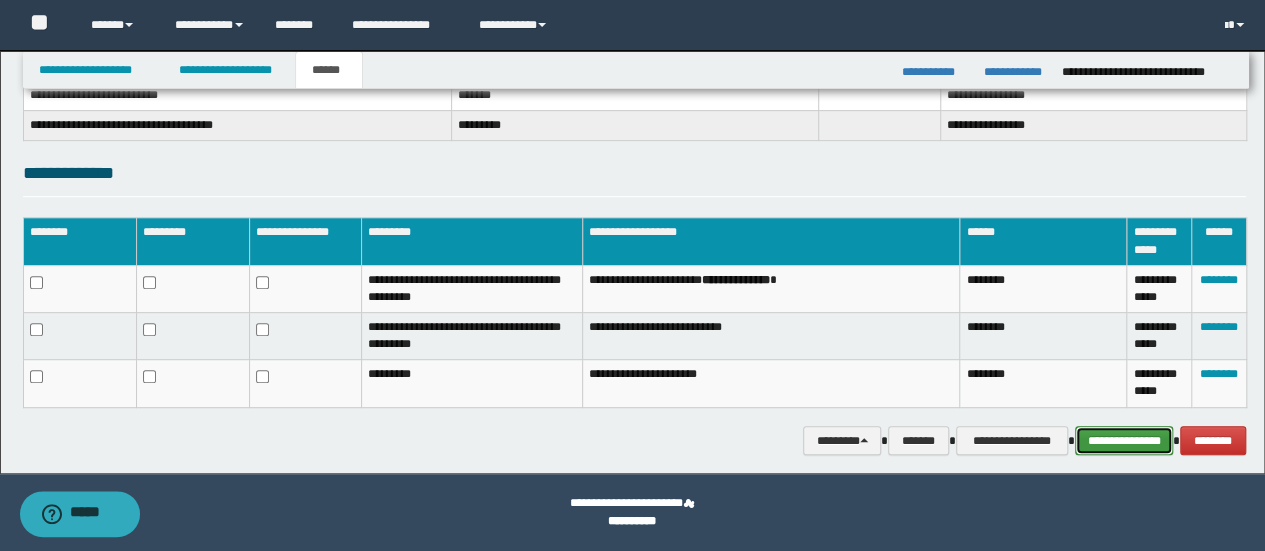 click on "**********" at bounding box center (1124, 440) 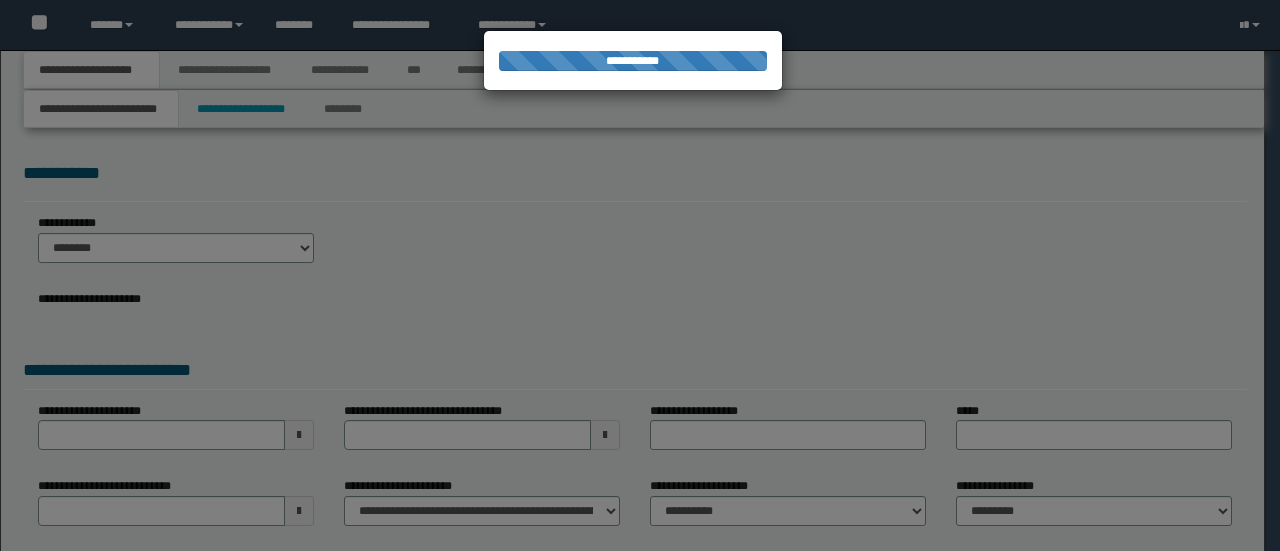 scroll, scrollTop: 0, scrollLeft: 0, axis: both 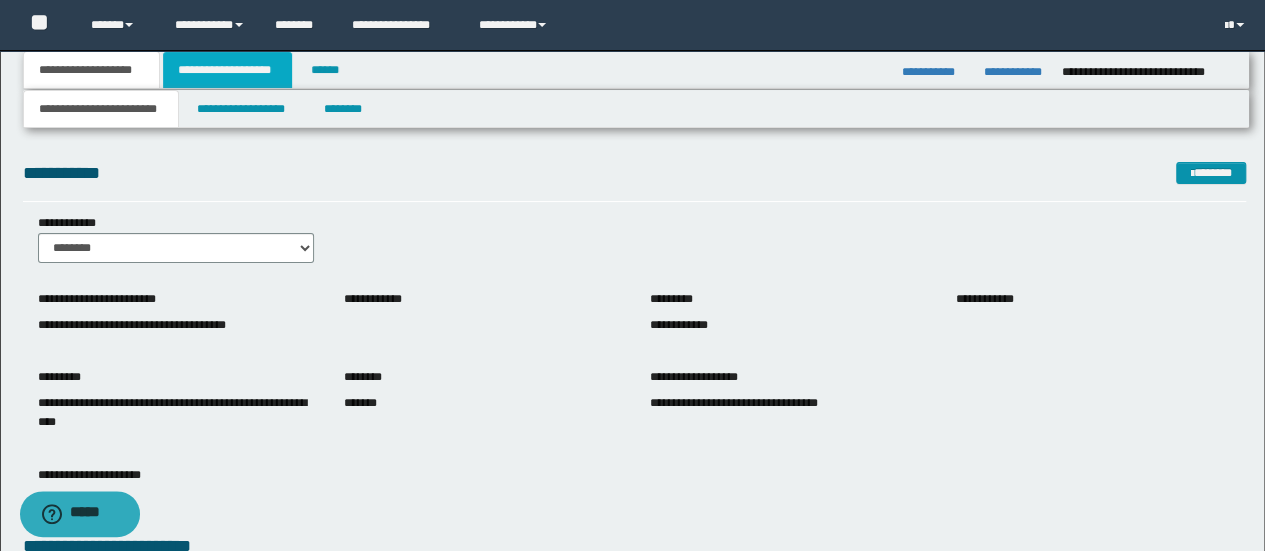 click on "**********" at bounding box center [227, 70] 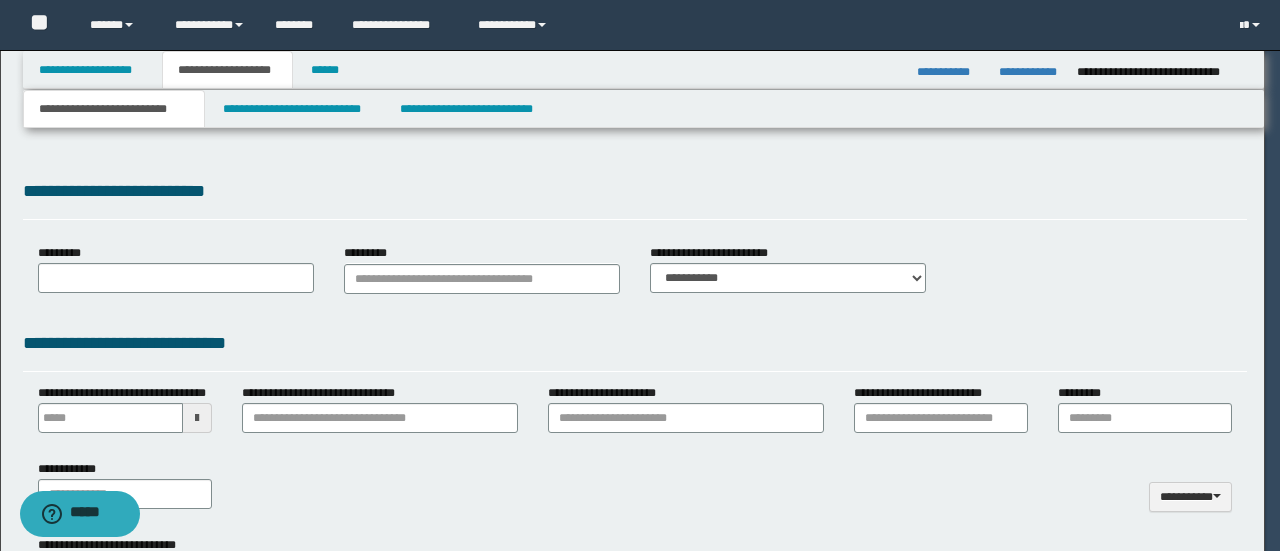 type 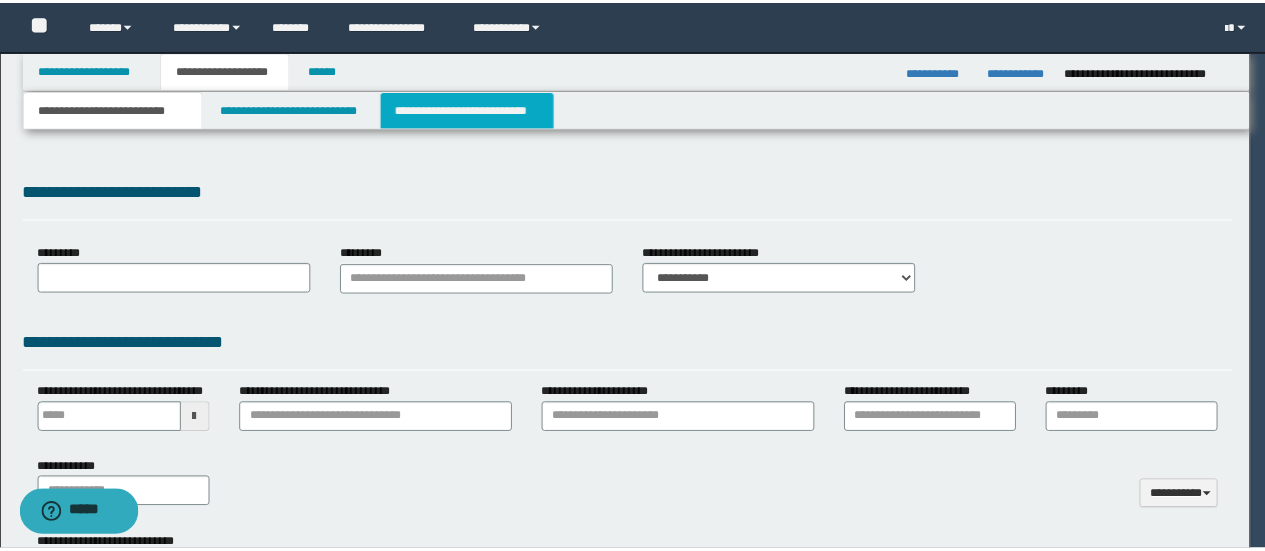 scroll, scrollTop: 0, scrollLeft: 0, axis: both 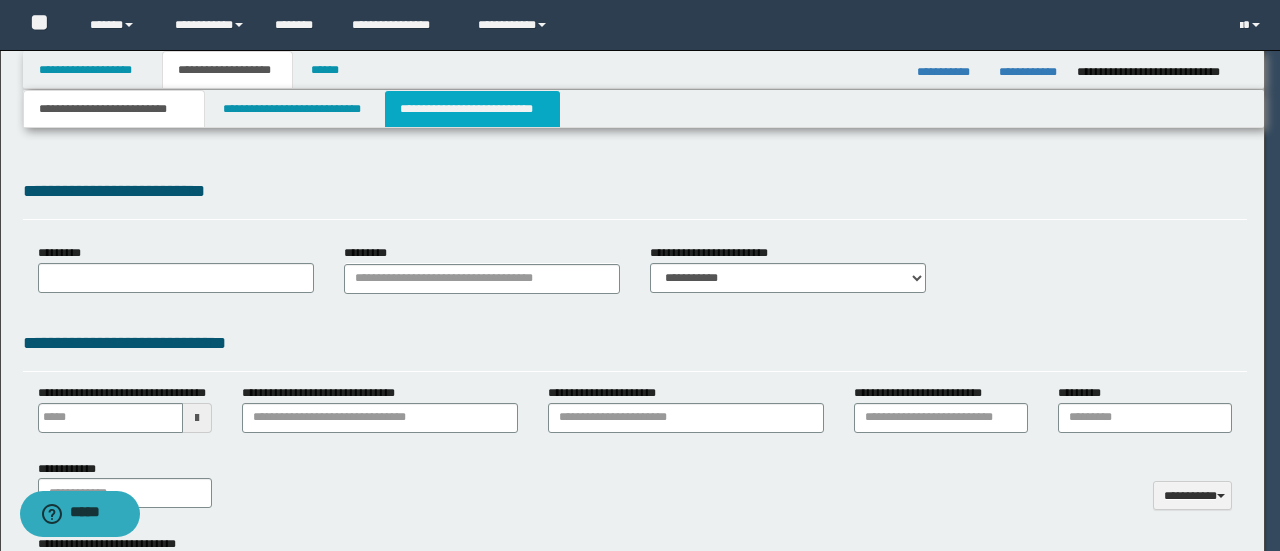 click on "**********" at bounding box center [472, 109] 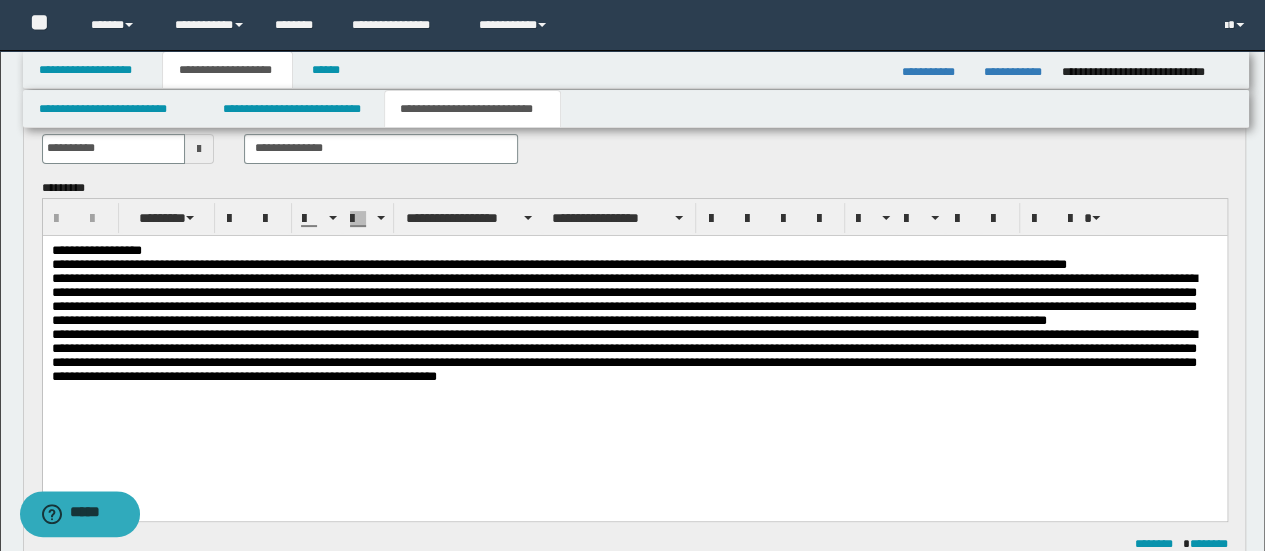 scroll, scrollTop: 200, scrollLeft: 0, axis: vertical 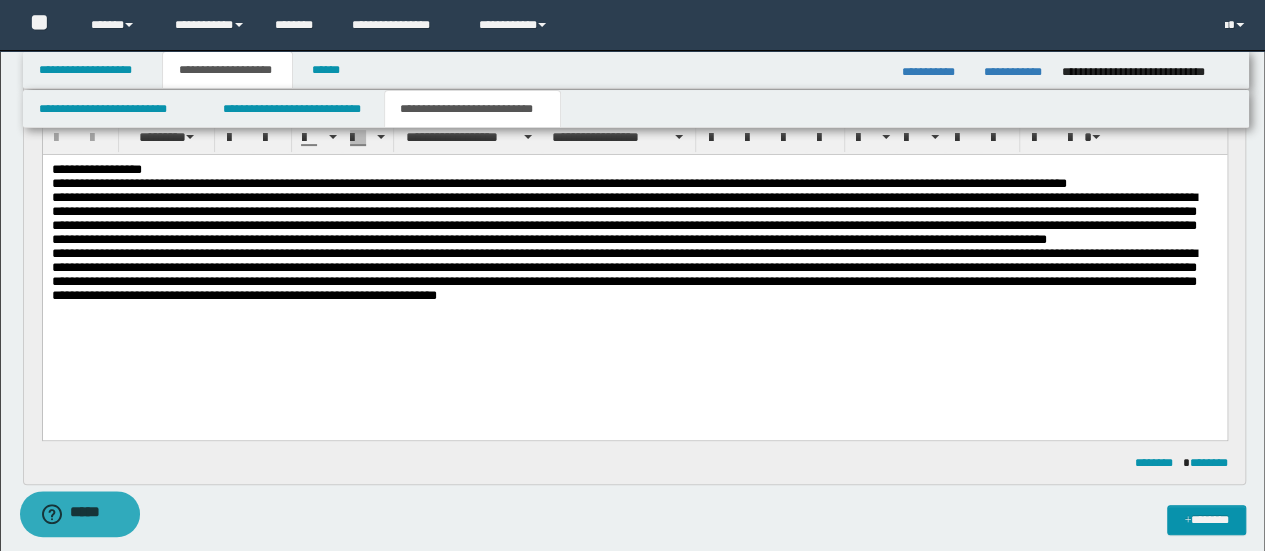 click on "**********" at bounding box center (634, 271) 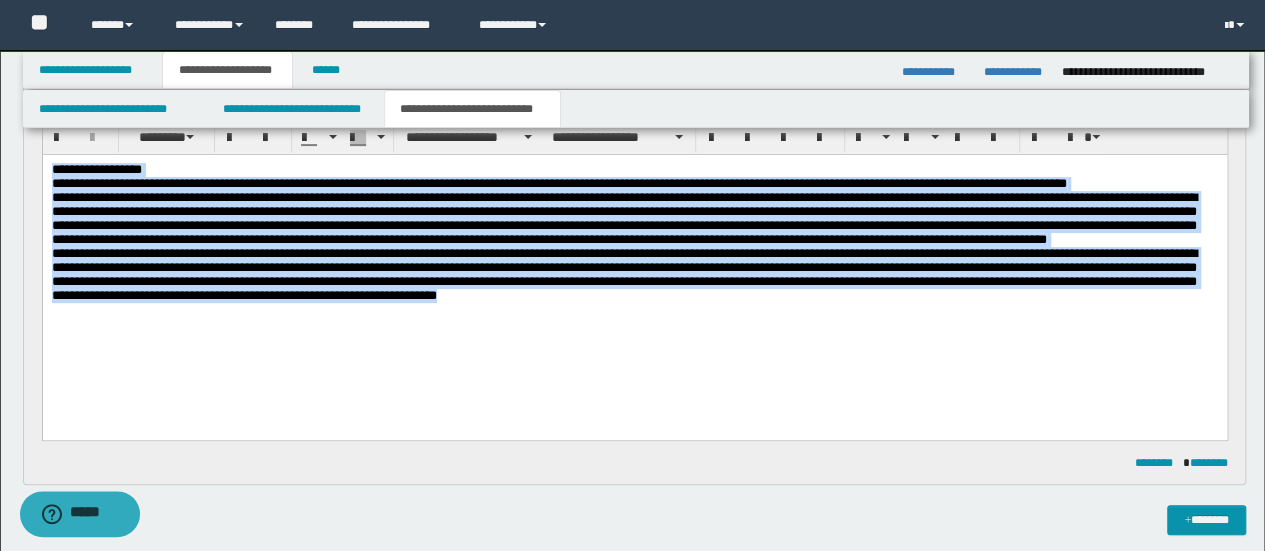 paste 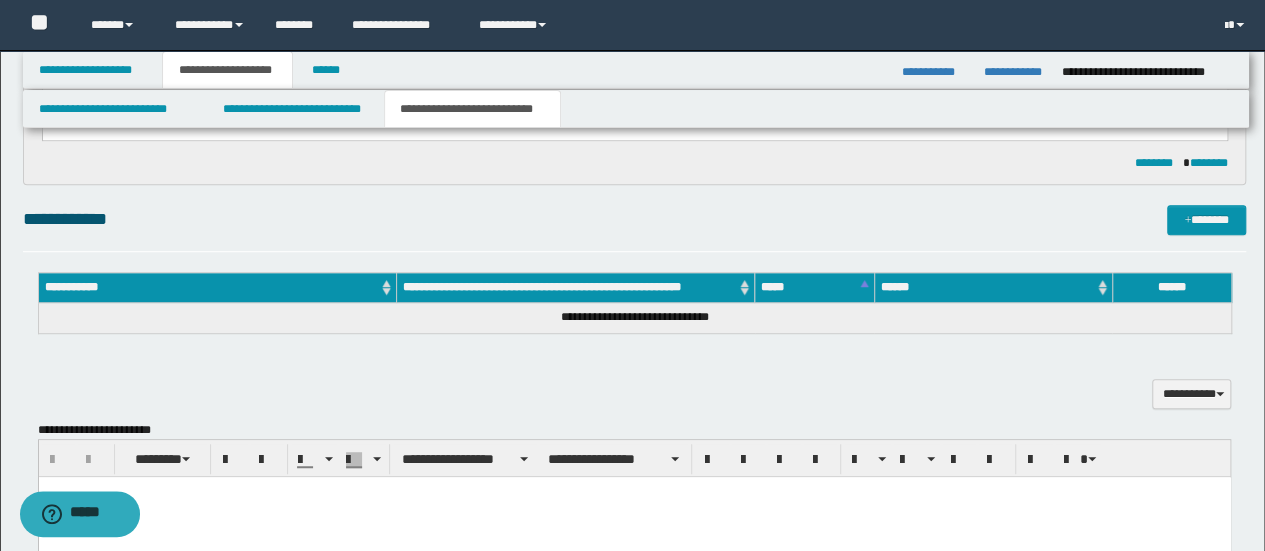 drag, startPoint x: 635, startPoint y: 511, endPoint x: 627, endPoint y: 483, distance: 29.12044 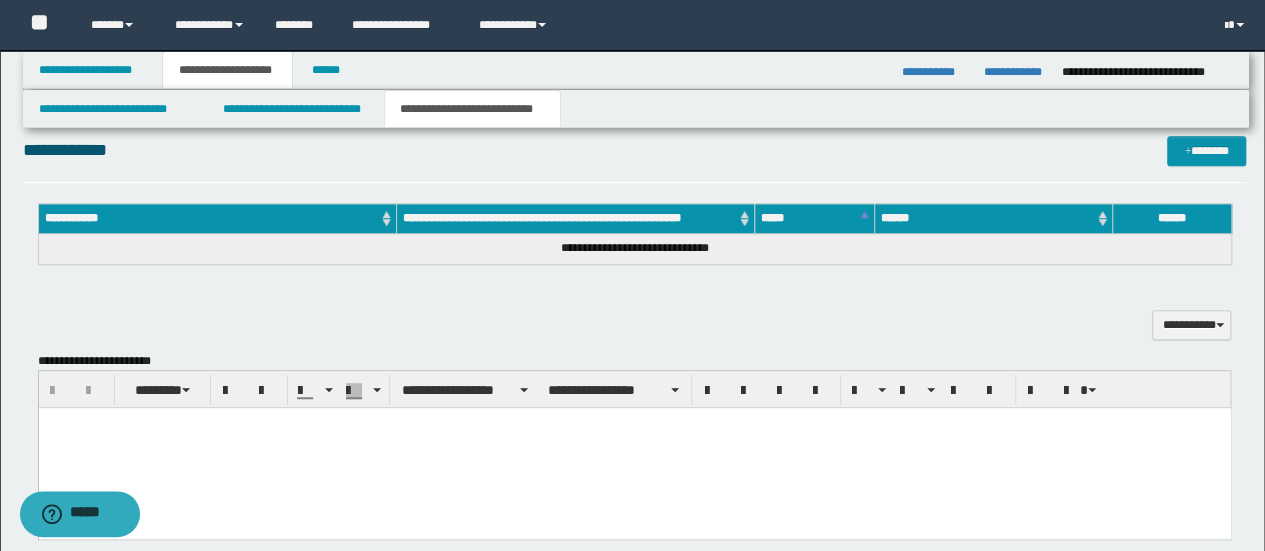 scroll, scrollTop: 600, scrollLeft: 0, axis: vertical 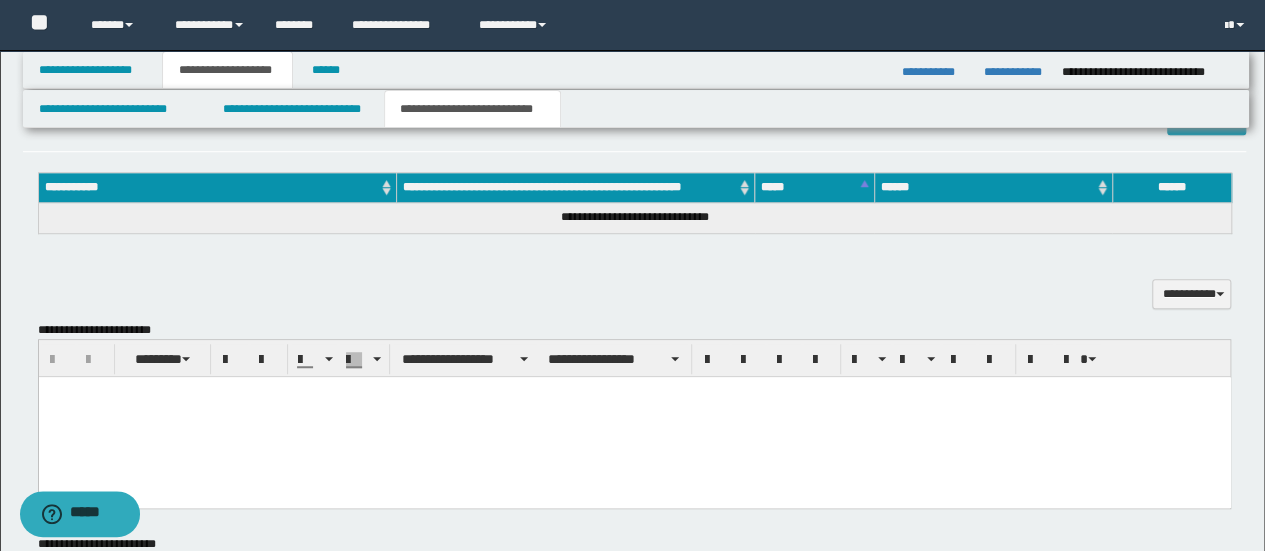 paste 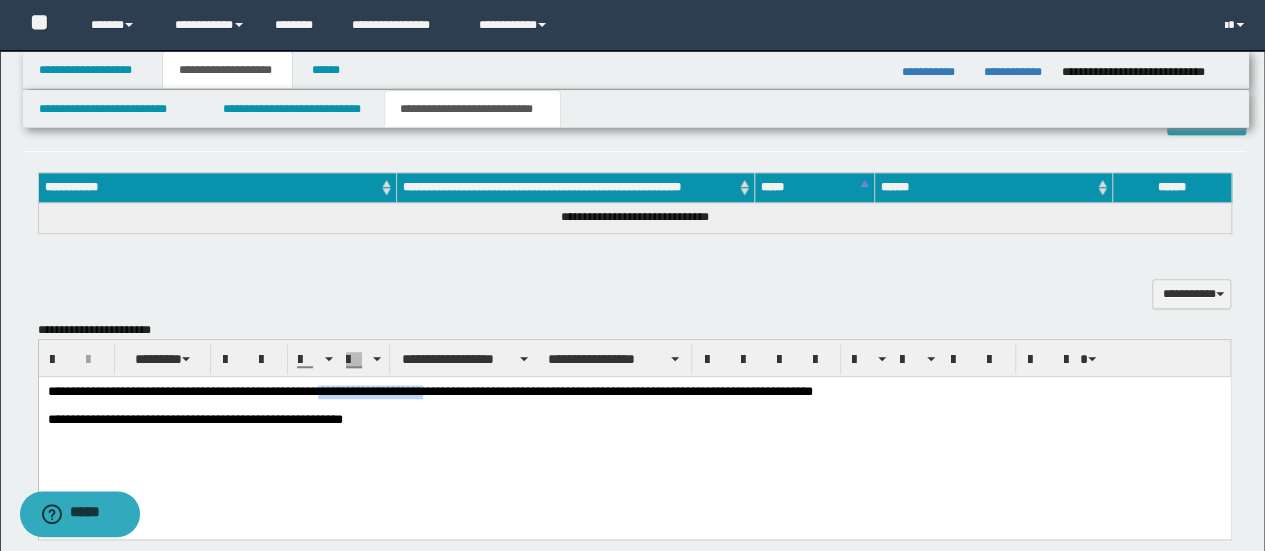 copy on "**********" 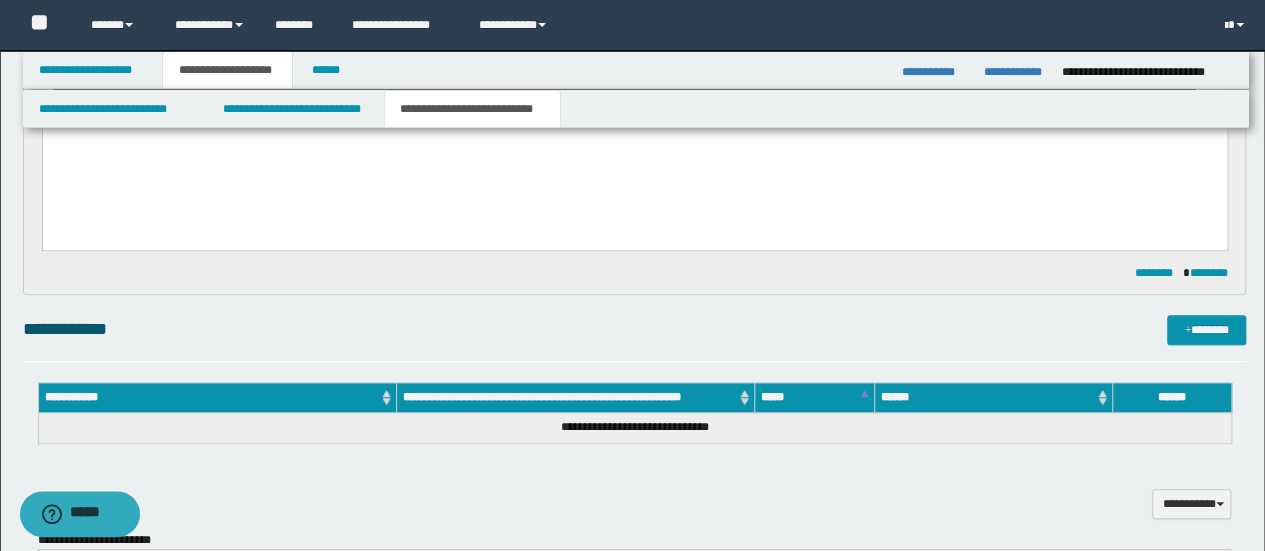 scroll, scrollTop: 300, scrollLeft: 0, axis: vertical 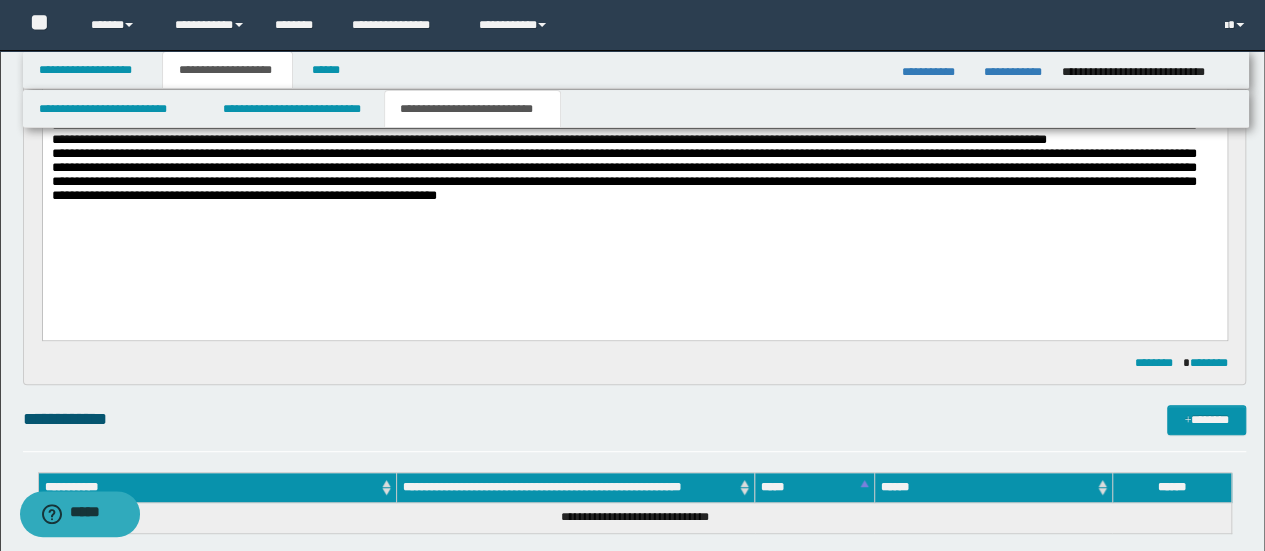 click on "**********" at bounding box center [634, 171] 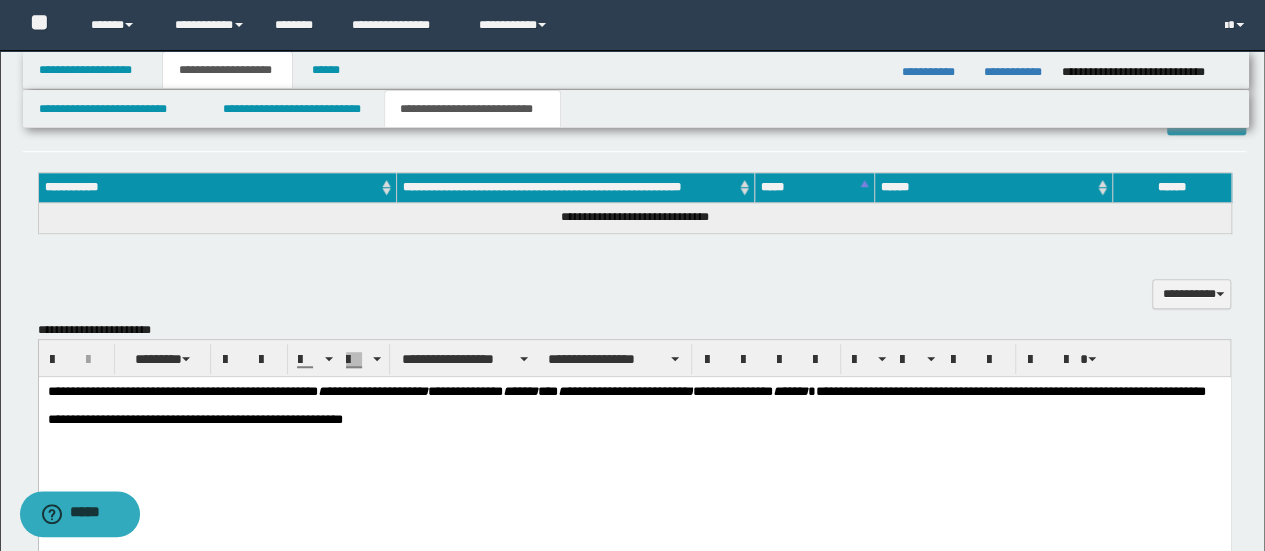 scroll, scrollTop: 800, scrollLeft: 0, axis: vertical 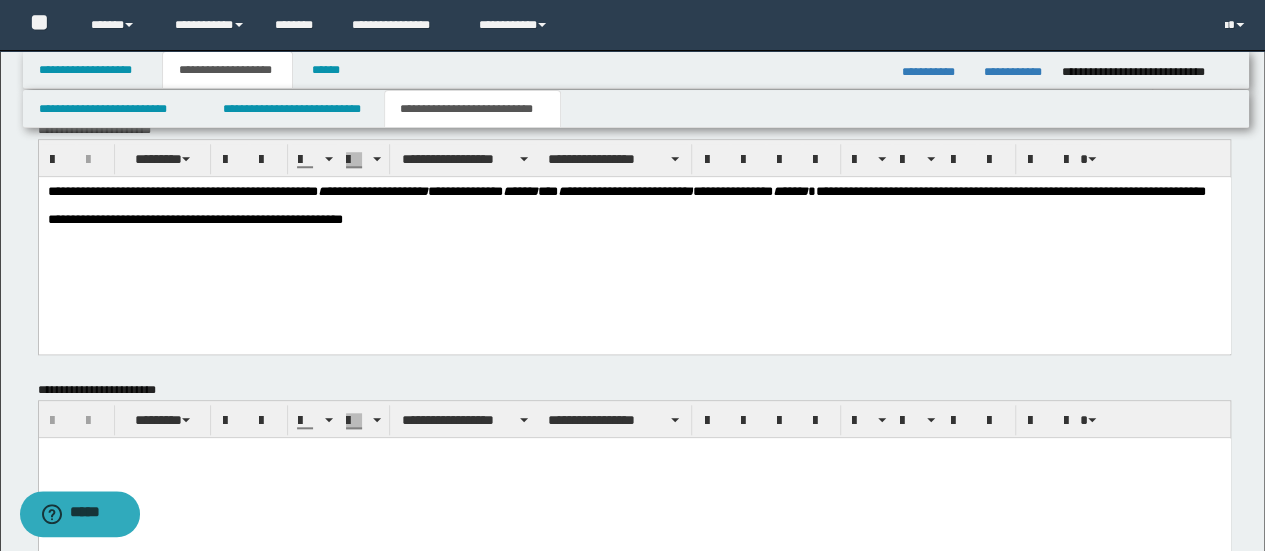 click on "**********" at bounding box center [634, 240] 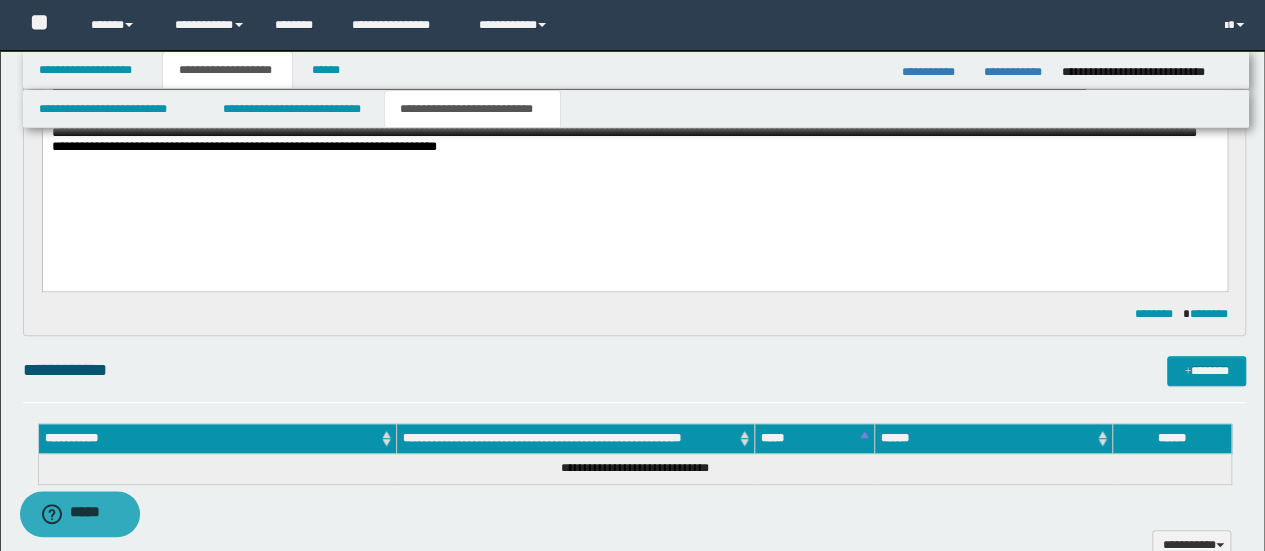 scroll, scrollTop: 200, scrollLeft: 0, axis: vertical 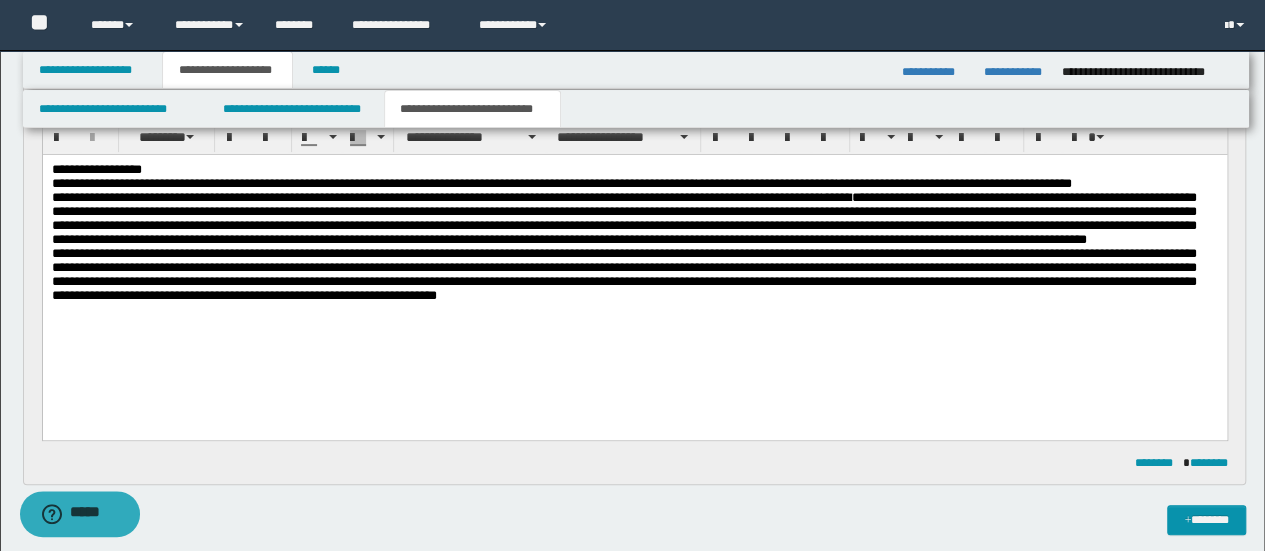 click on "**********" at bounding box center [623, 217] 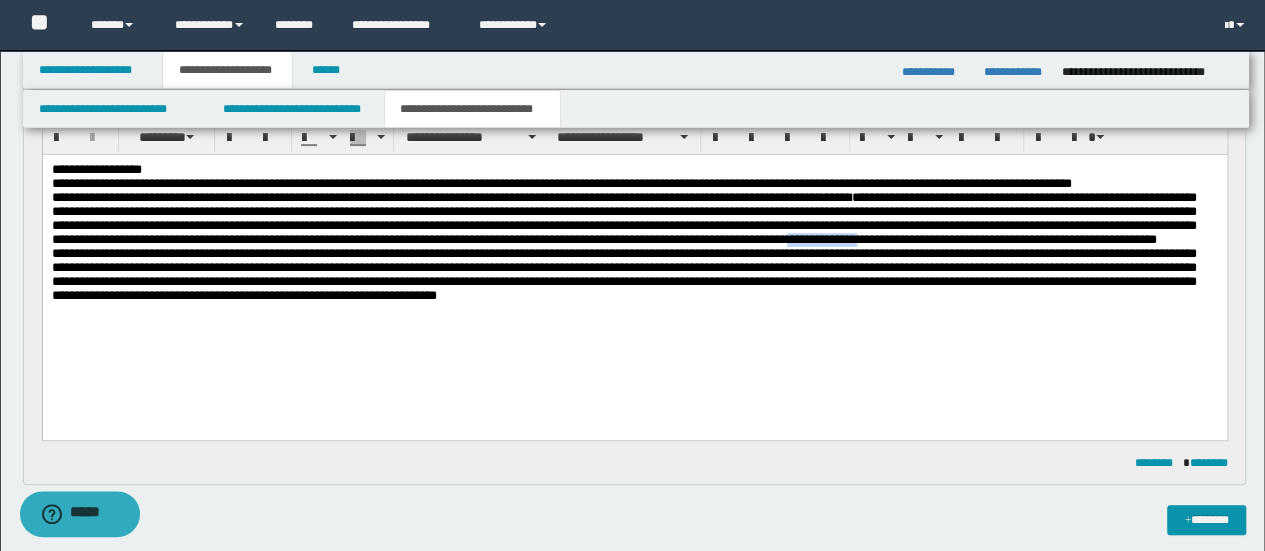 copy on "**********" 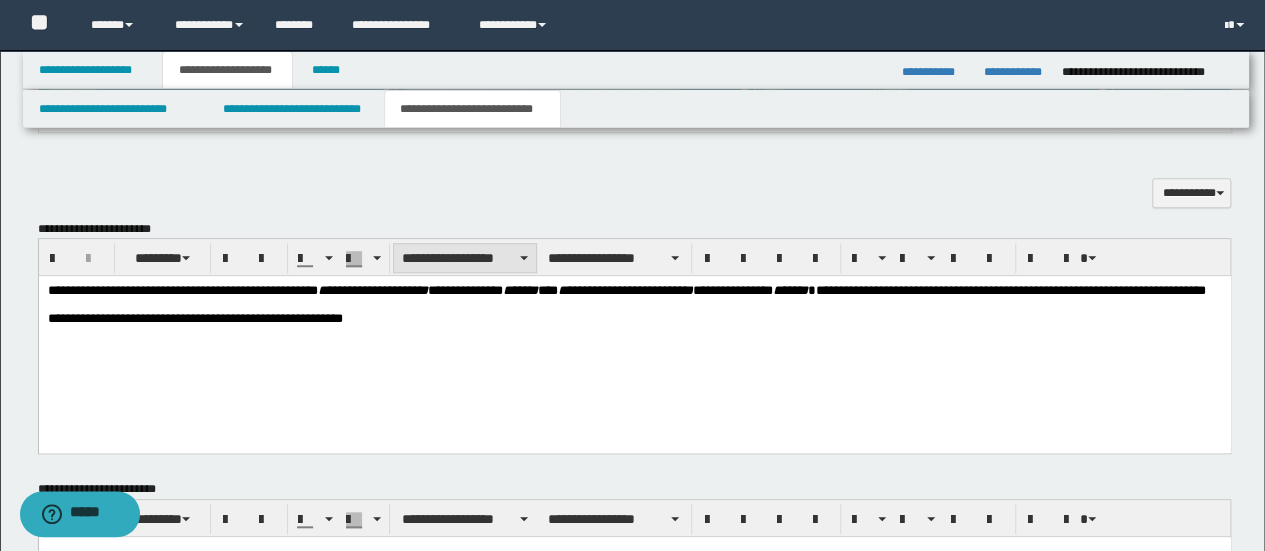 scroll, scrollTop: 800, scrollLeft: 0, axis: vertical 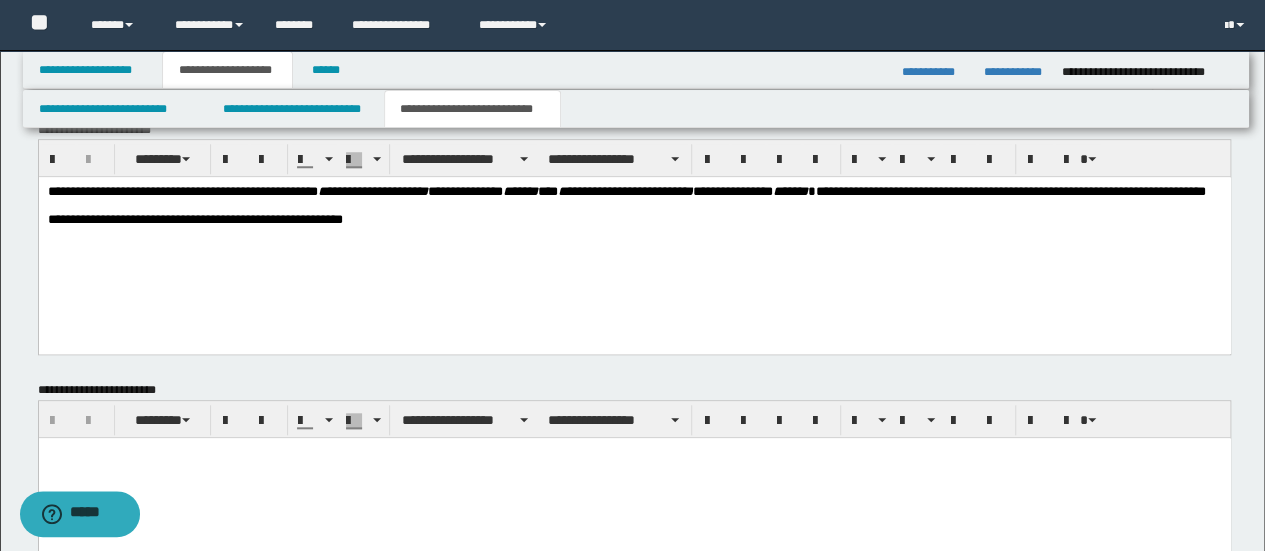 click on "**********" at bounding box center [634, 240] 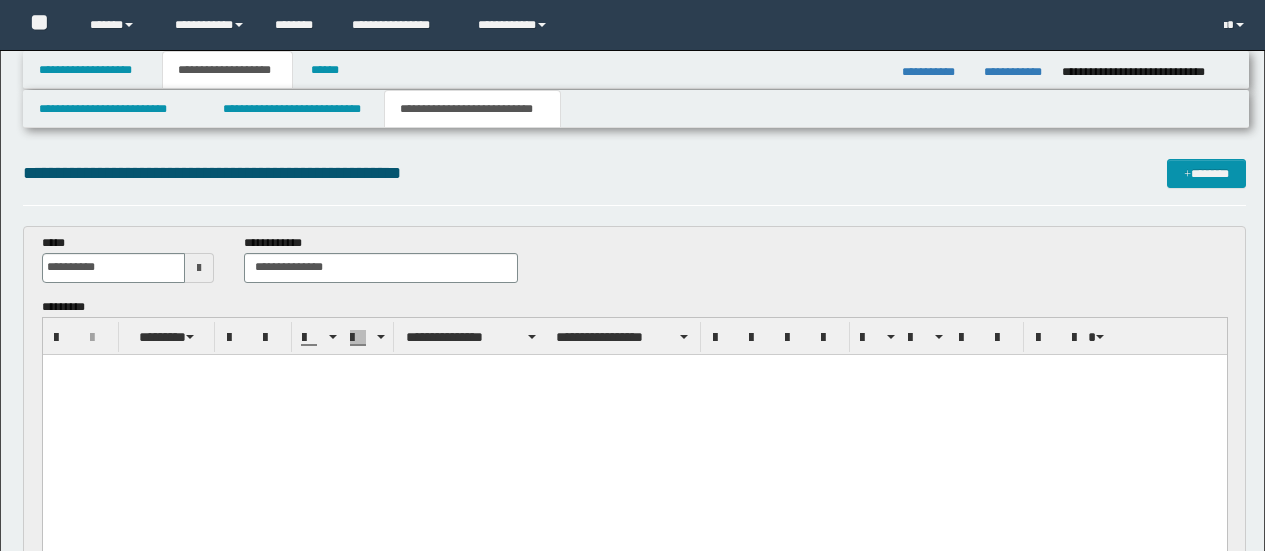 scroll, scrollTop: 800, scrollLeft: 0, axis: vertical 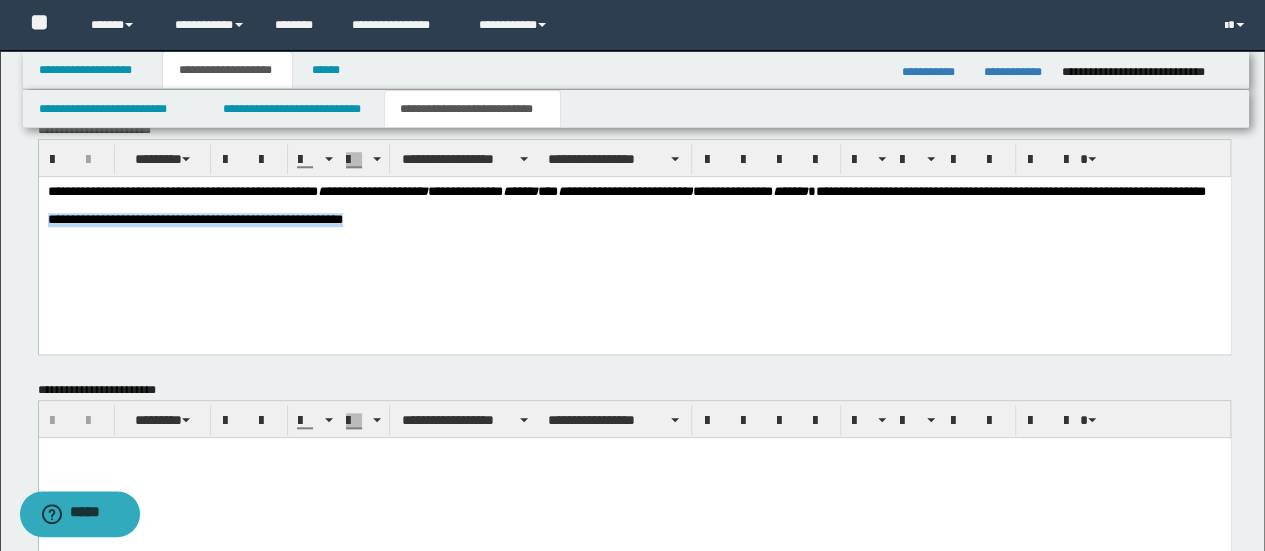 paste 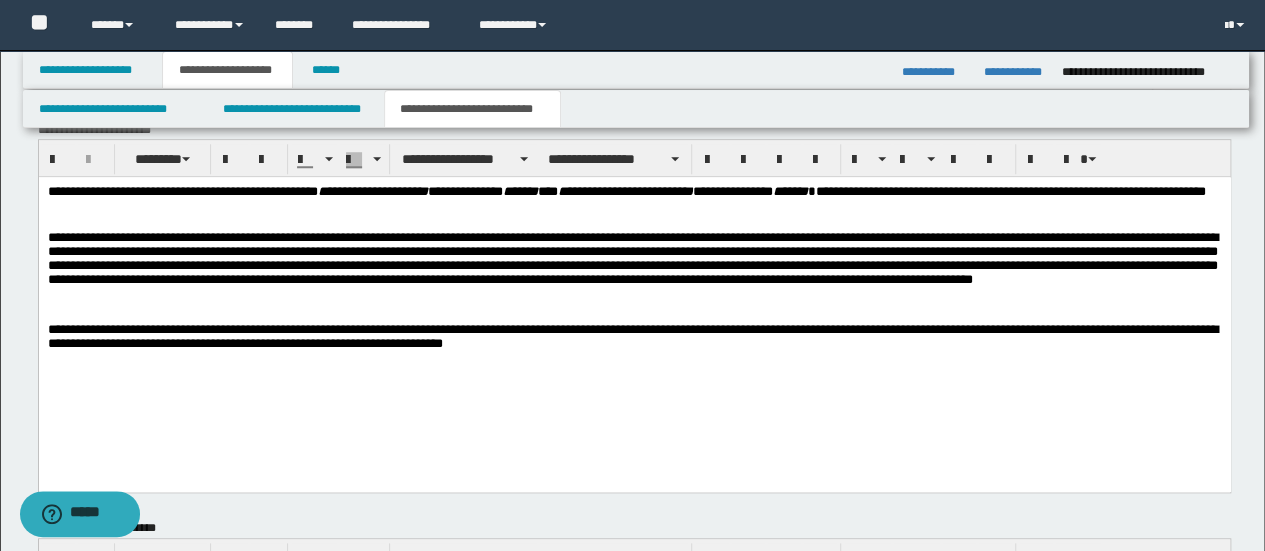 click on "**********" at bounding box center (634, 309) 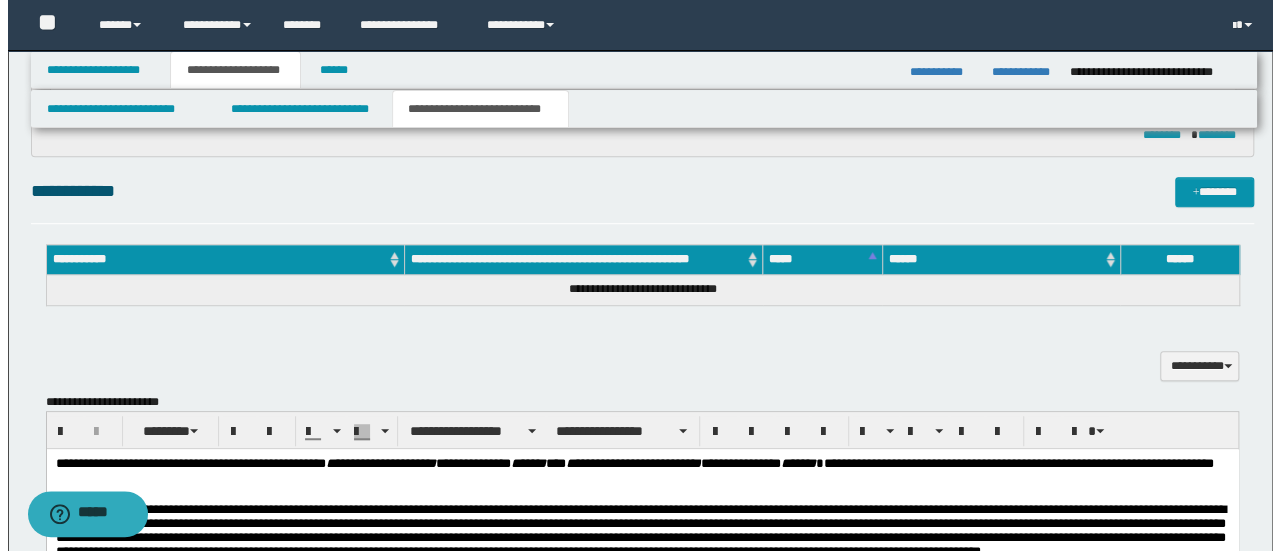 scroll, scrollTop: 500, scrollLeft: 0, axis: vertical 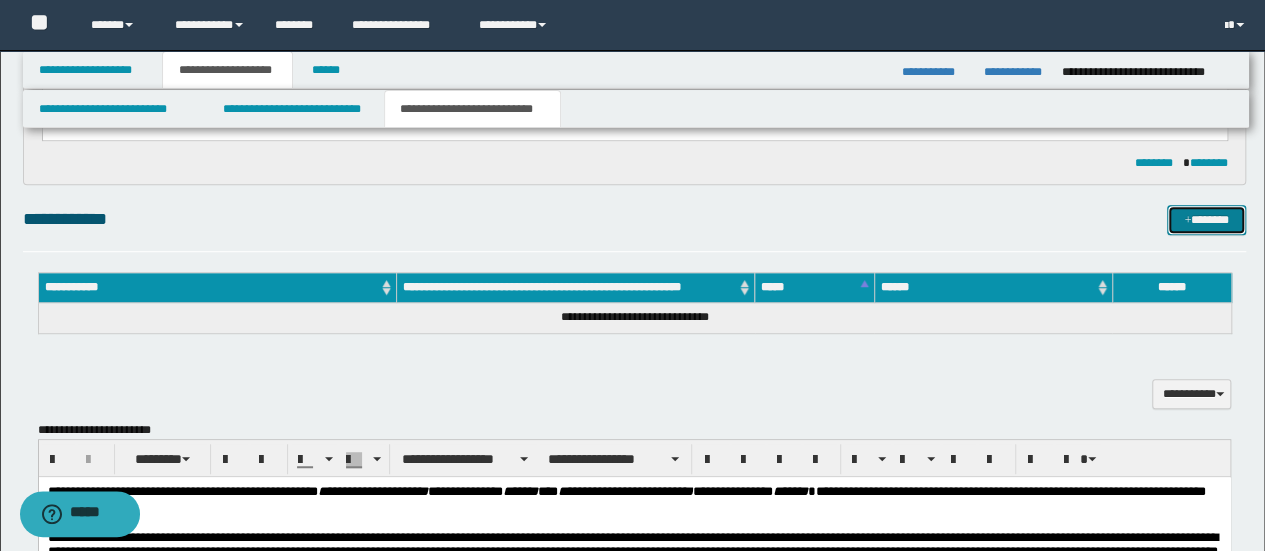 click on "*******" at bounding box center [1206, 219] 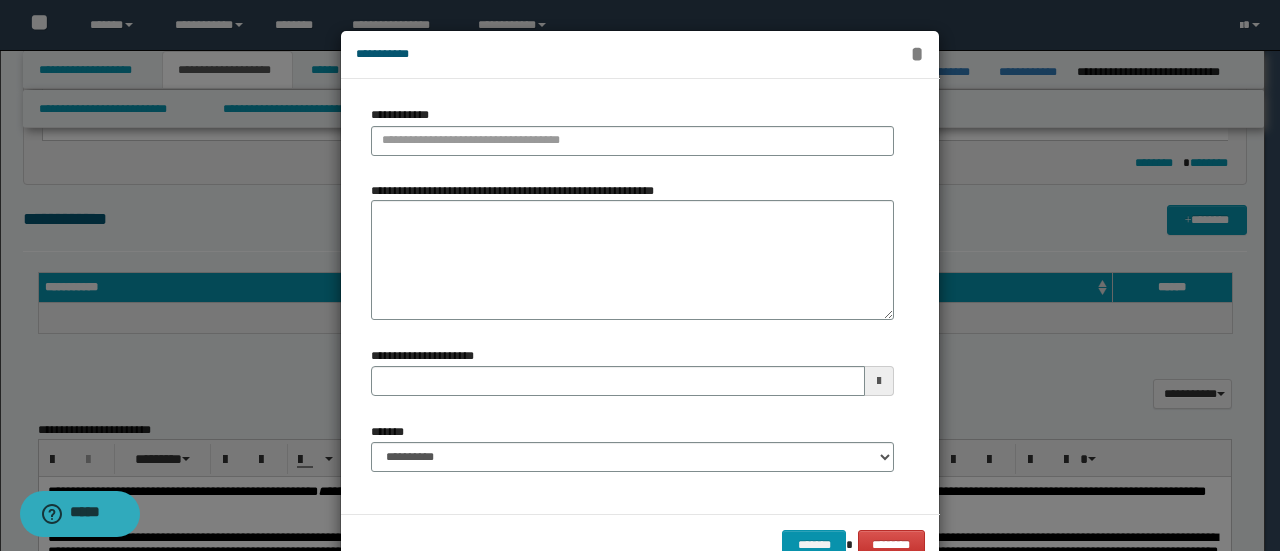 type 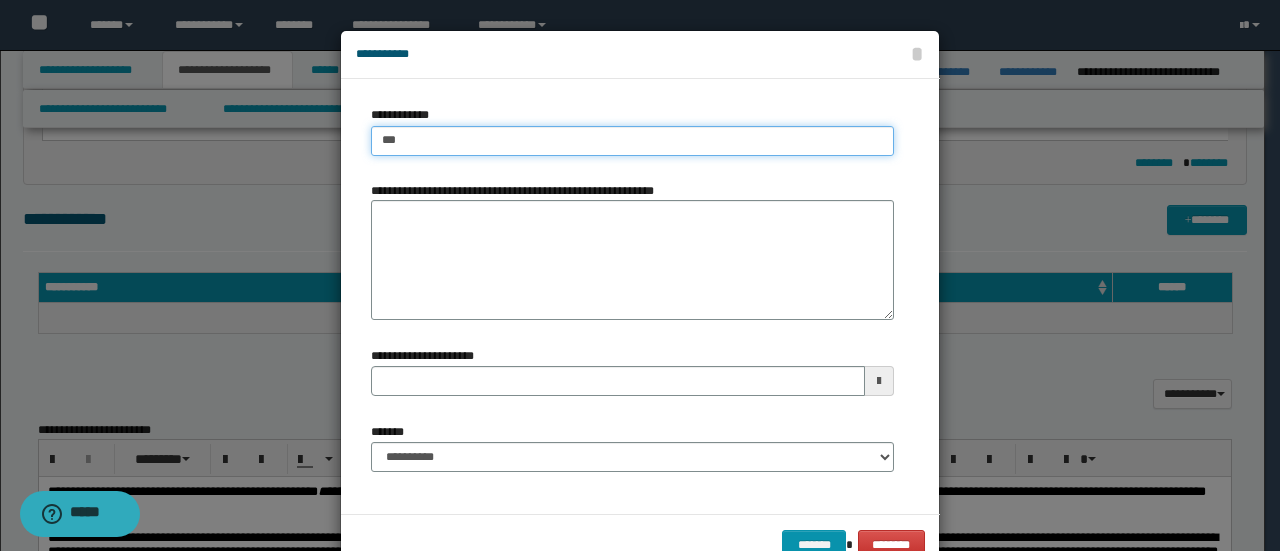 type on "****" 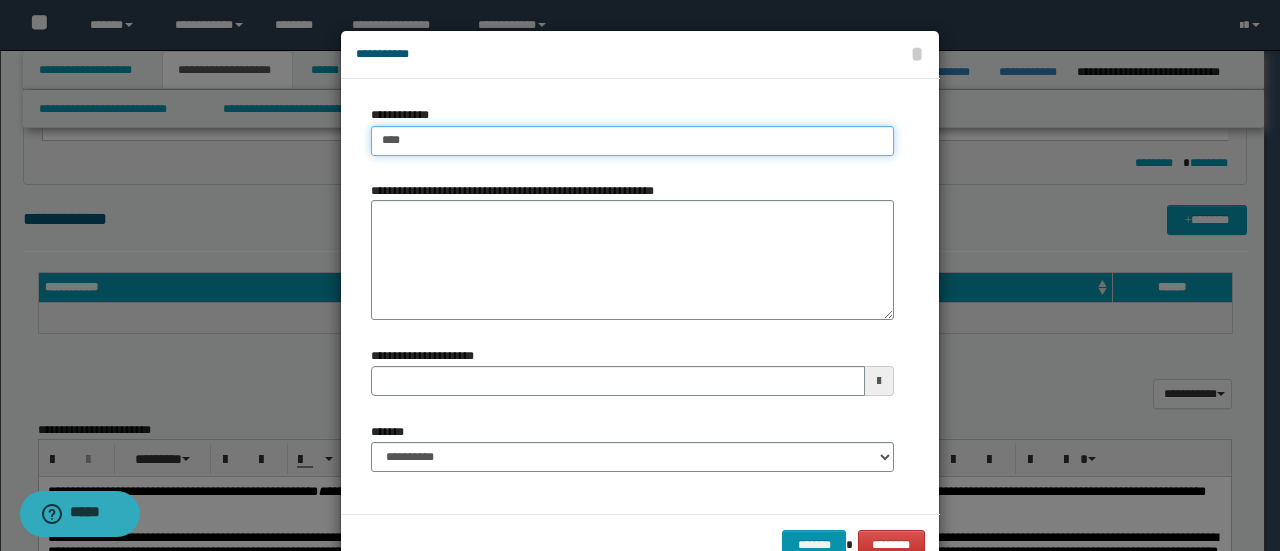 type on "****" 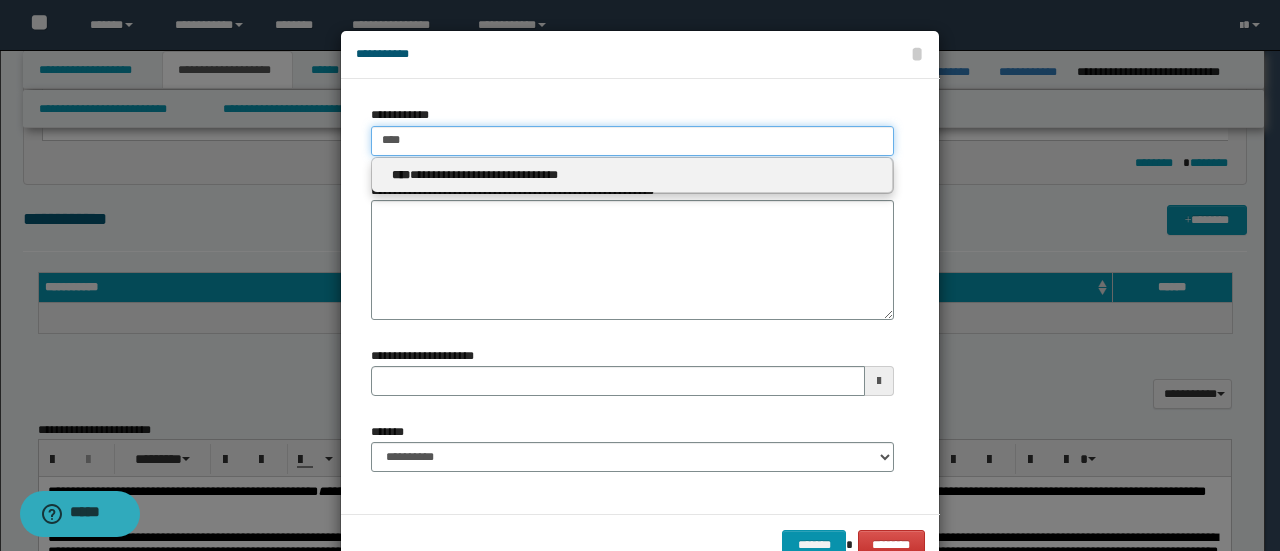 type 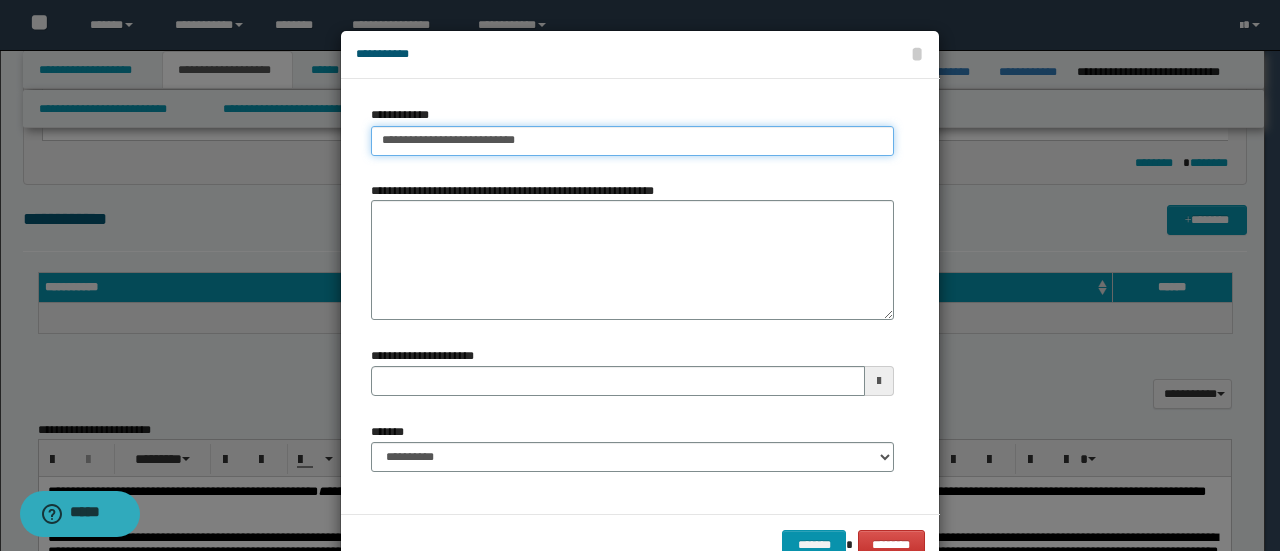 type on "**********" 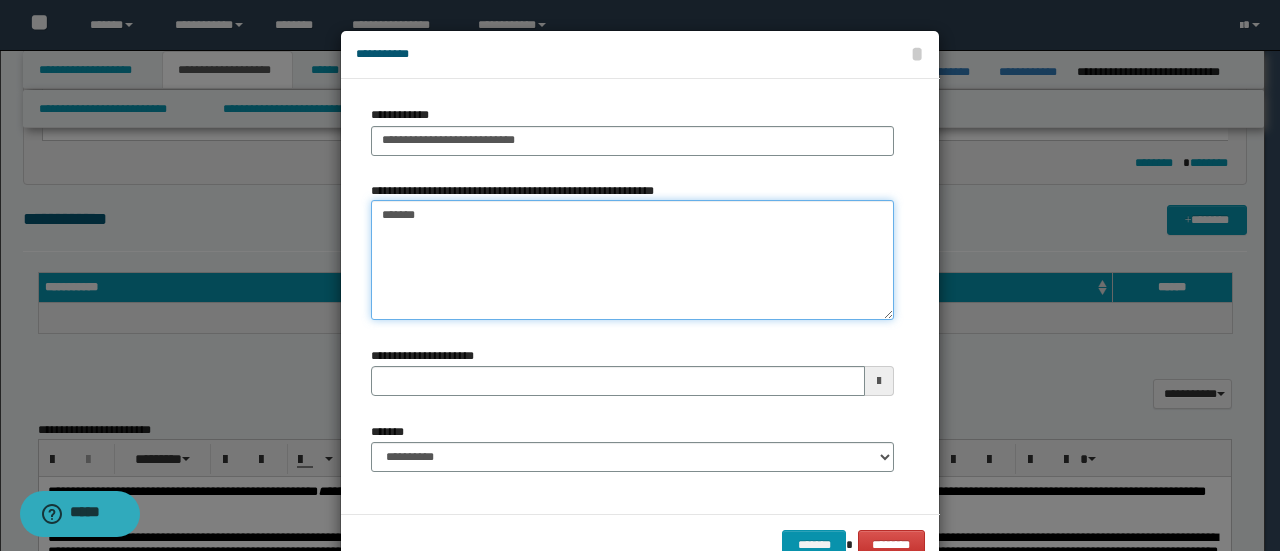 type on "*******" 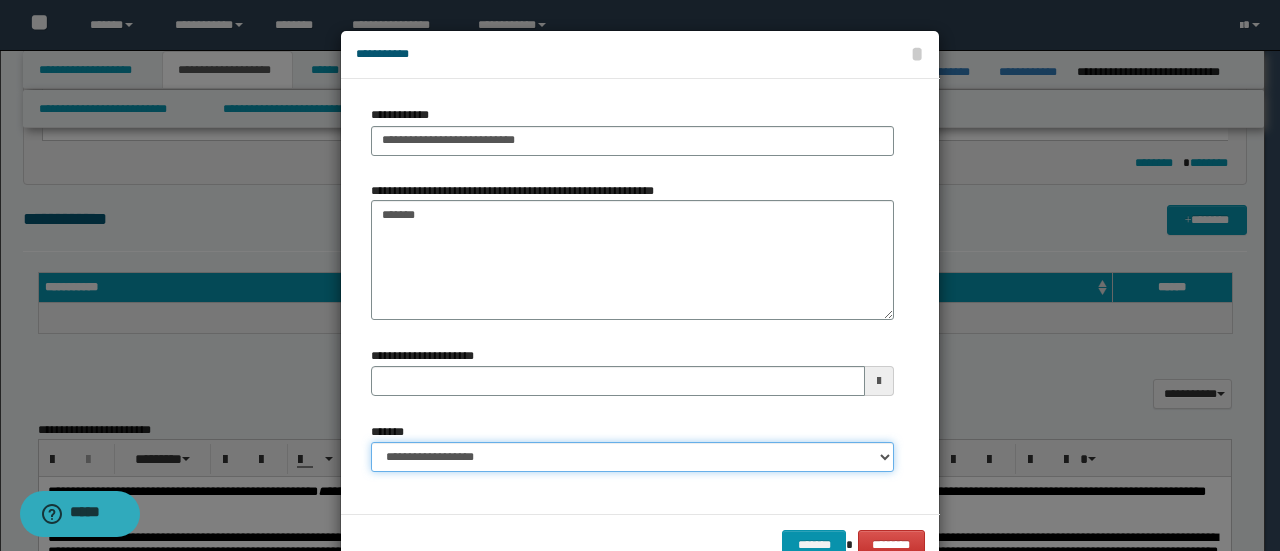 select on "*" 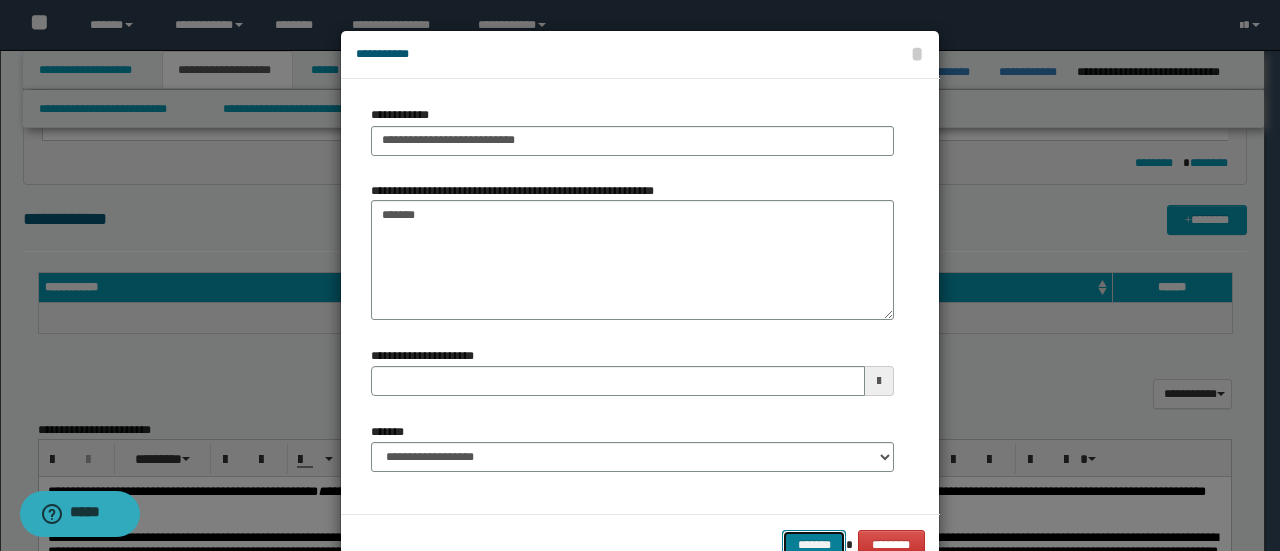 scroll, scrollTop: 6, scrollLeft: 0, axis: vertical 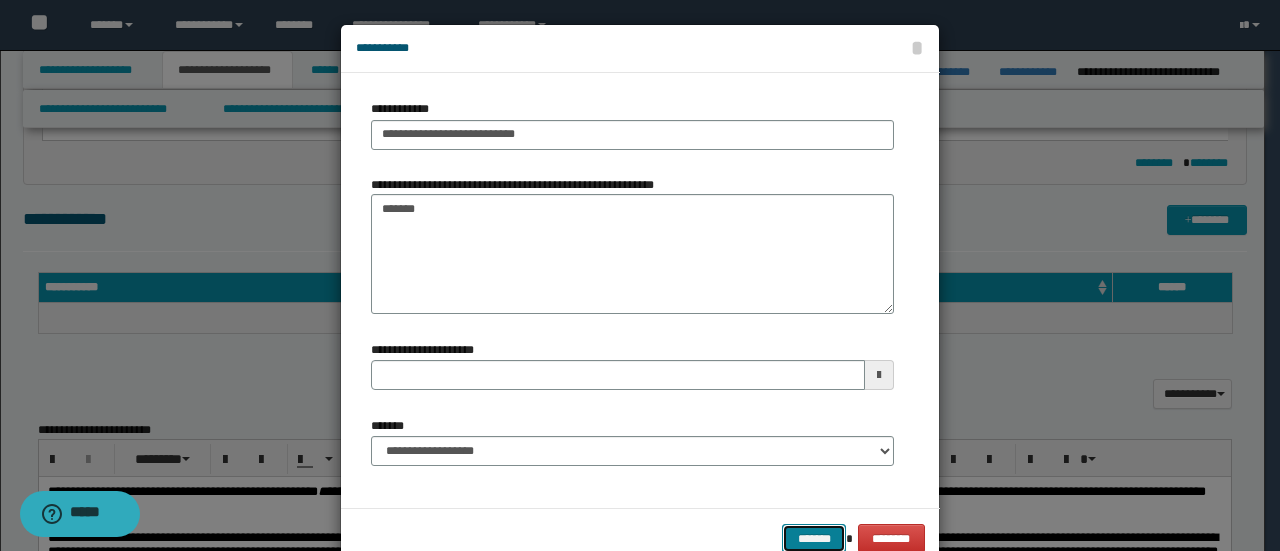type 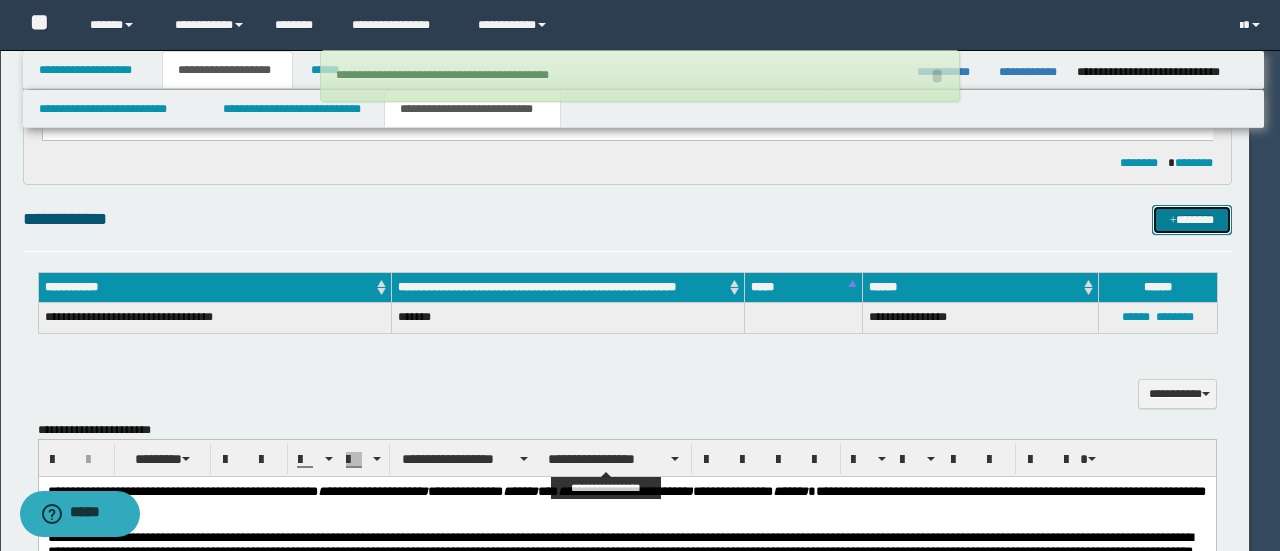 type 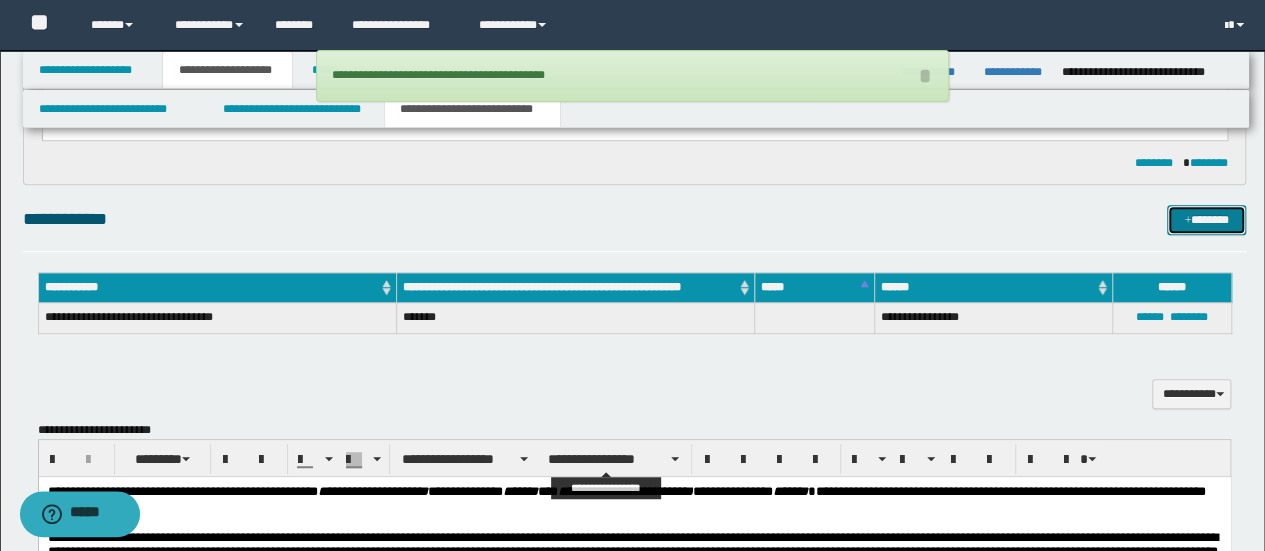 type 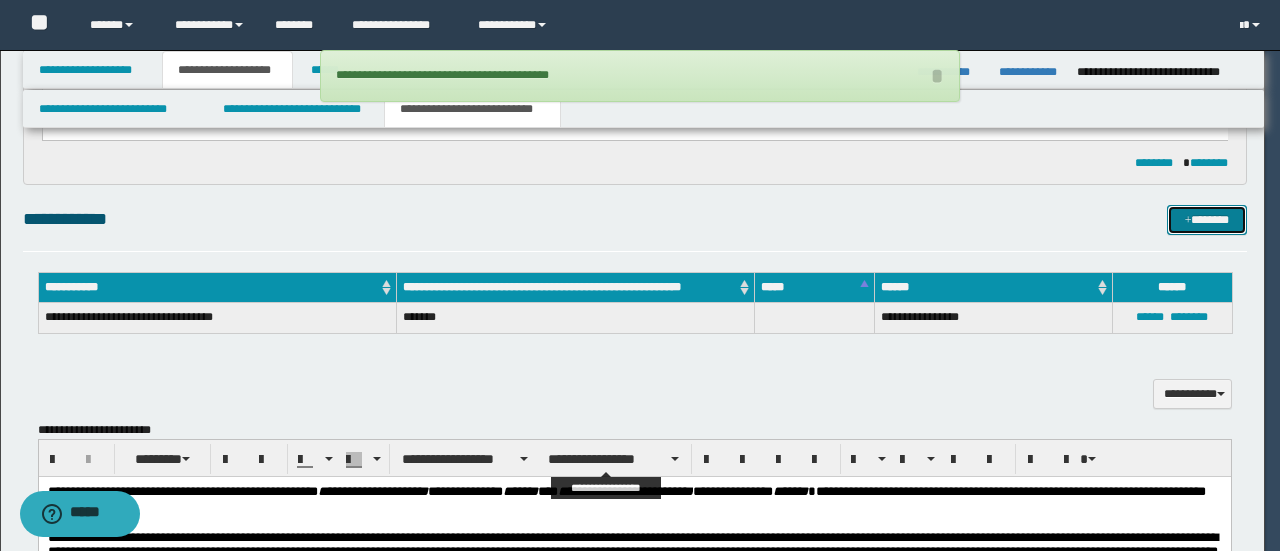 scroll, scrollTop: 0, scrollLeft: 0, axis: both 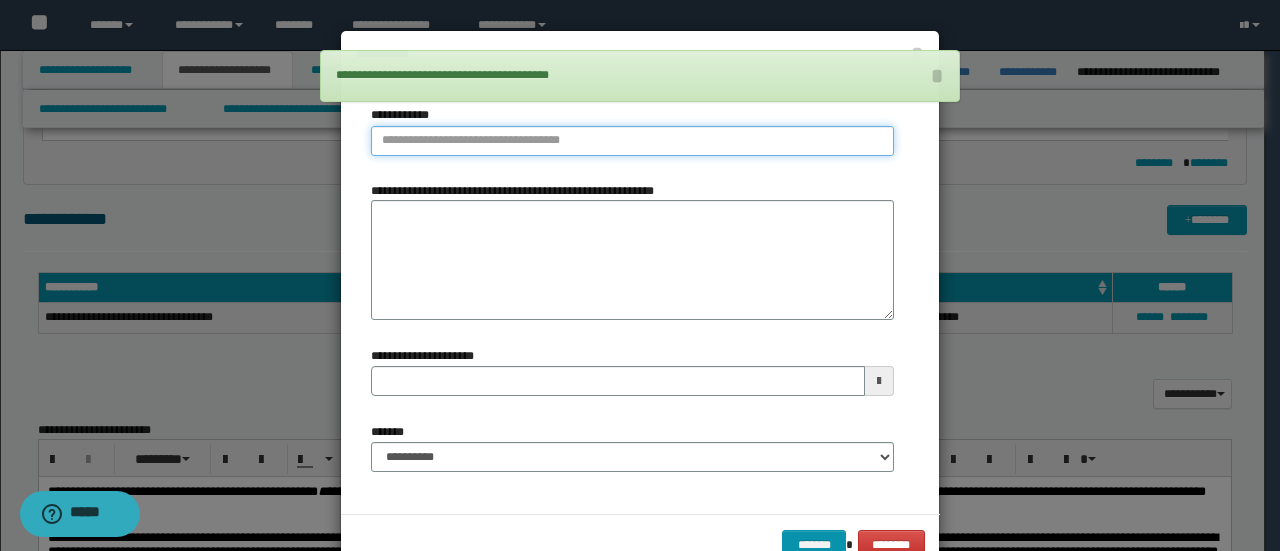 type on "**********" 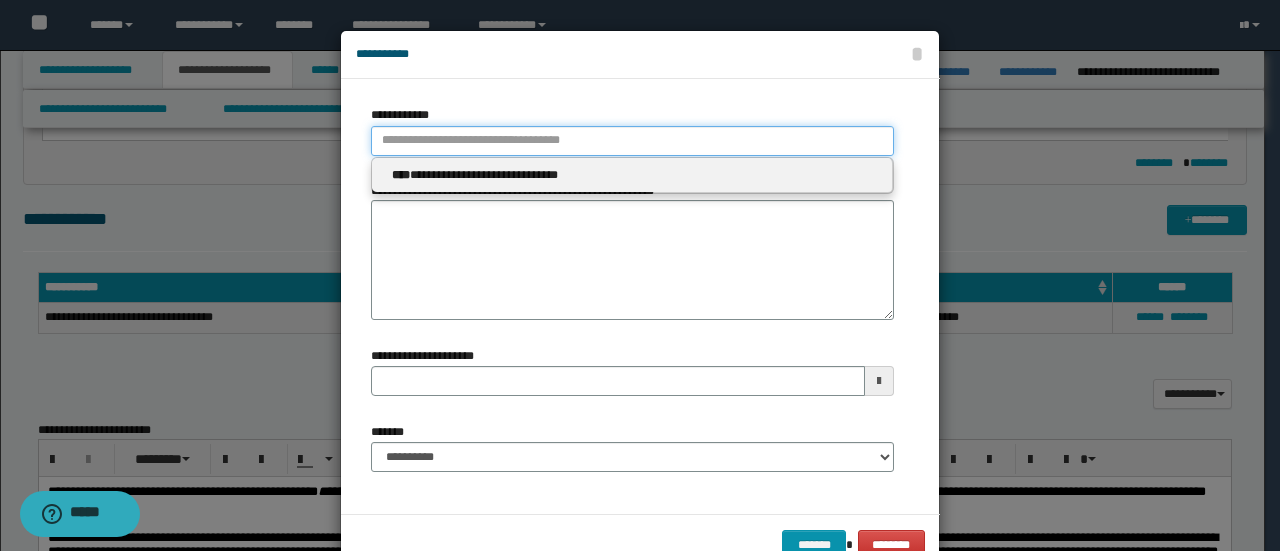 type 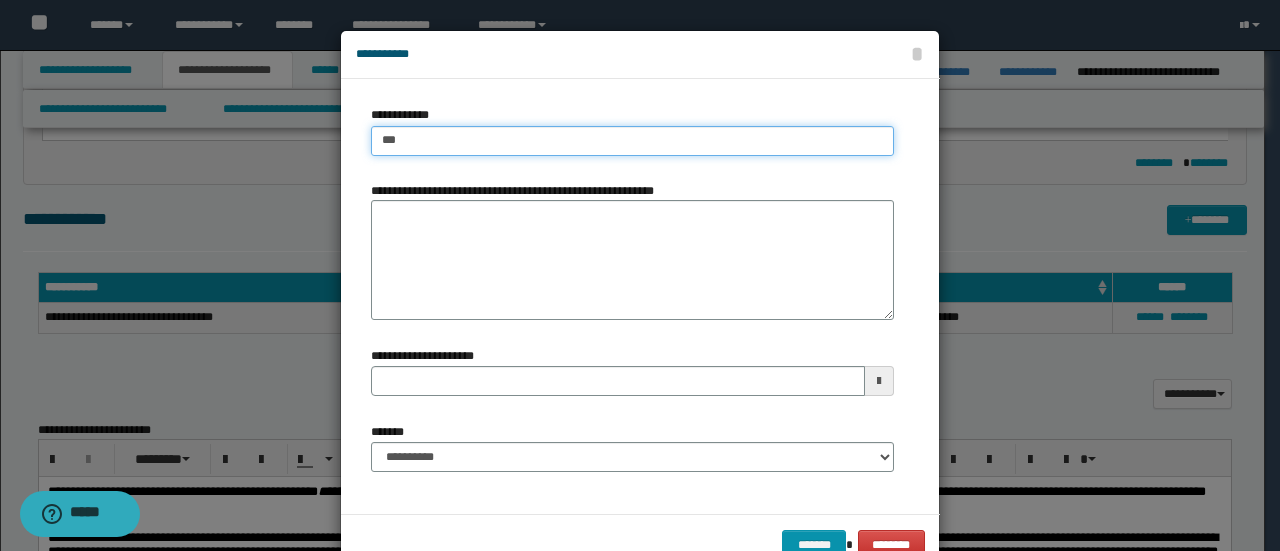 type on "****" 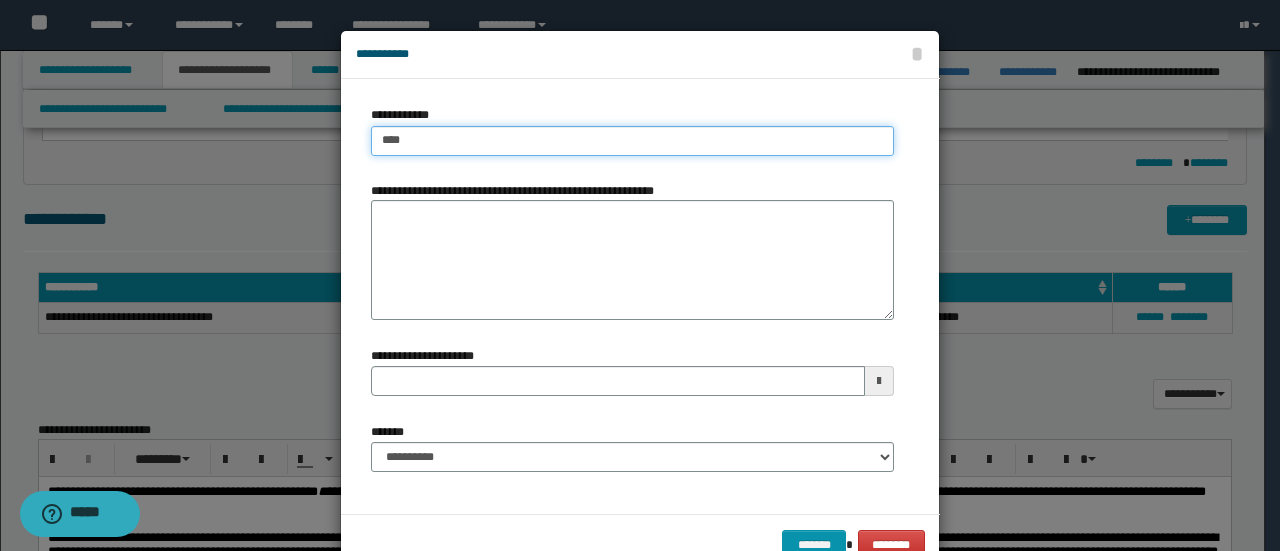 type on "****" 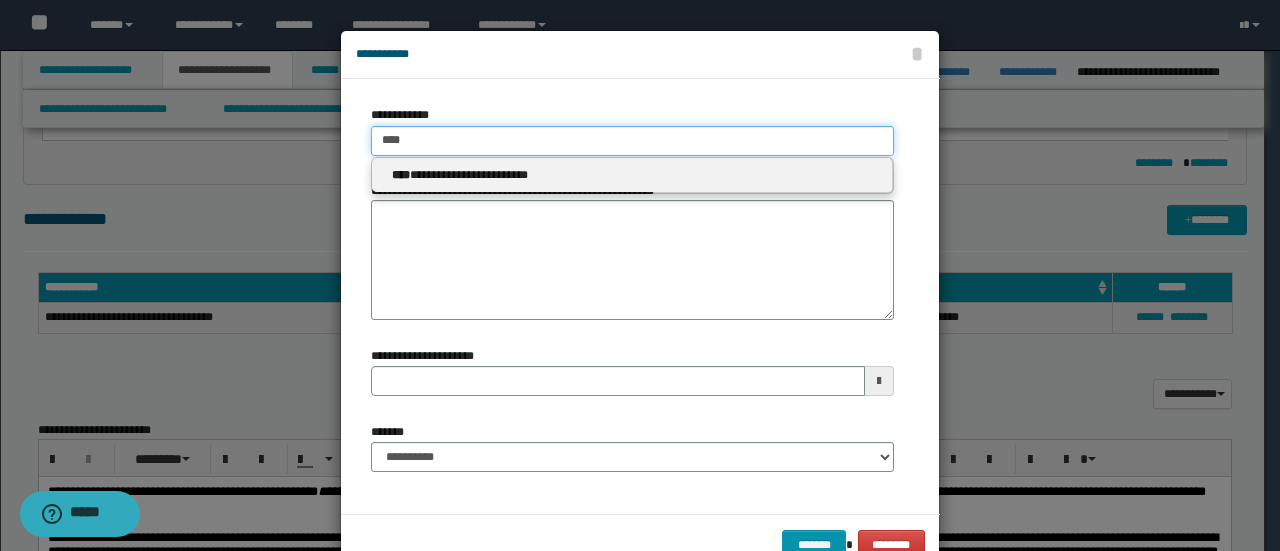 type 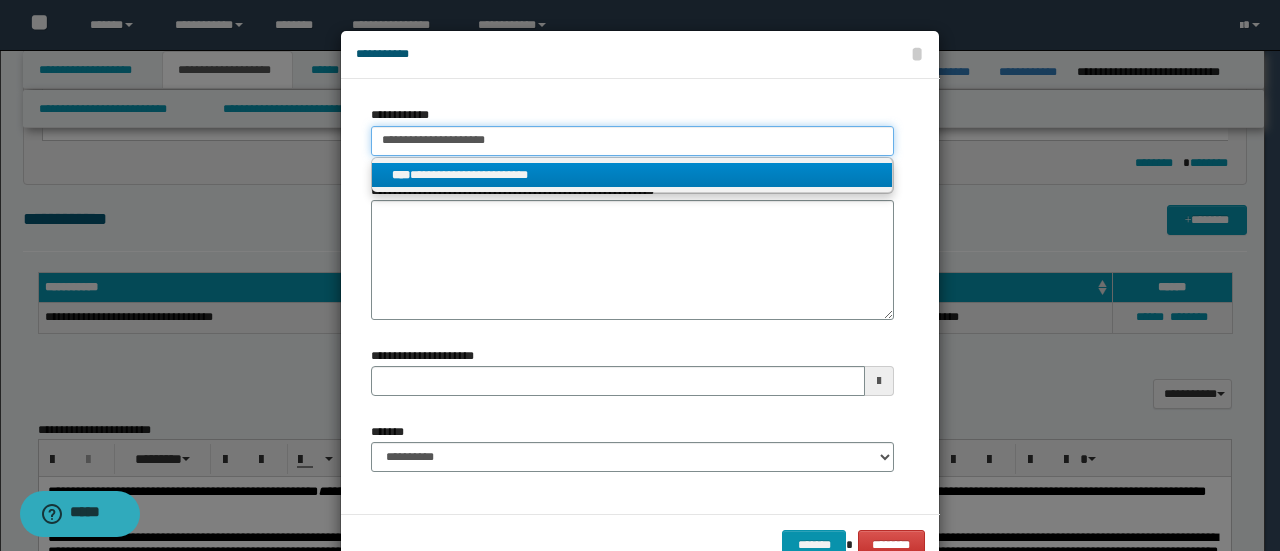 type on "**********" 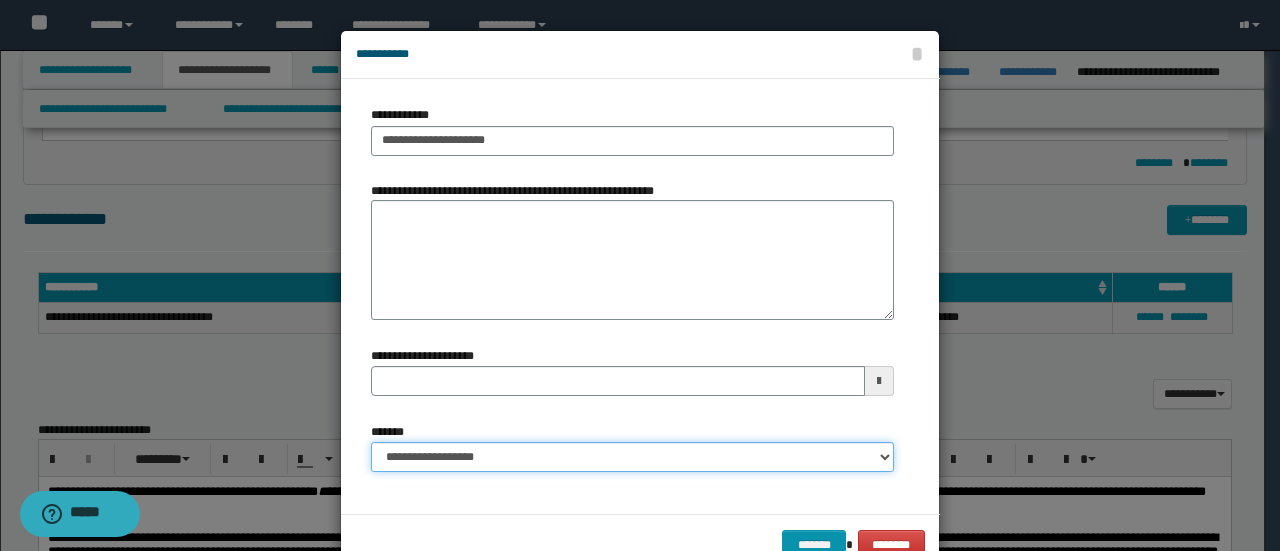 select on "*" 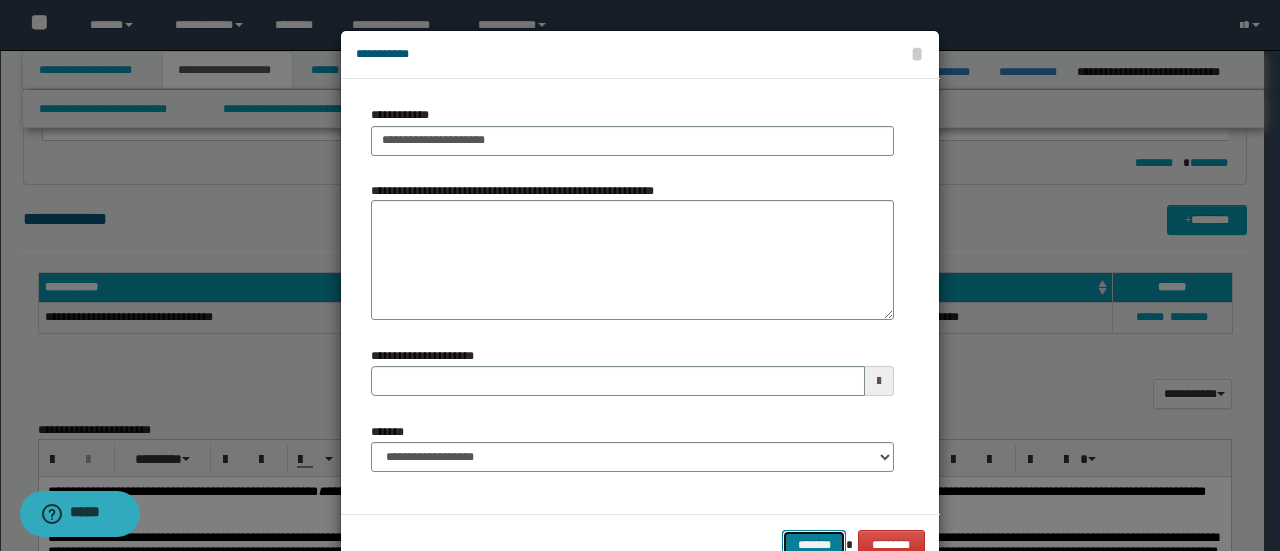 scroll, scrollTop: 6, scrollLeft: 0, axis: vertical 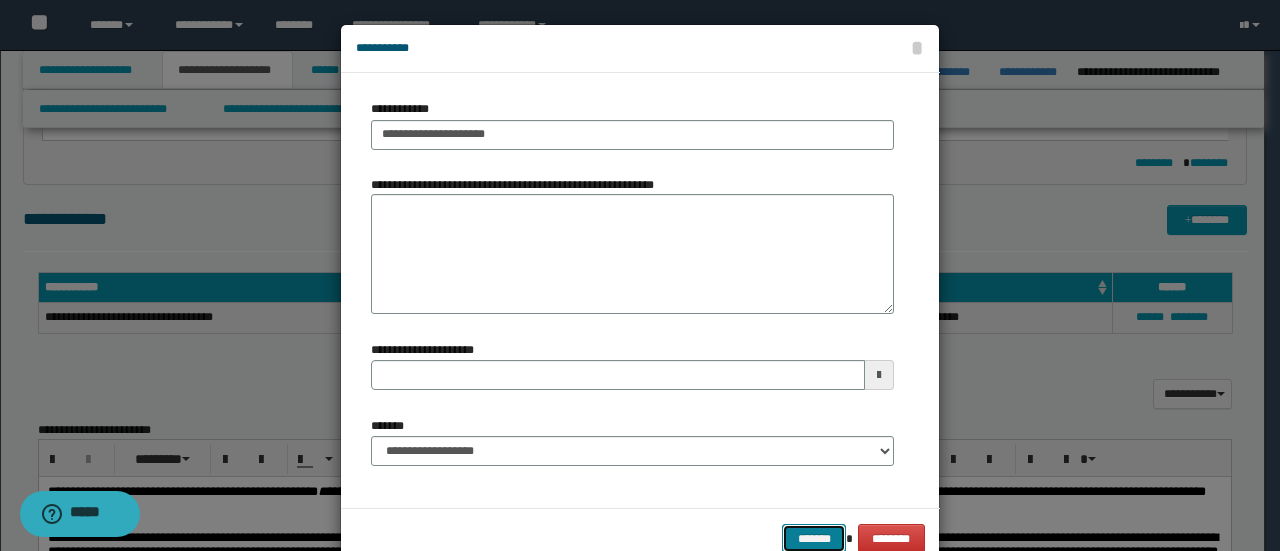 click on "*******" at bounding box center (814, 538) 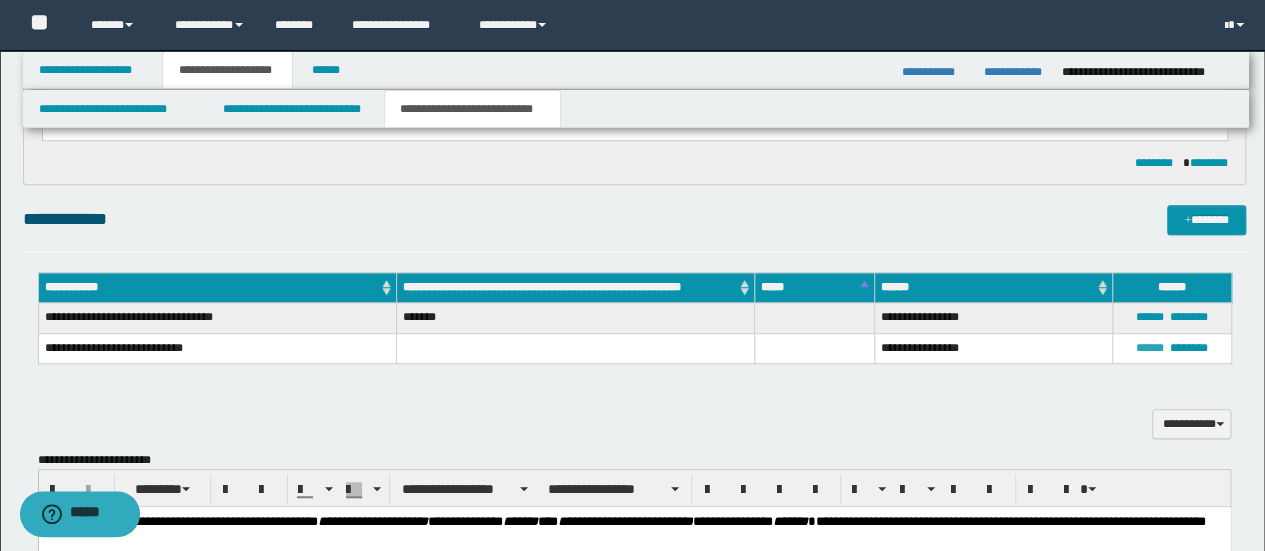 click on "******" at bounding box center (1150, 348) 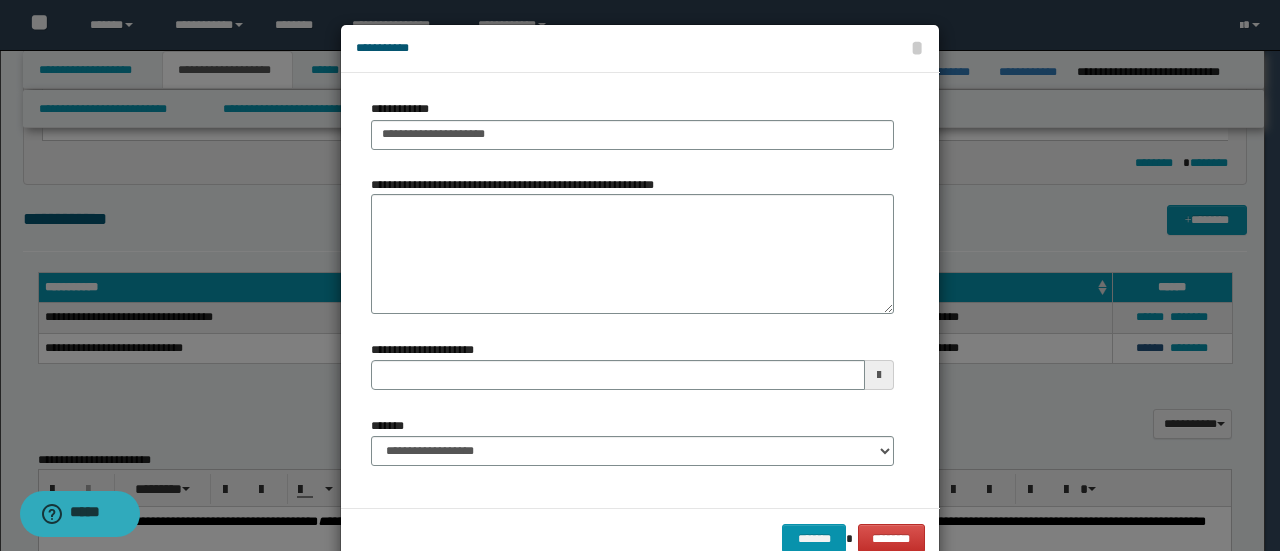 scroll, scrollTop: 0, scrollLeft: 0, axis: both 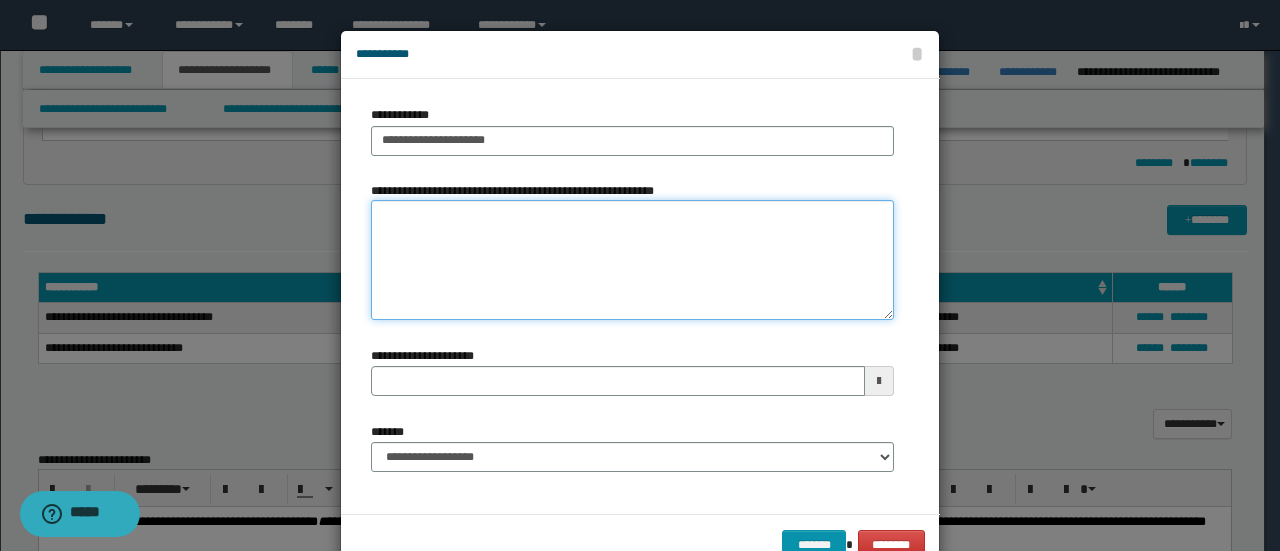 click on "**********" at bounding box center [632, 260] 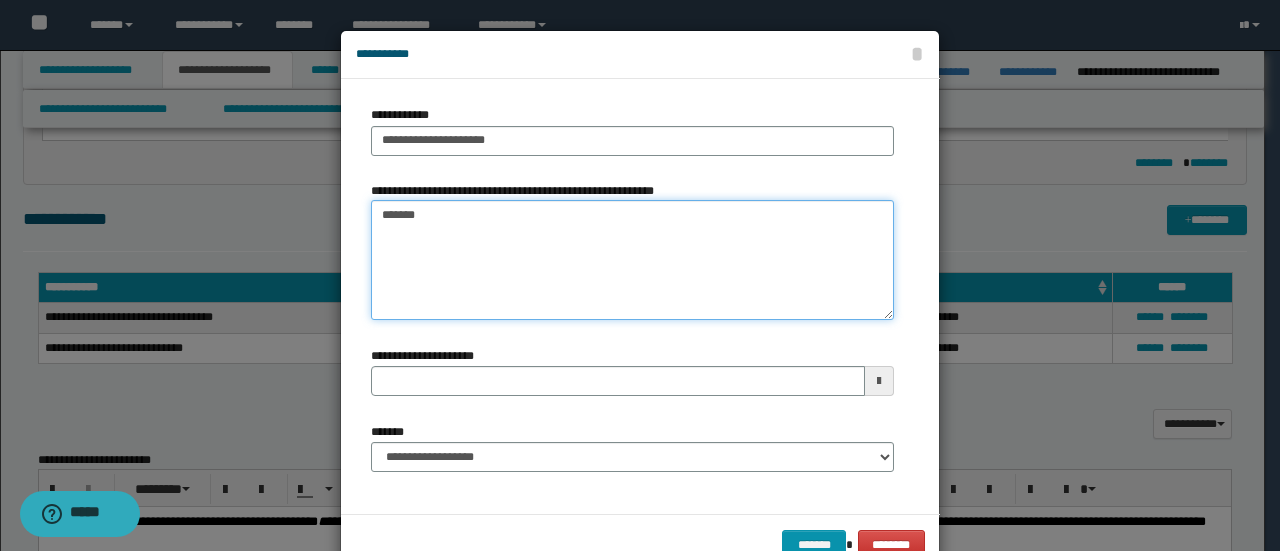 type on "*******" 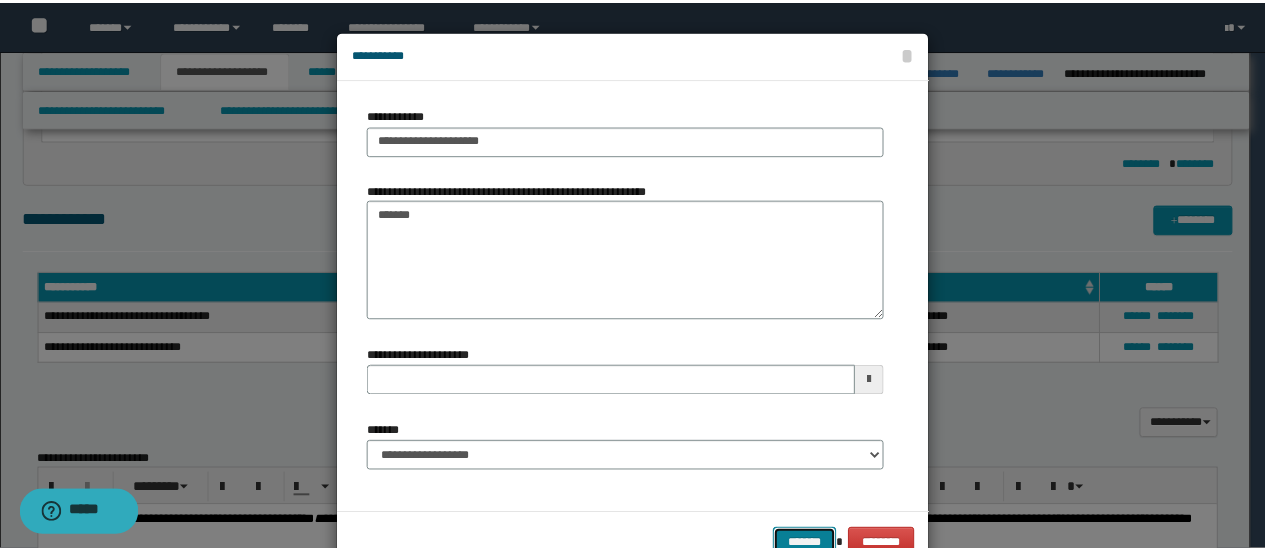 scroll, scrollTop: 6, scrollLeft: 0, axis: vertical 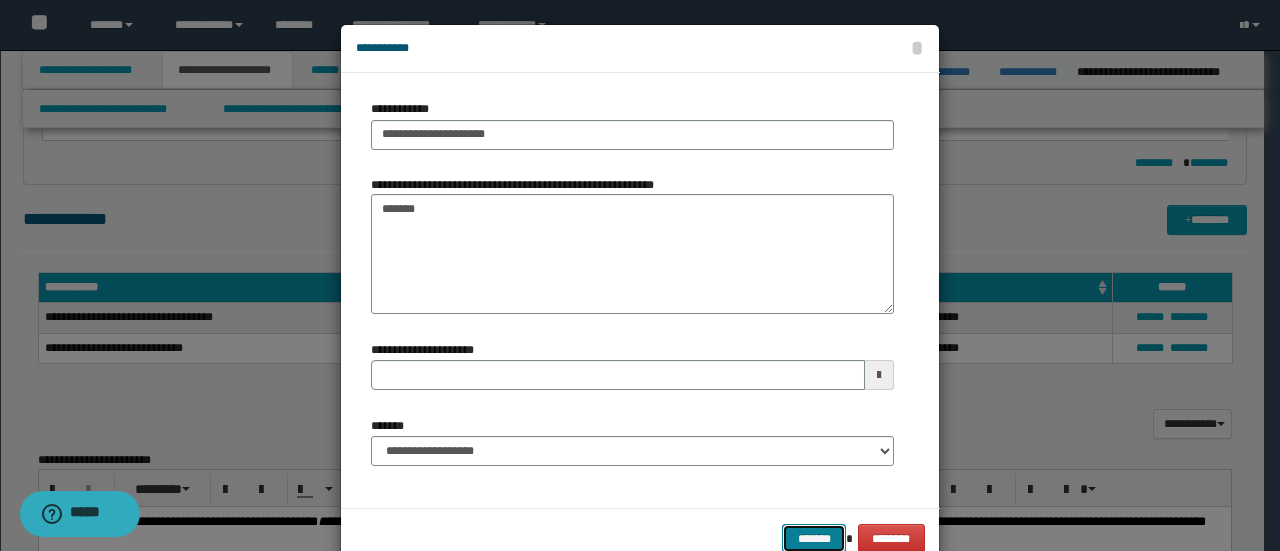 click on "*******" at bounding box center (814, 538) 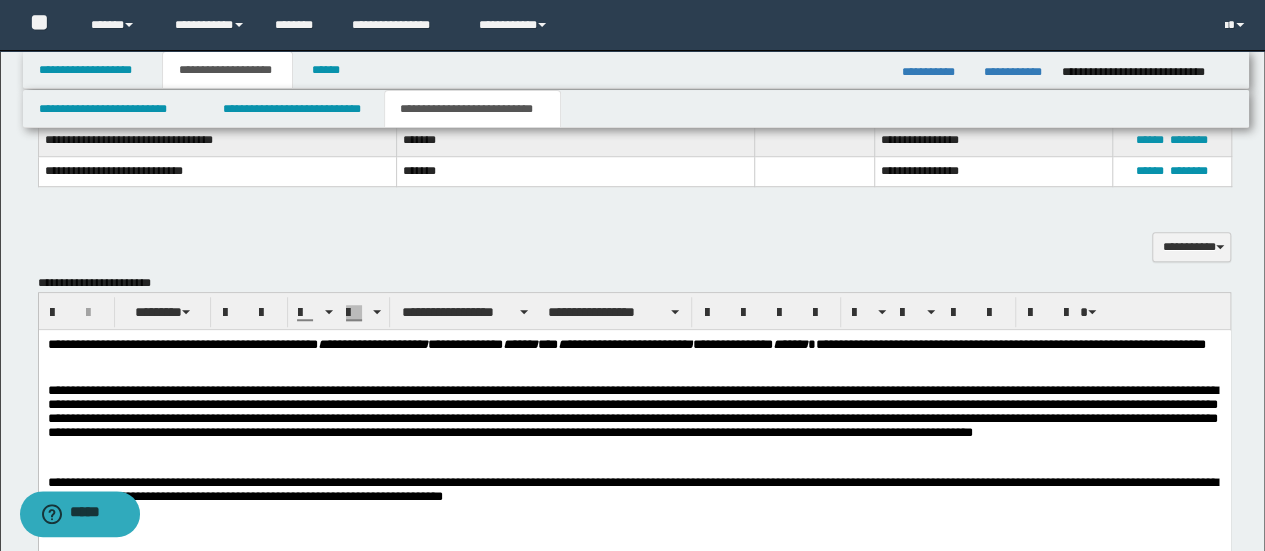 scroll, scrollTop: 800, scrollLeft: 0, axis: vertical 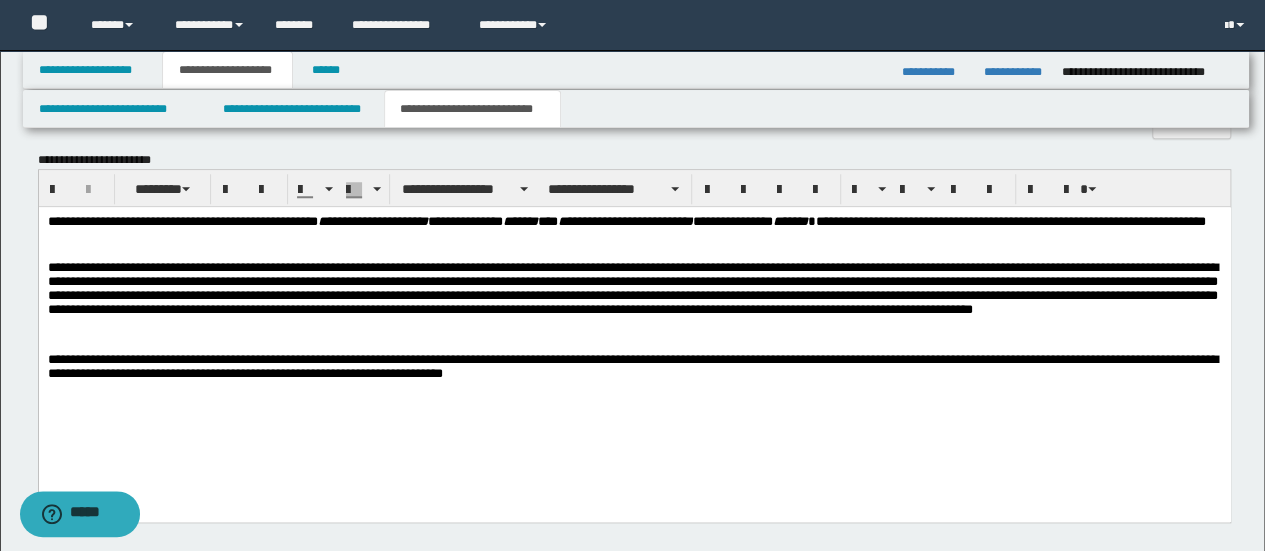 click on "**********" at bounding box center (634, 339) 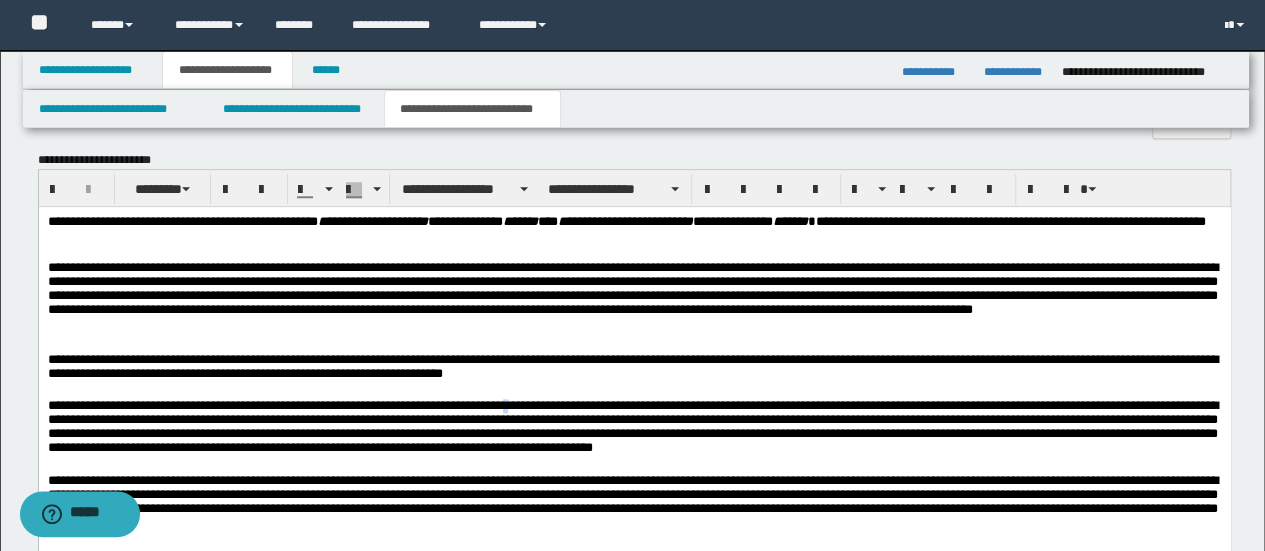 drag, startPoint x: 550, startPoint y: 411, endPoint x: 570, endPoint y: 424, distance: 23.853722 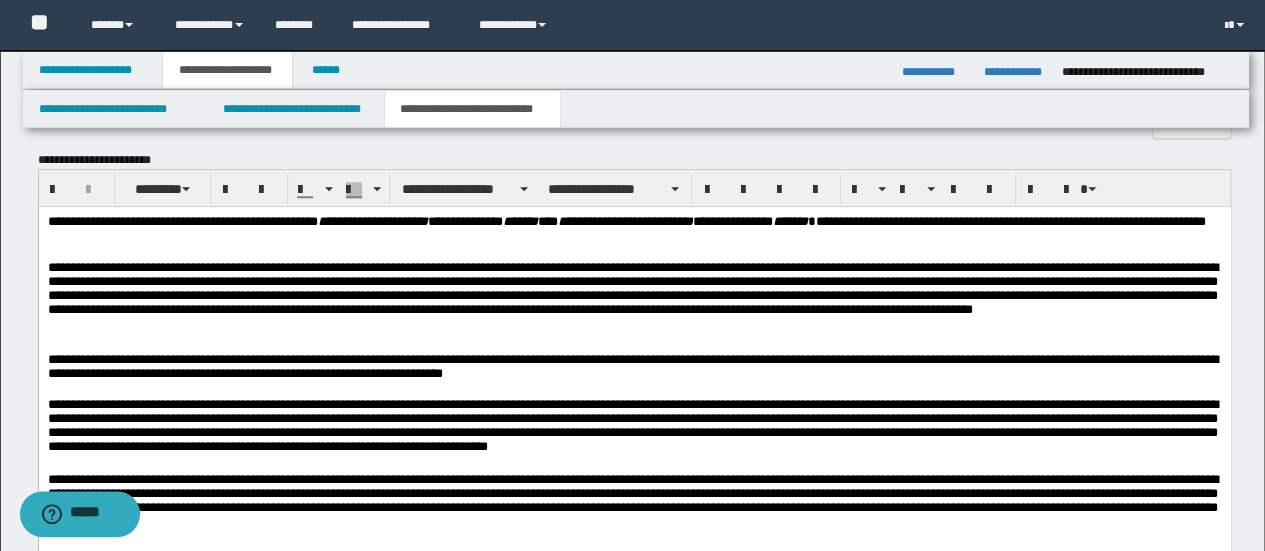 click on "**********" at bounding box center [634, 428] 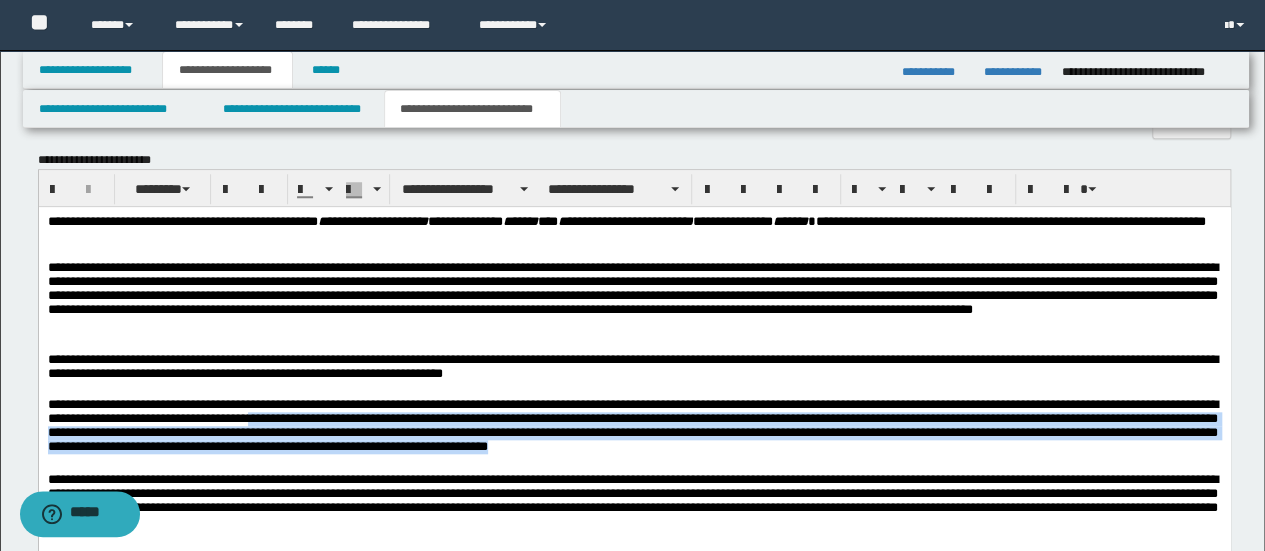 click on "**********" at bounding box center (634, 428) 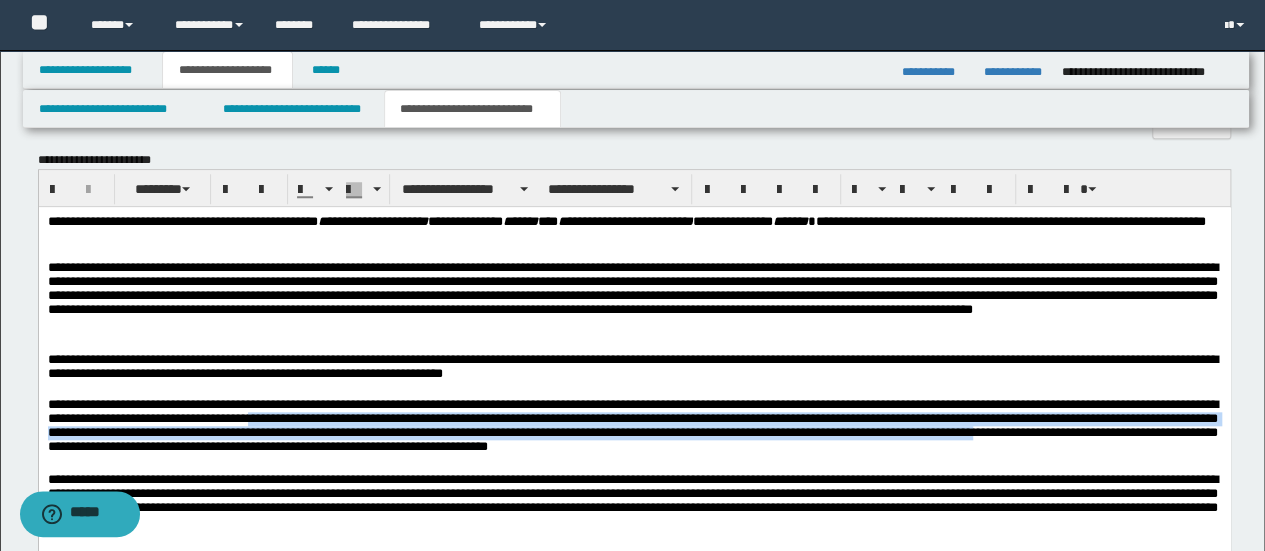 click on "**********" at bounding box center (634, 428) 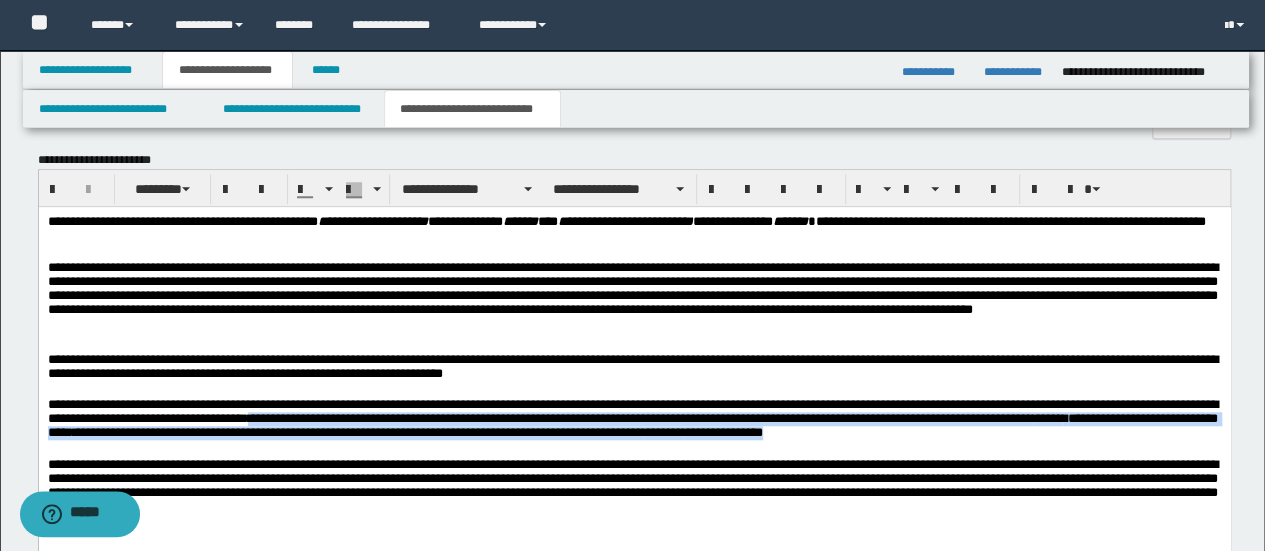 copy on "**********" 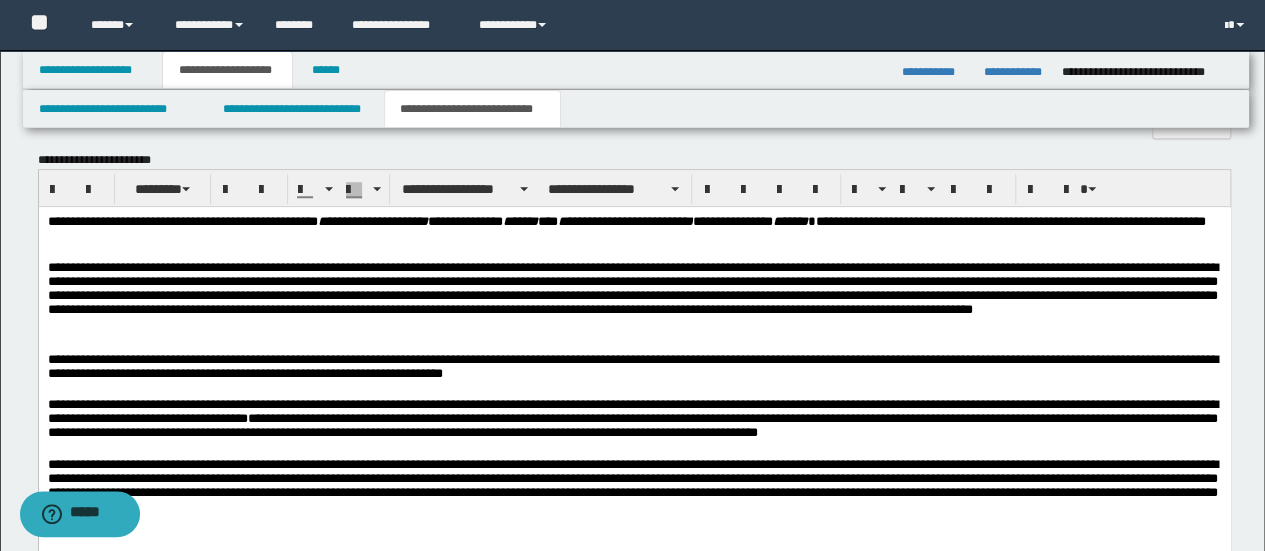 click on "**********" at bounding box center (634, 488) 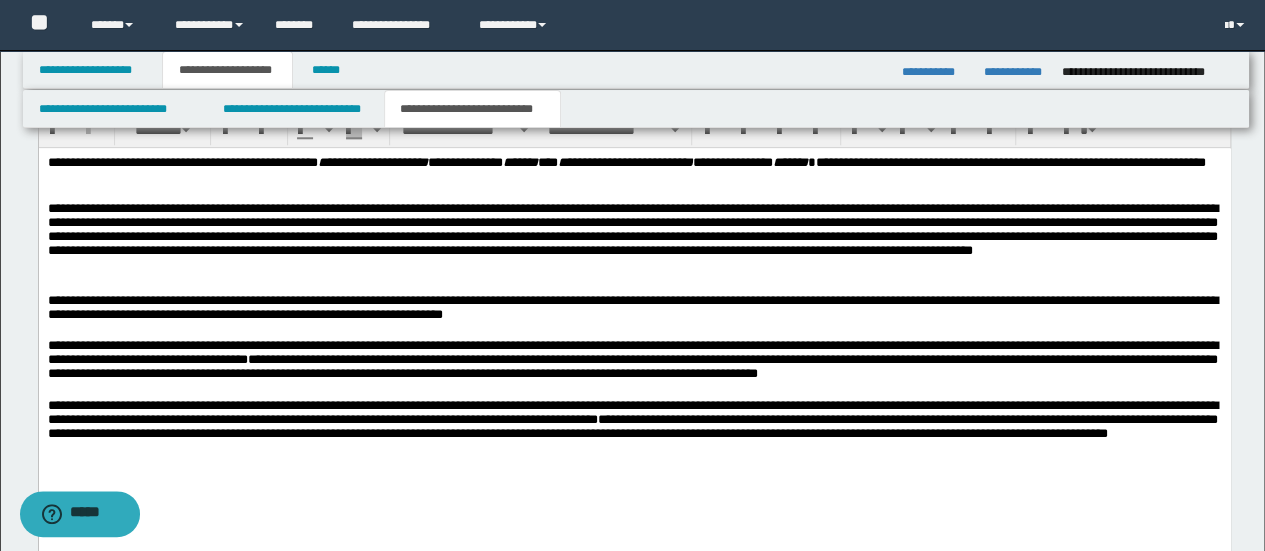 scroll, scrollTop: 900, scrollLeft: 0, axis: vertical 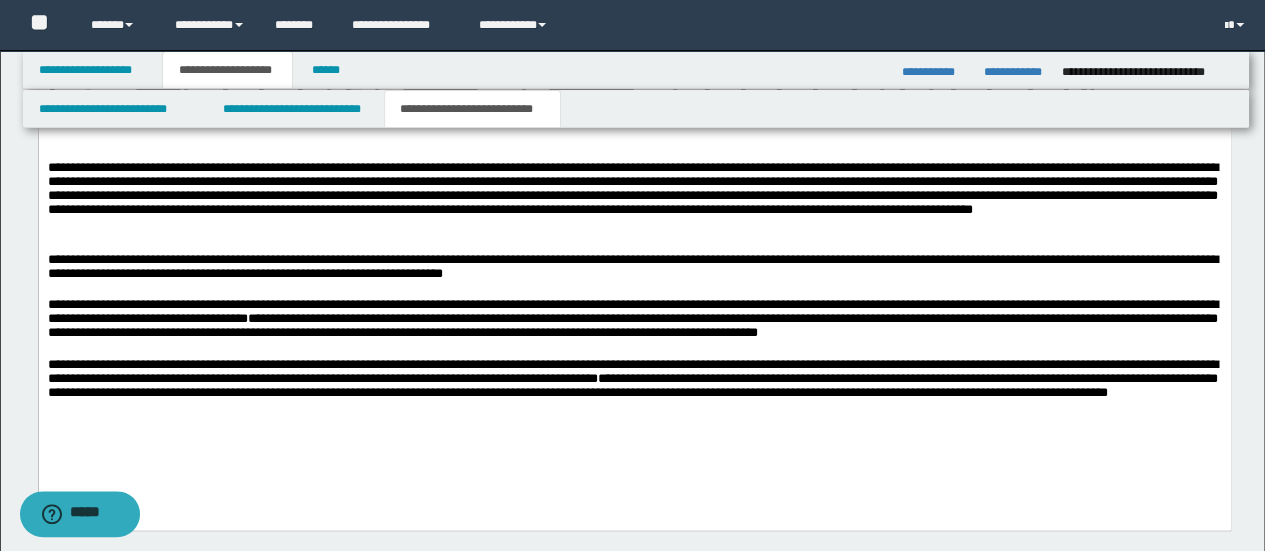 click on "**********" at bounding box center (632, 385) 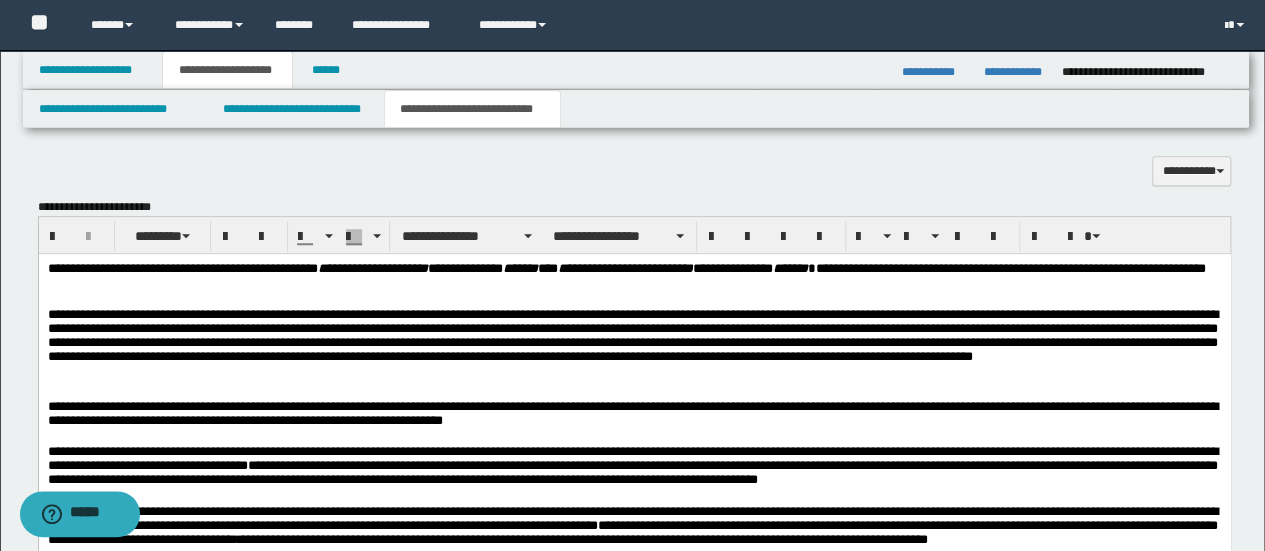 scroll, scrollTop: 600, scrollLeft: 0, axis: vertical 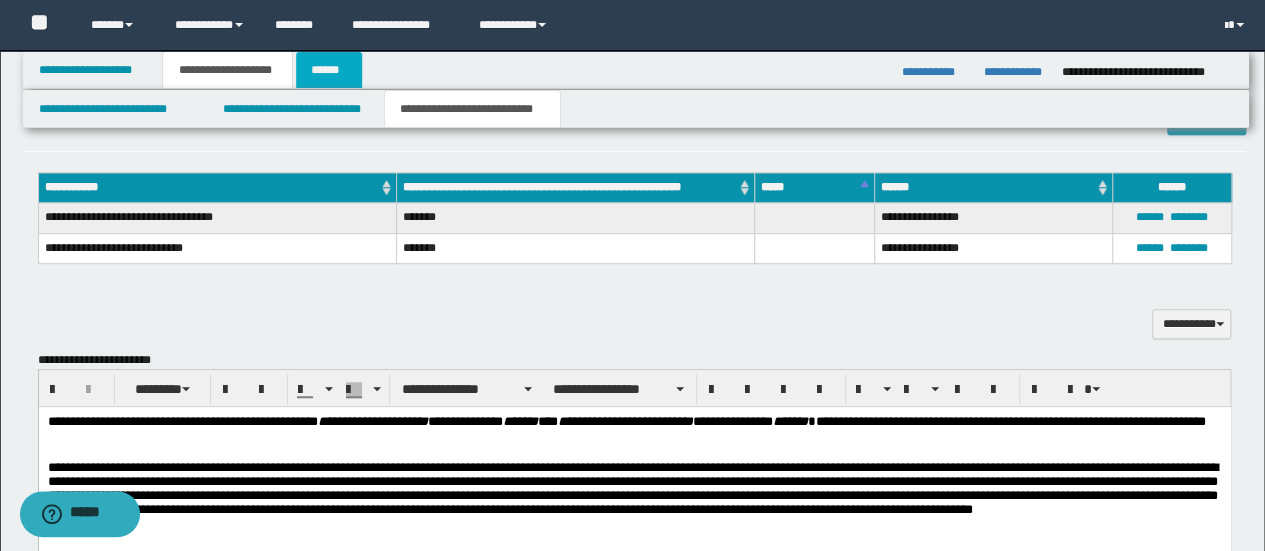 click on "******" at bounding box center [329, 70] 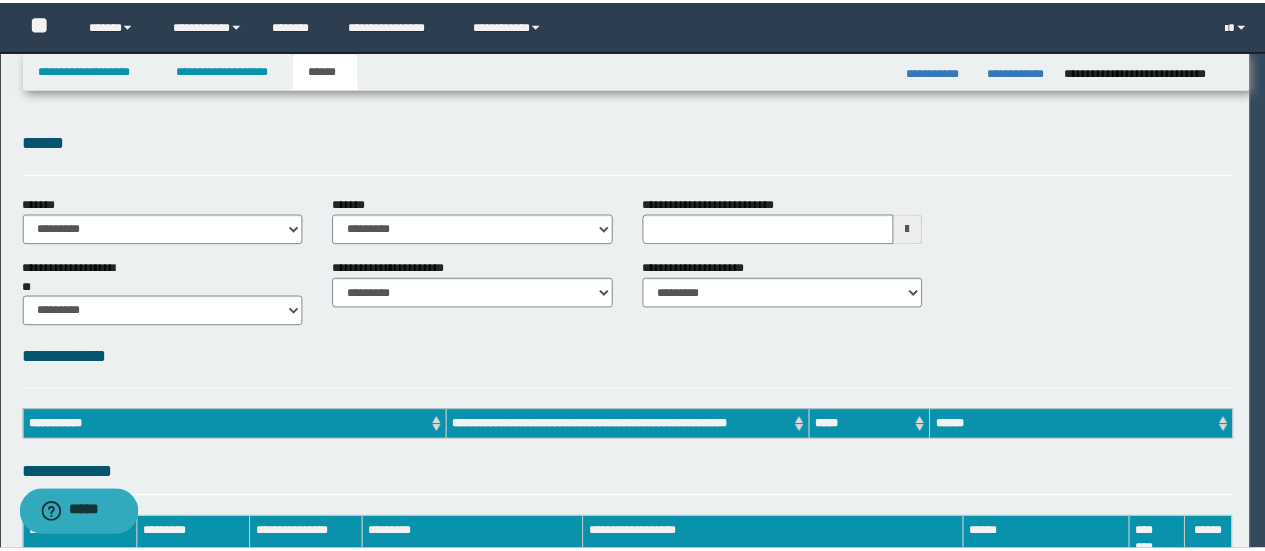 scroll, scrollTop: 0, scrollLeft: 0, axis: both 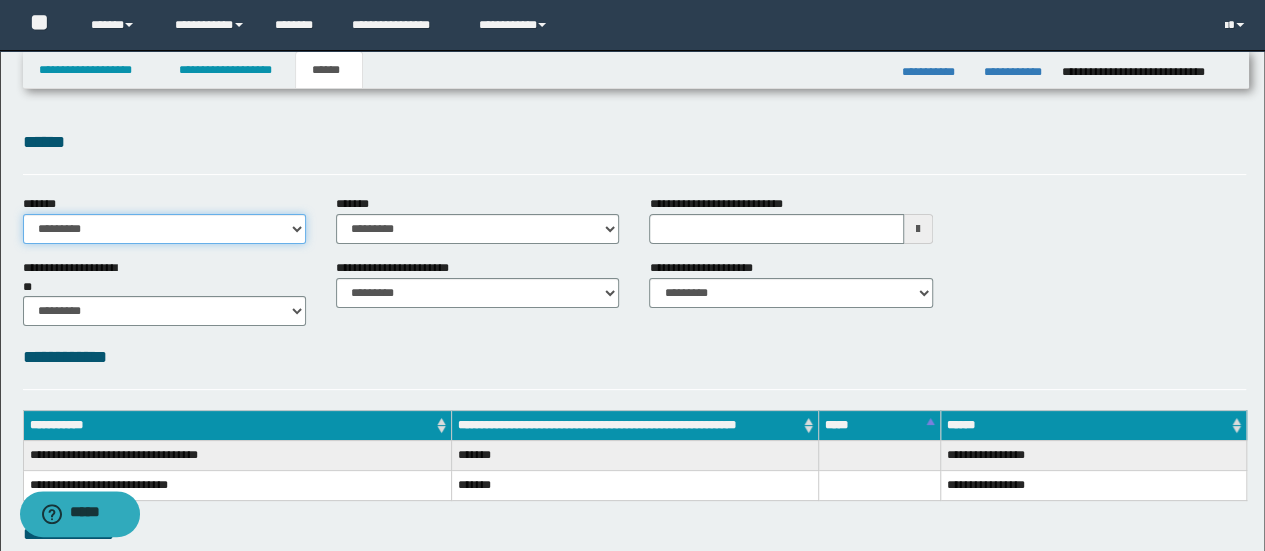 click on "**********" at bounding box center [164, 229] 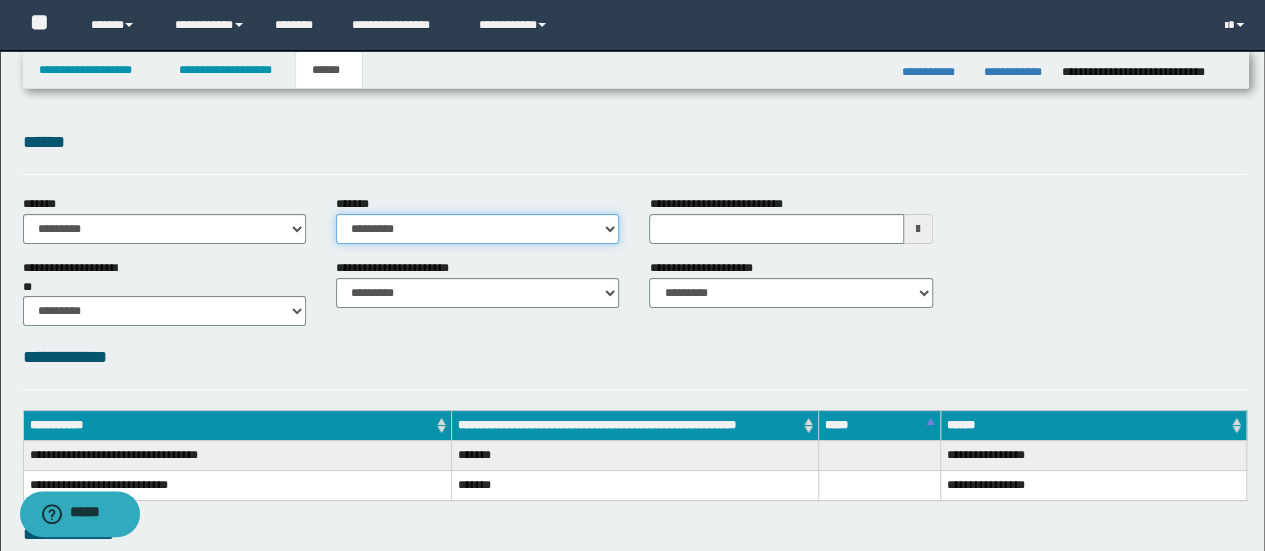 click on "**********" at bounding box center (477, 229) 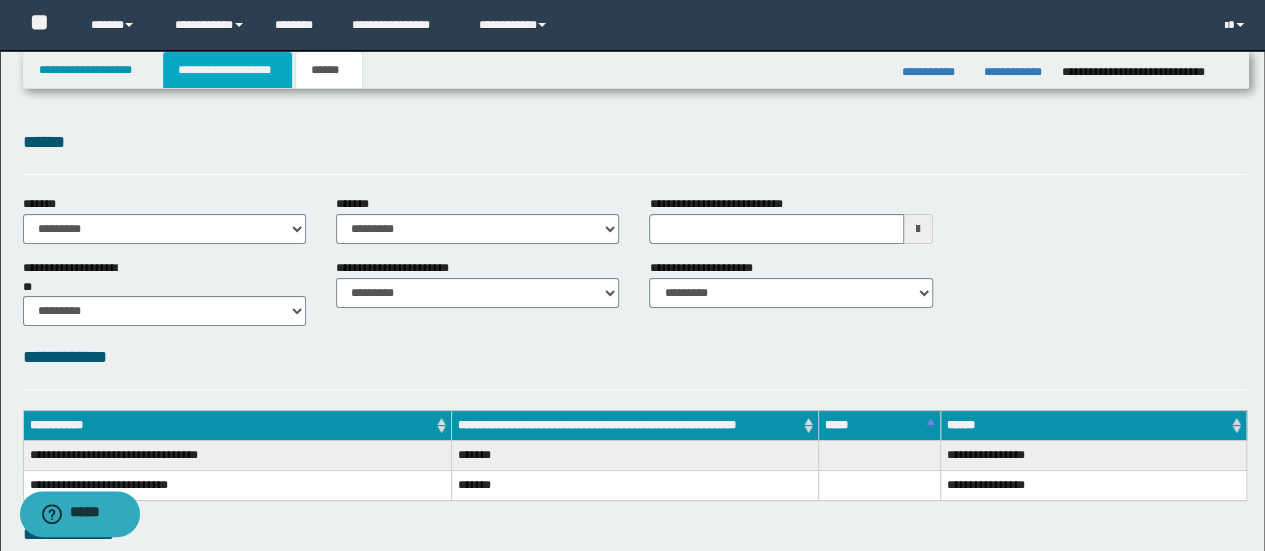 click on "**********" at bounding box center (227, 70) 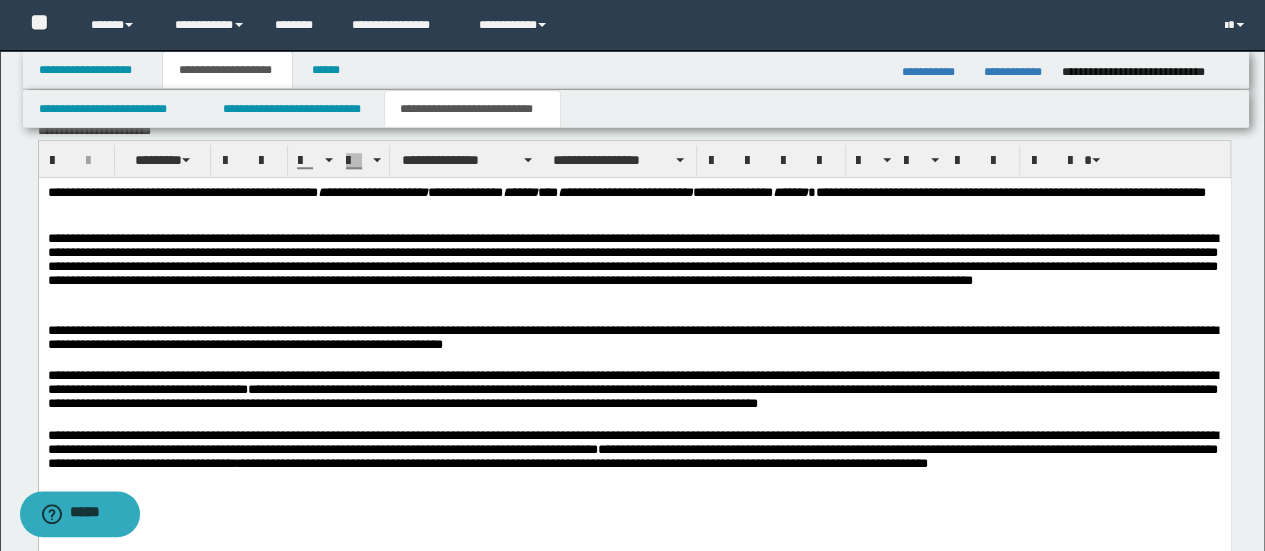 scroll, scrollTop: 900, scrollLeft: 0, axis: vertical 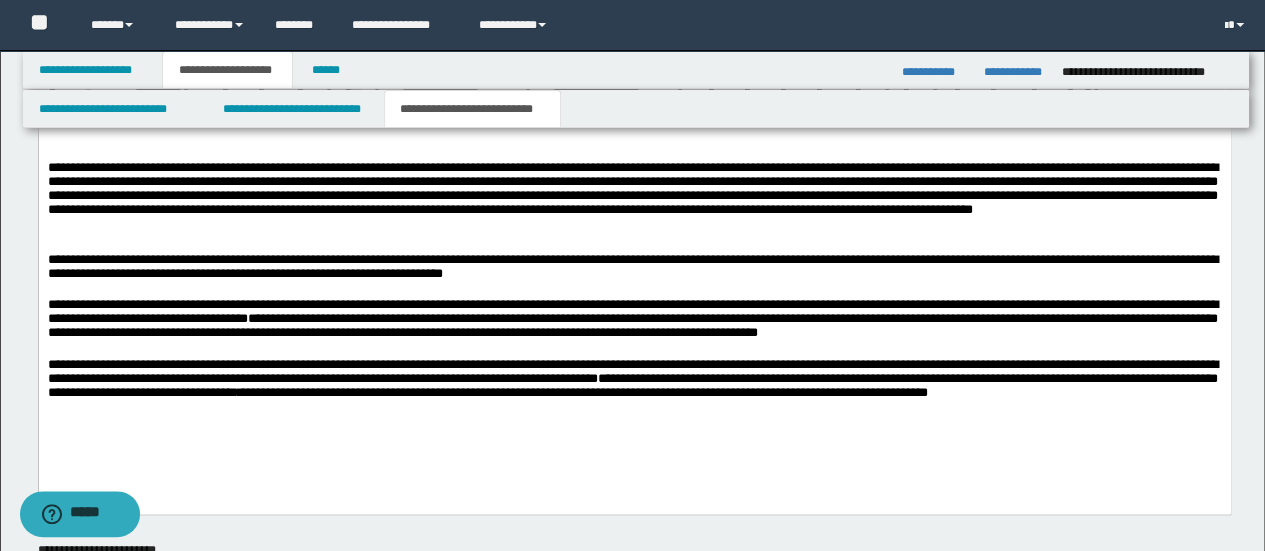 click on "**********" at bounding box center (635, 290) 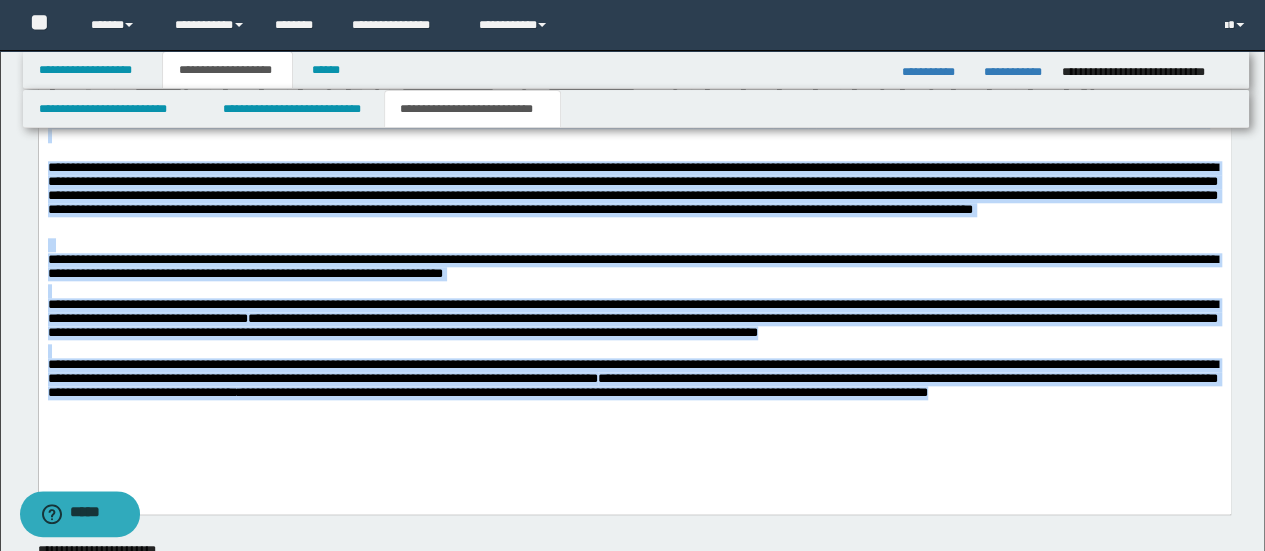copy on "**********" 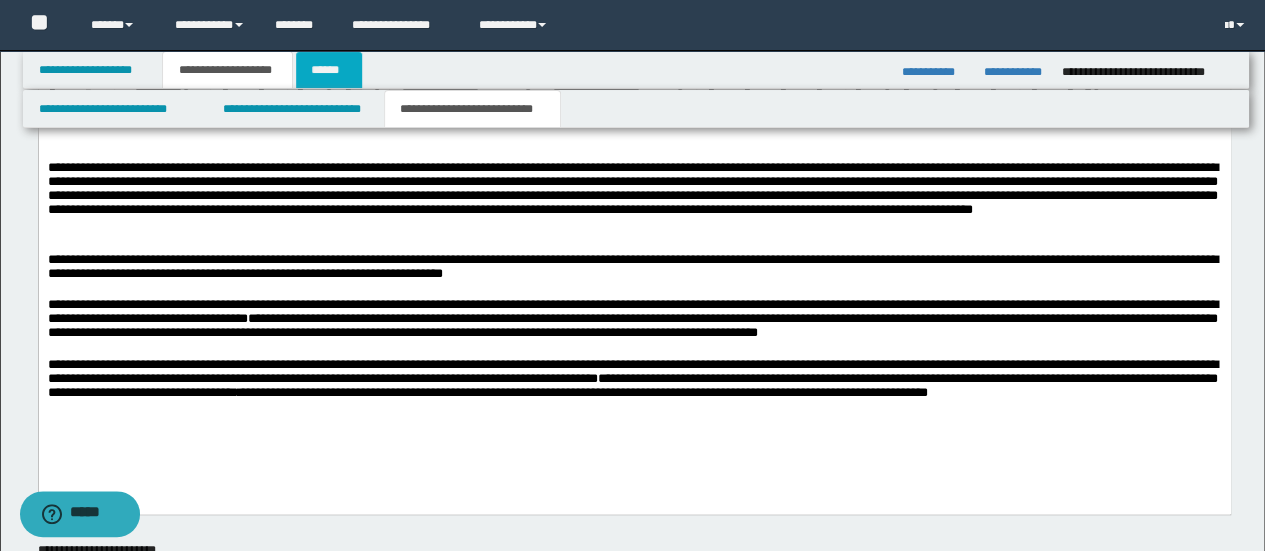 click on "******" at bounding box center [329, 70] 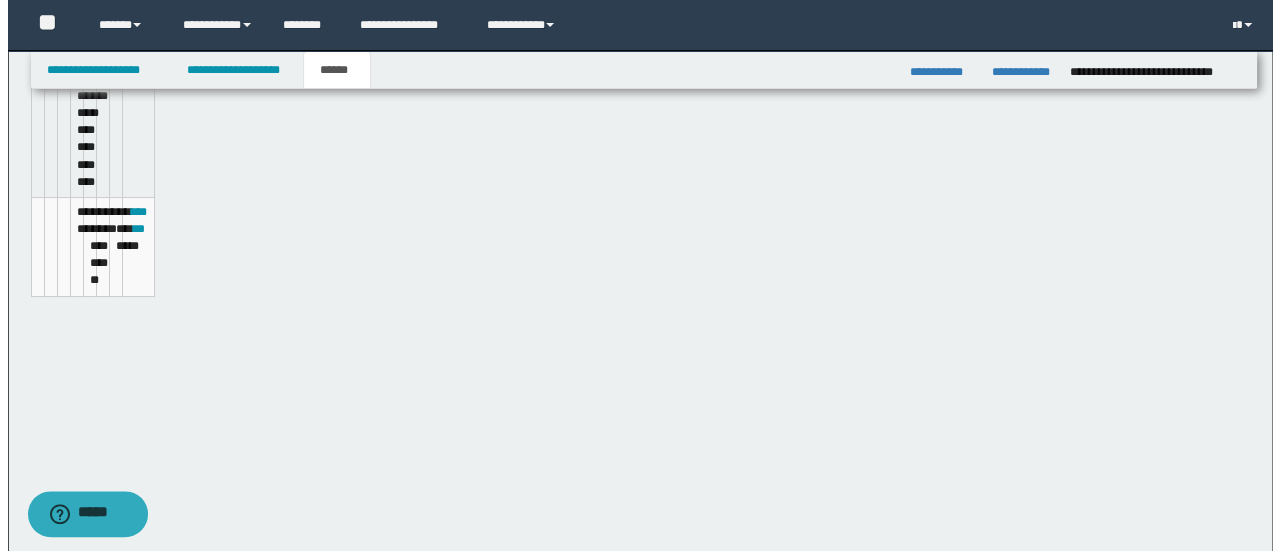 scroll, scrollTop: 360, scrollLeft: 0, axis: vertical 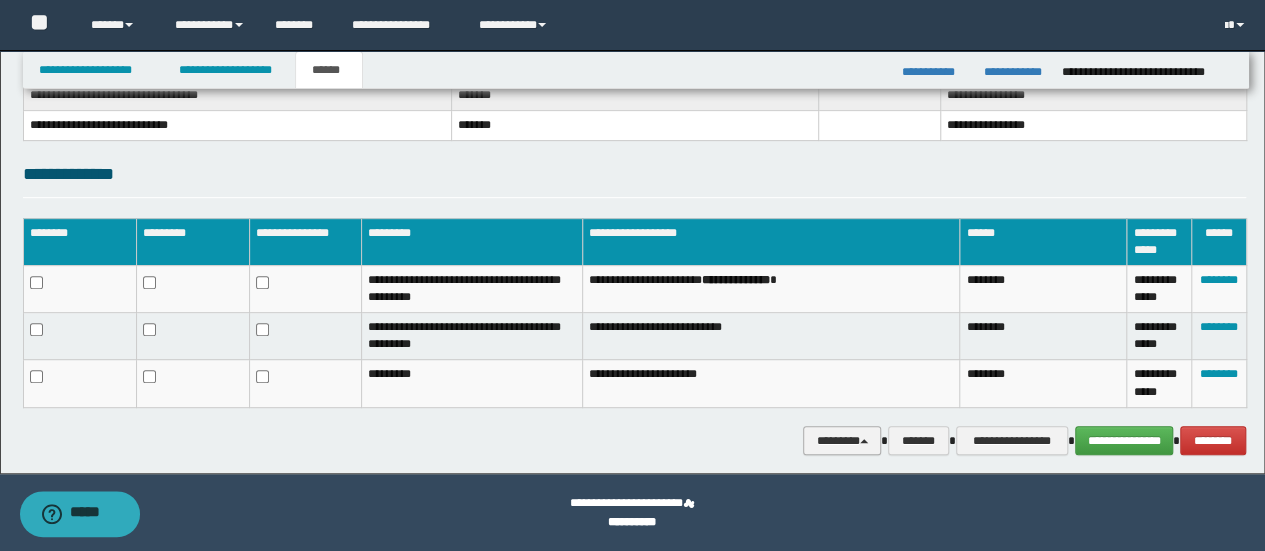 click on "********" at bounding box center [842, 440] 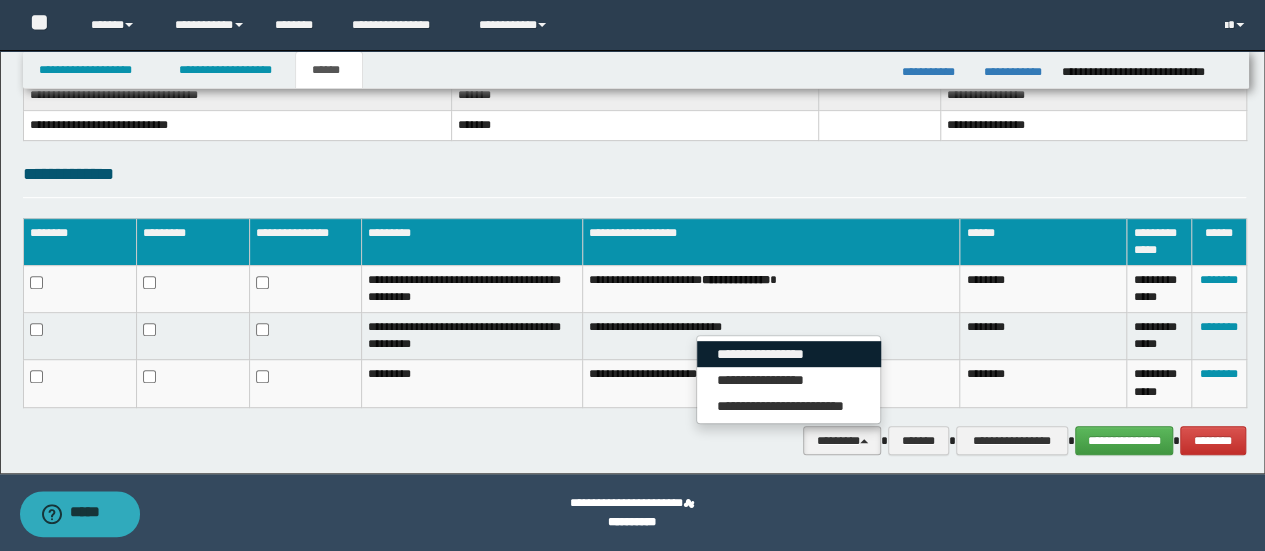 click on "**********" at bounding box center (789, 354) 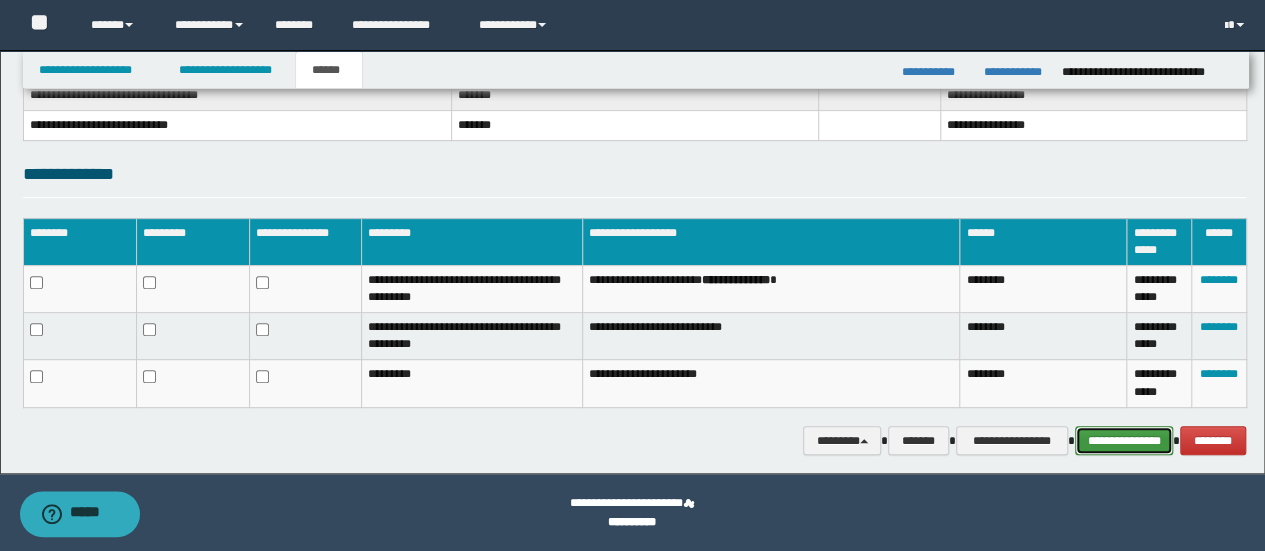 click on "**********" at bounding box center (1124, 440) 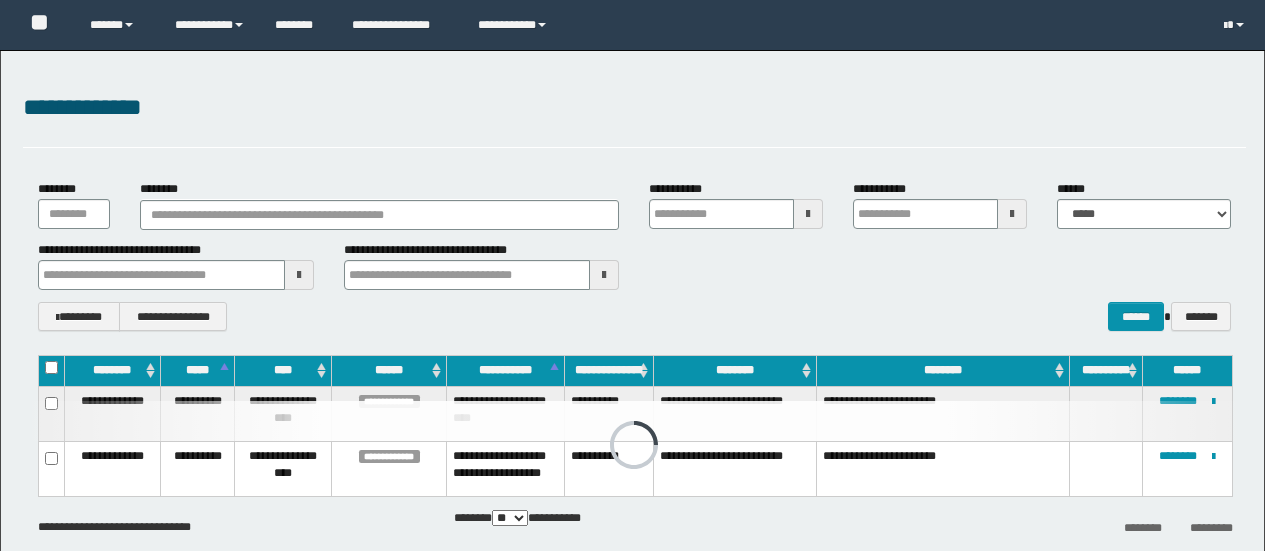 scroll, scrollTop: 0, scrollLeft: 0, axis: both 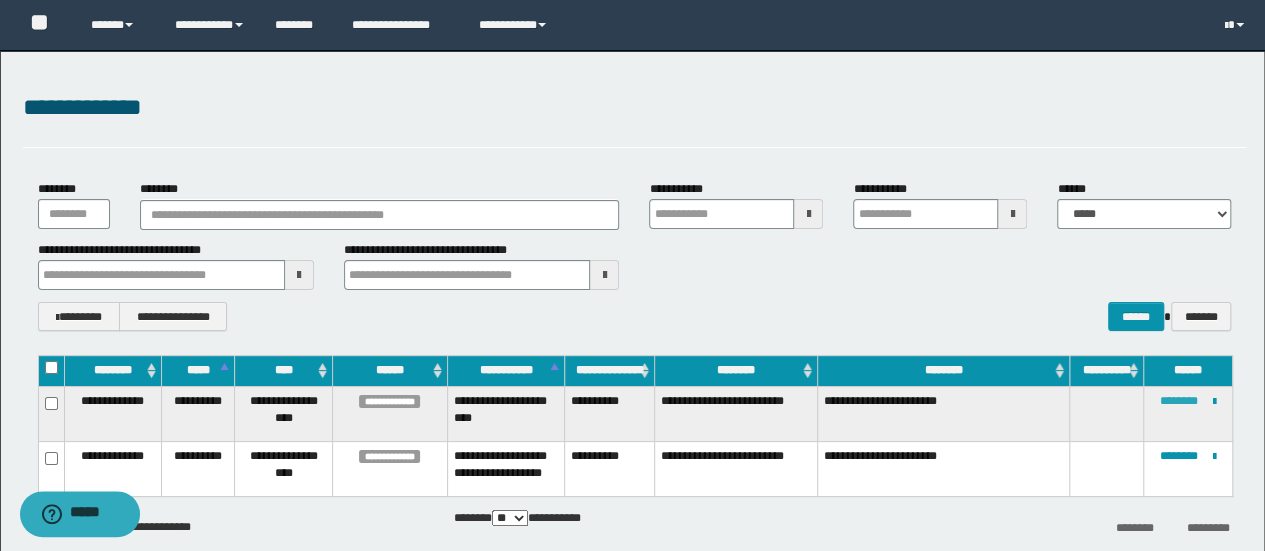 click on "********" at bounding box center (1179, 401) 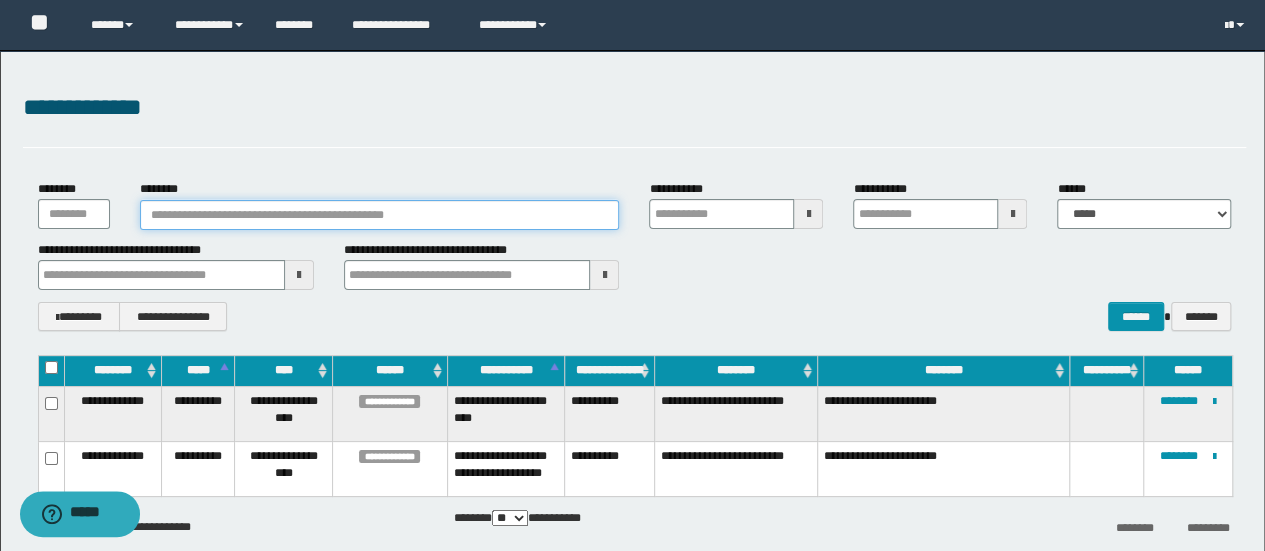 click on "********" at bounding box center (380, 215) 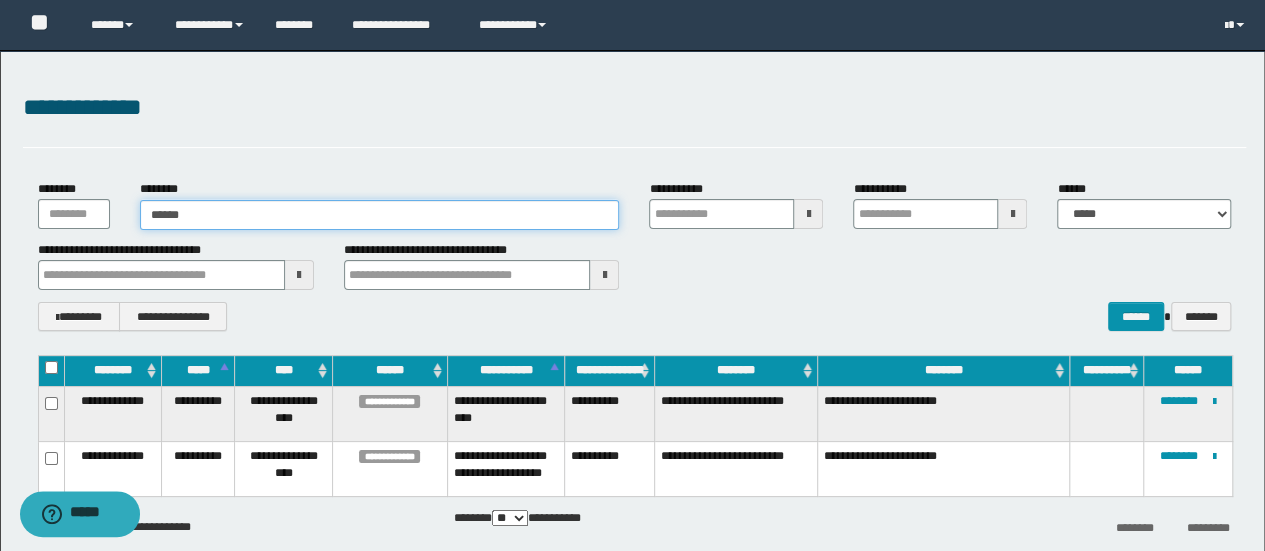 type on "*******" 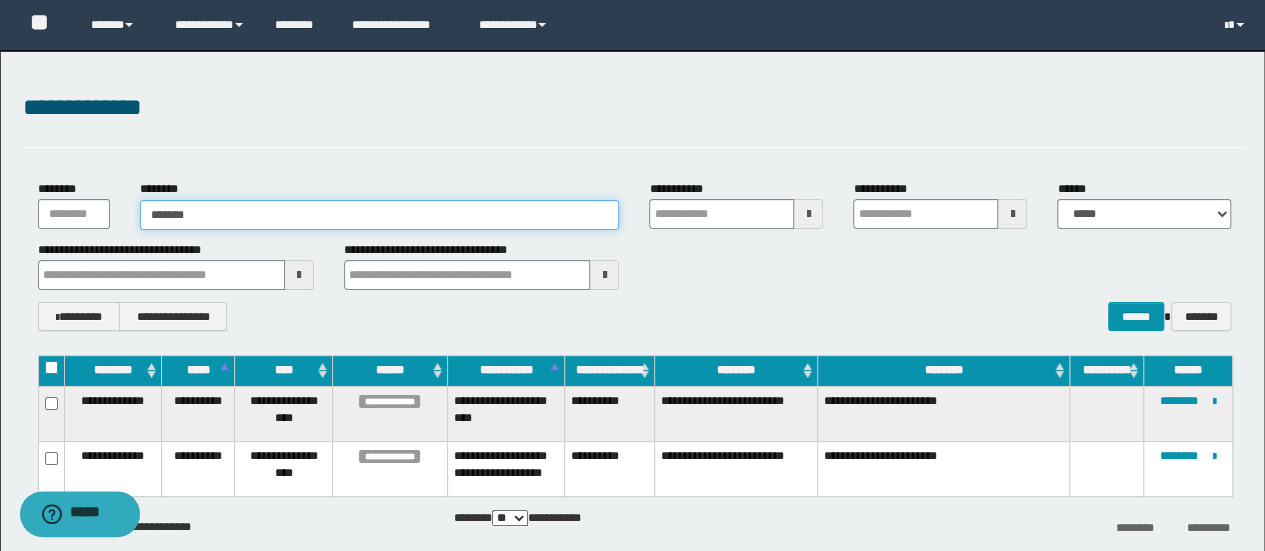 type on "*******" 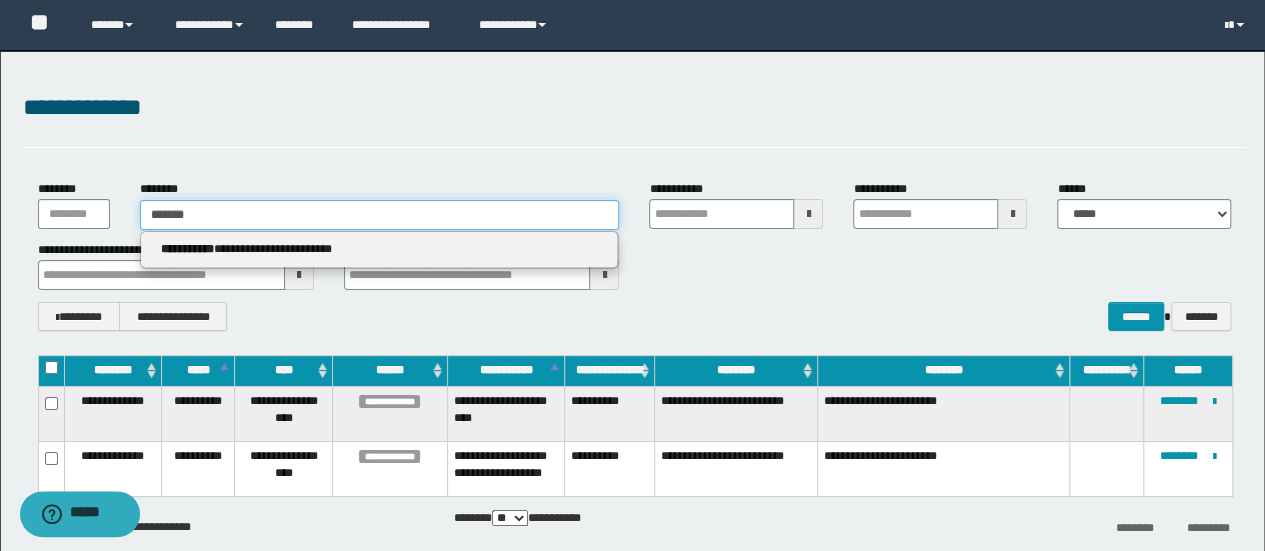 type 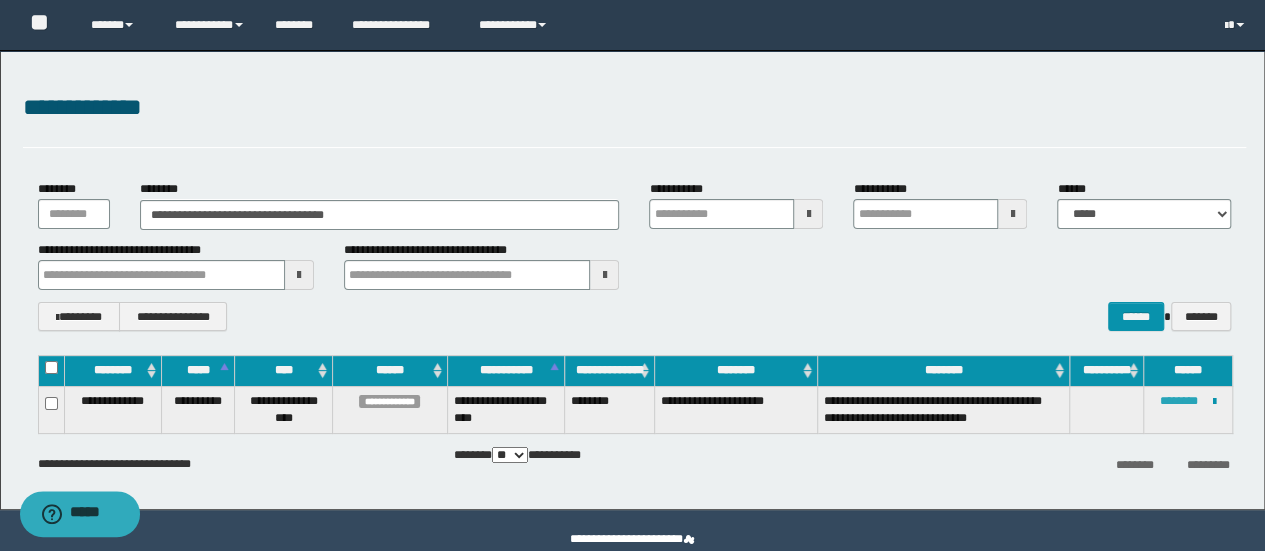 click on "********" at bounding box center (1179, 401) 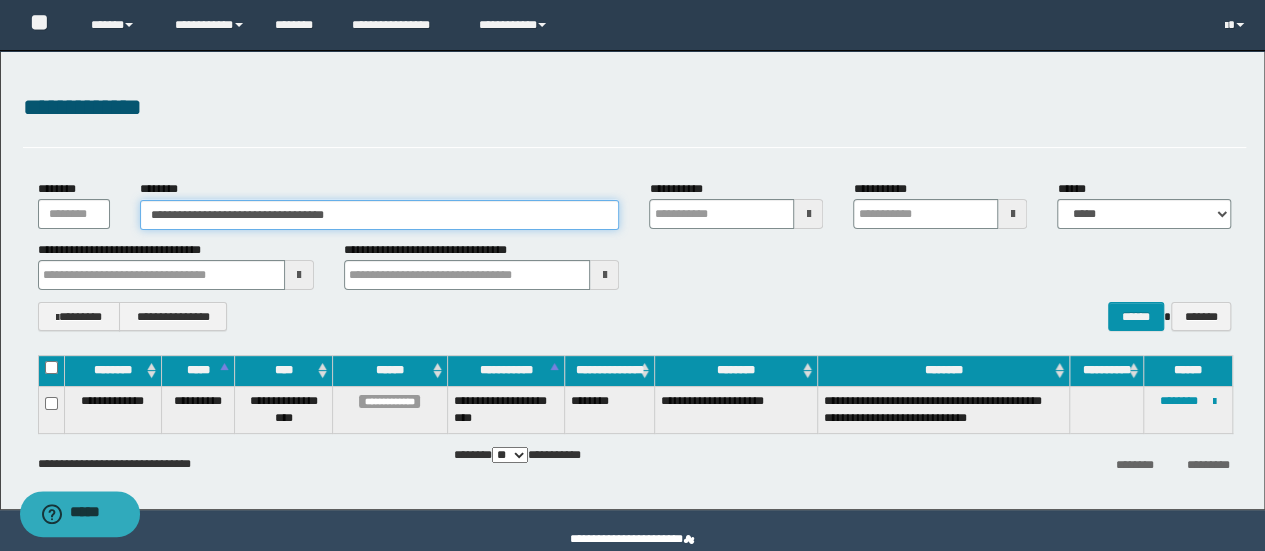 click on "**********" at bounding box center [380, 215] 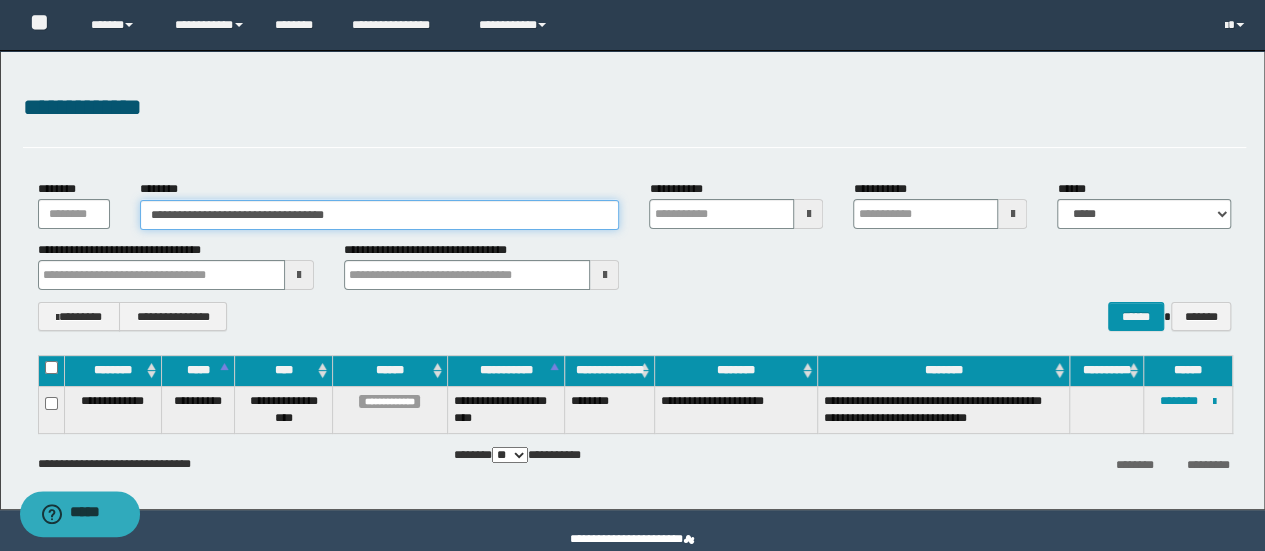 type on "**********" 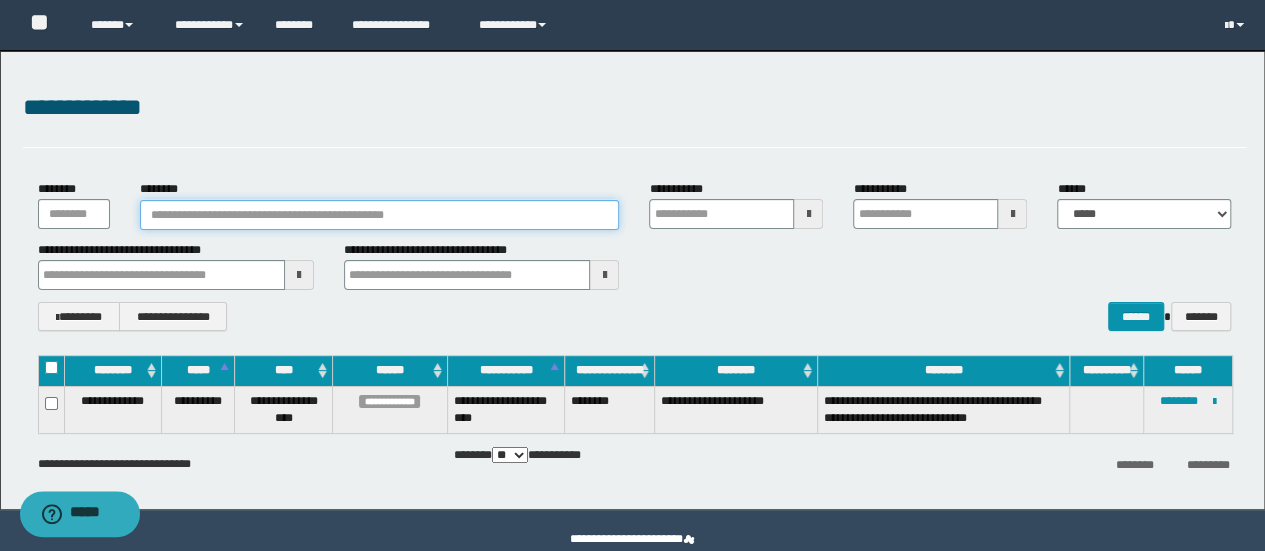 type 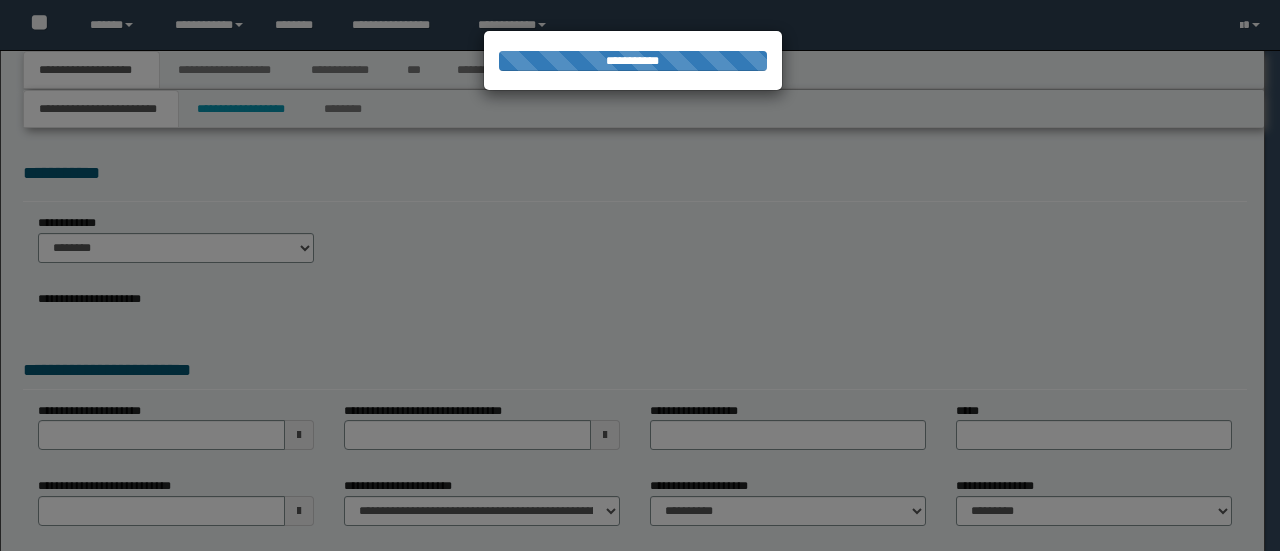 scroll, scrollTop: 0, scrollLeft: 0, axis: both 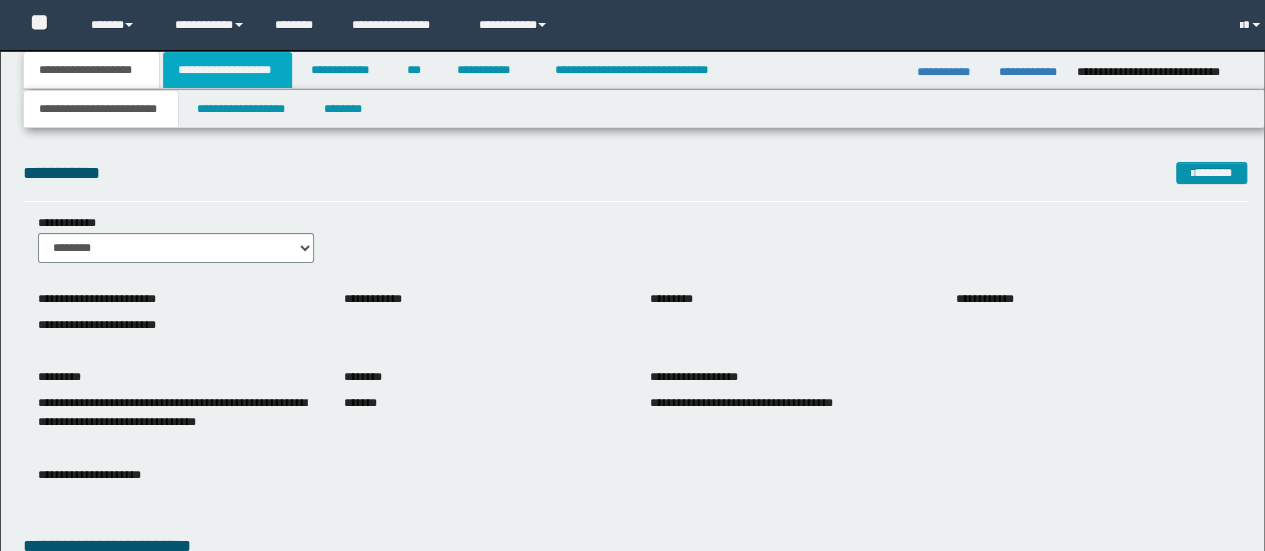 click on "**********" at bounding box center (227, 70) 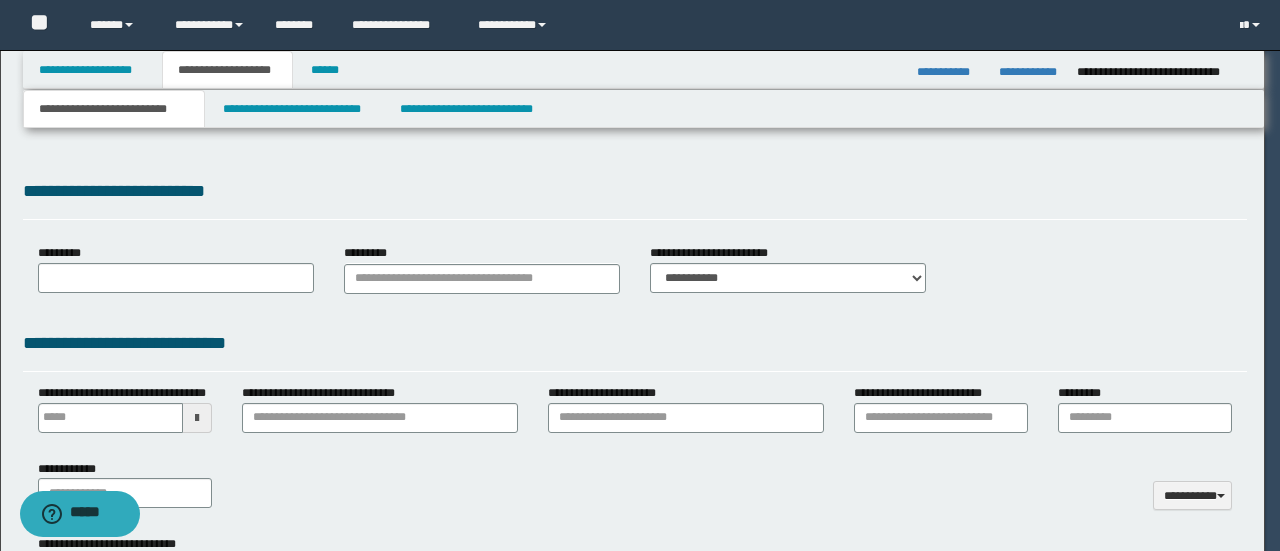 type 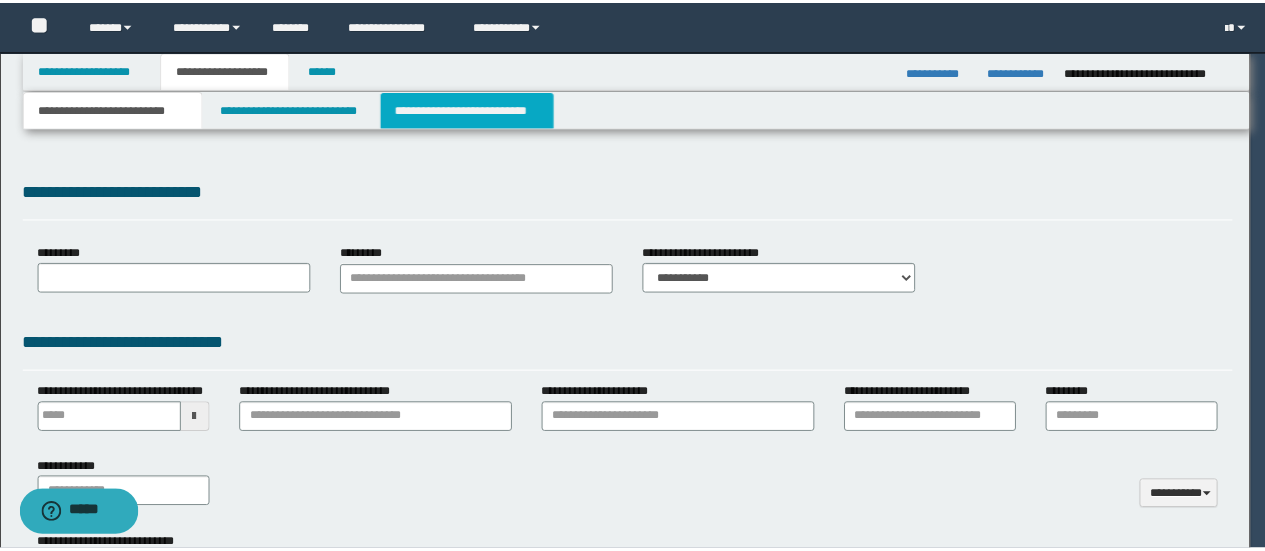 scroll, scrollTop: 0, scrollLeft: 0, axis: both 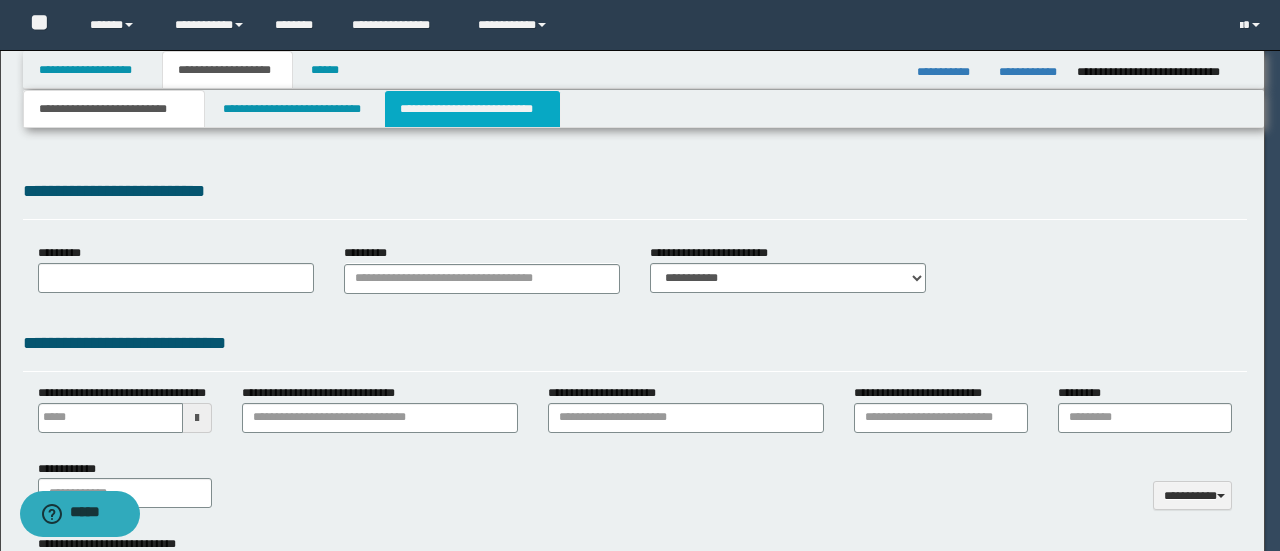 click on "**********" at bounding box center (472, 109) 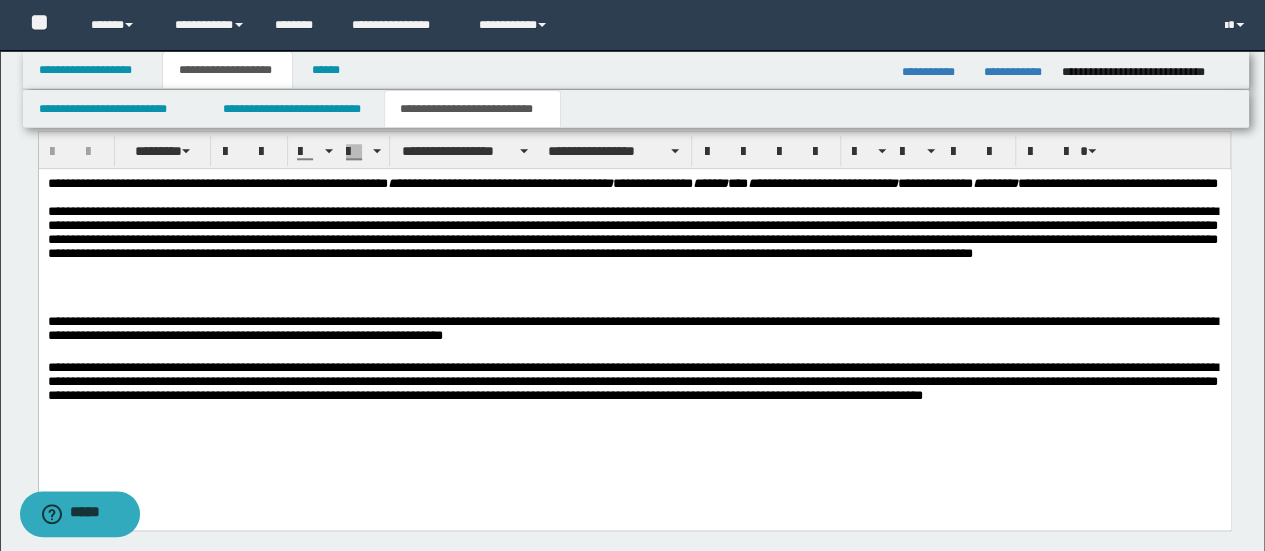 scroll, scrollTop: 900, scrollLeft: 0, axis: vertical 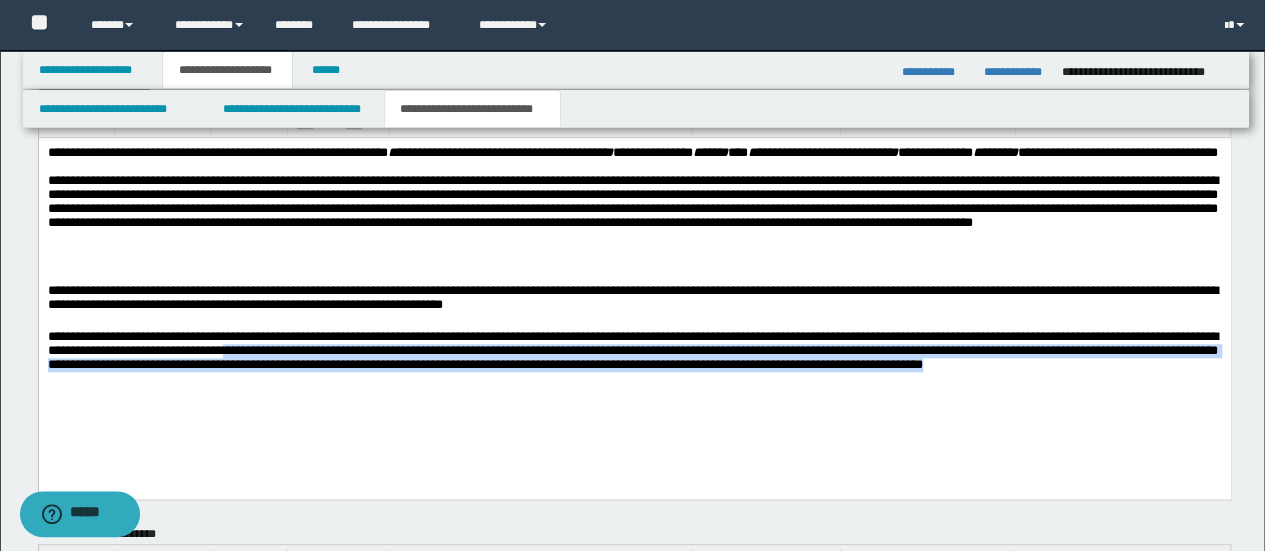 drag, startPoint x: 368, startPoint y: 353, endPoint x: 413, endPoint y: 430, distance: 89.1852 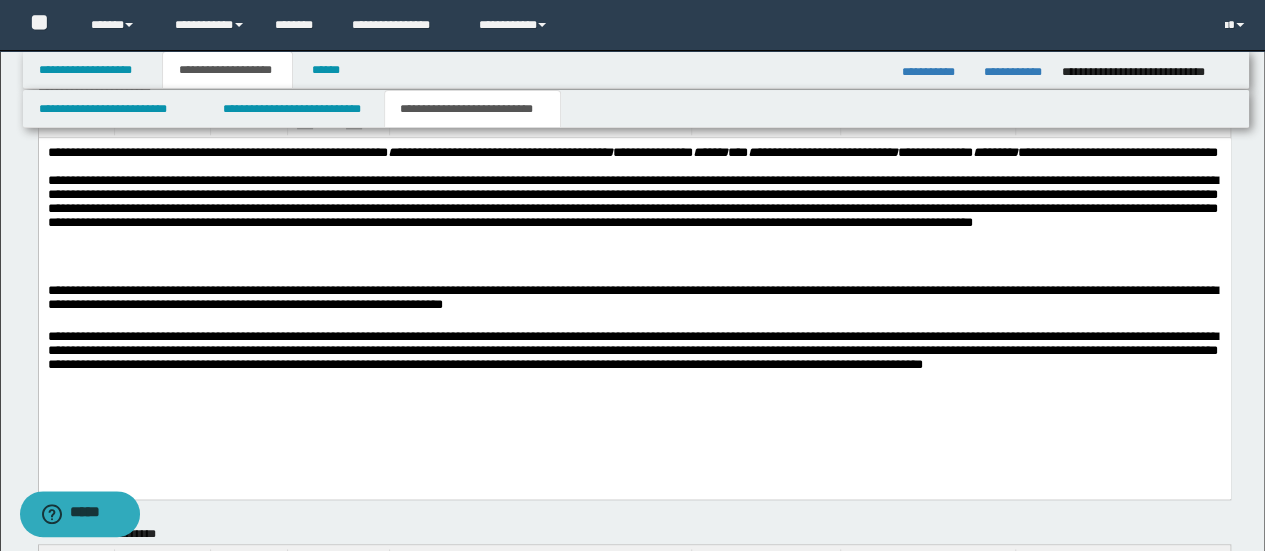 click on "**********" at bounding box center [634, 292] 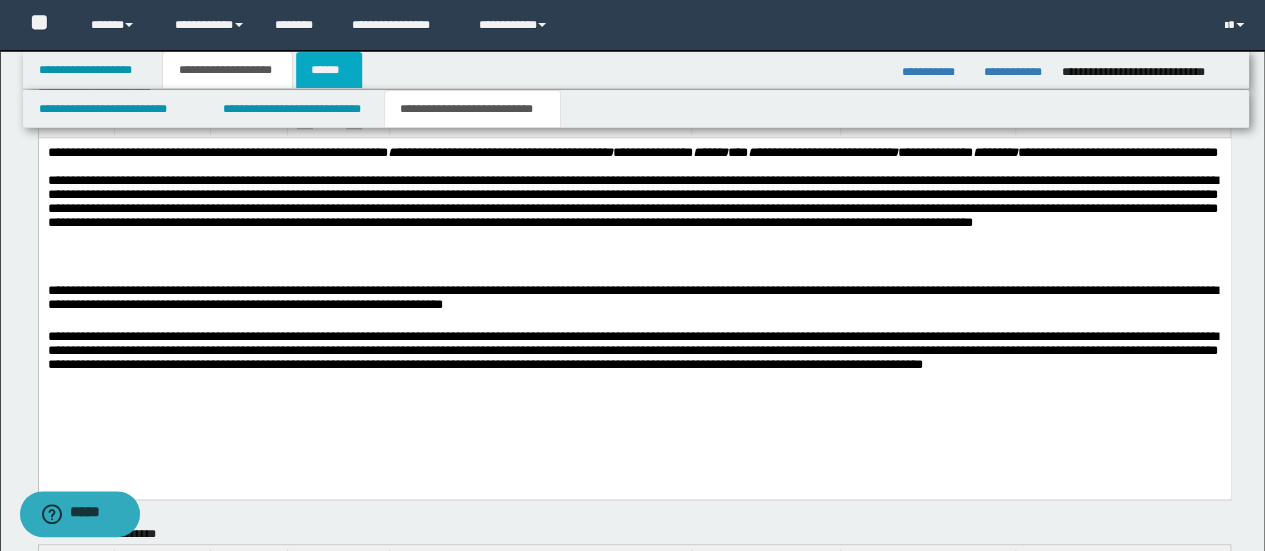 drag, startPoint x: 324, startPoint y: 77, endPoint x: 362, endPoint y: 78, distance: 38.013157 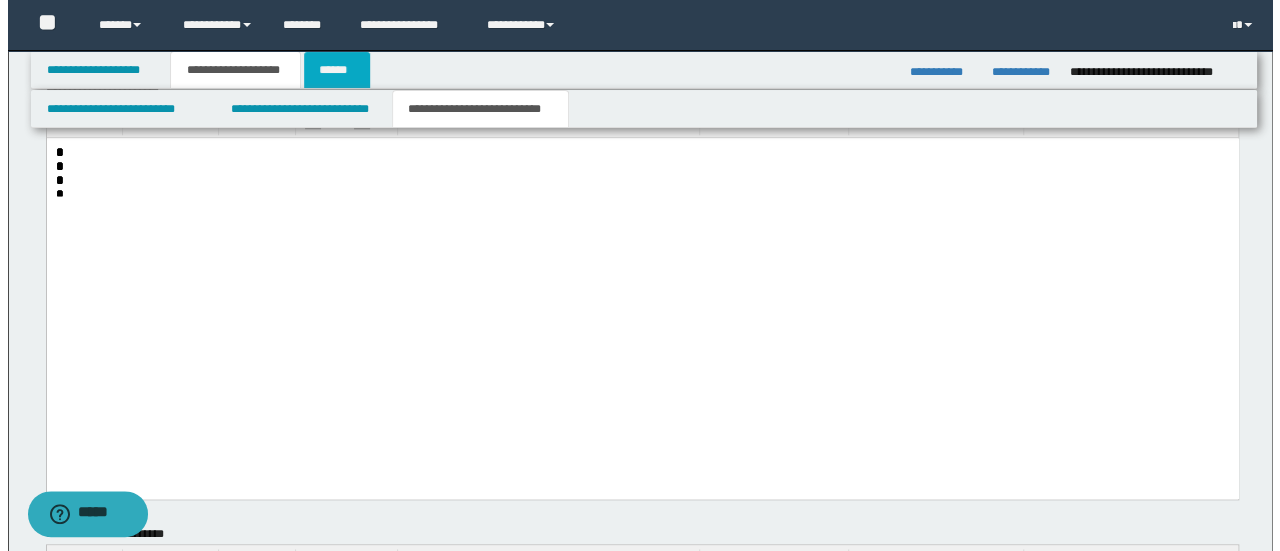 scroll, scrollTop: 0, scrollLeft: 0, axis: both 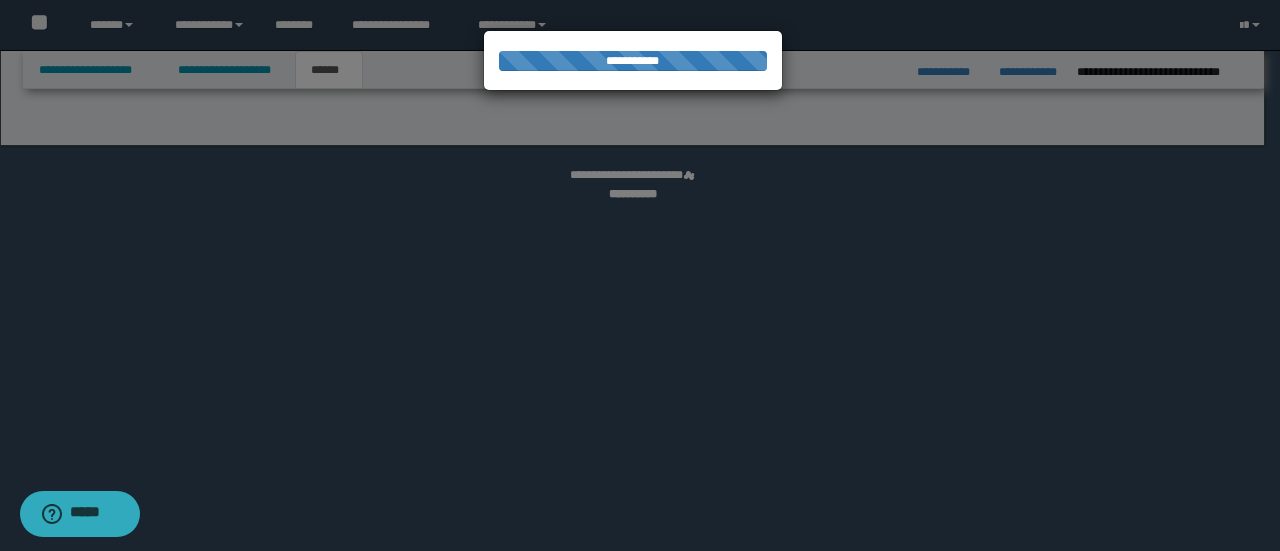 select on "*" 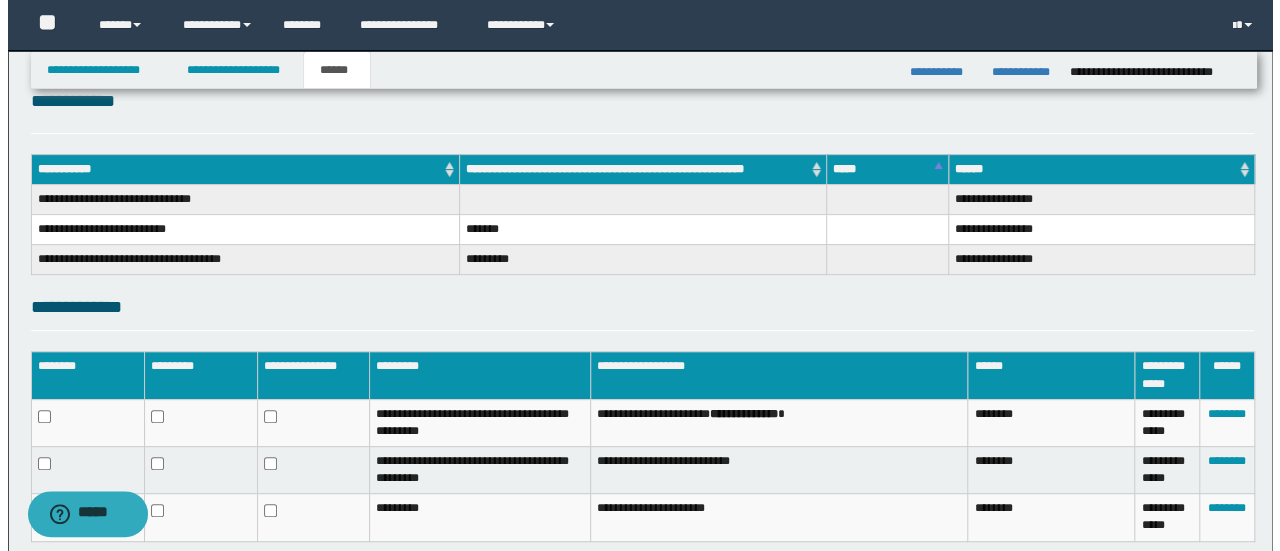 scroll, scrollTop: 390, scrollLeft: 0, axis: vertical 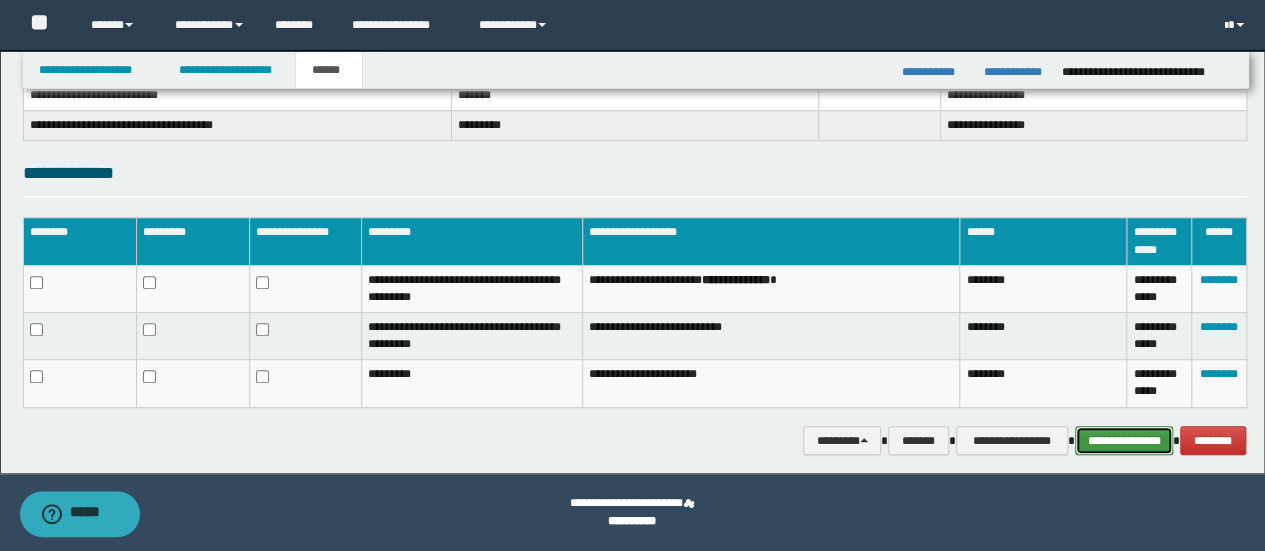 click on "**********" at bounding box center [1124, 440] 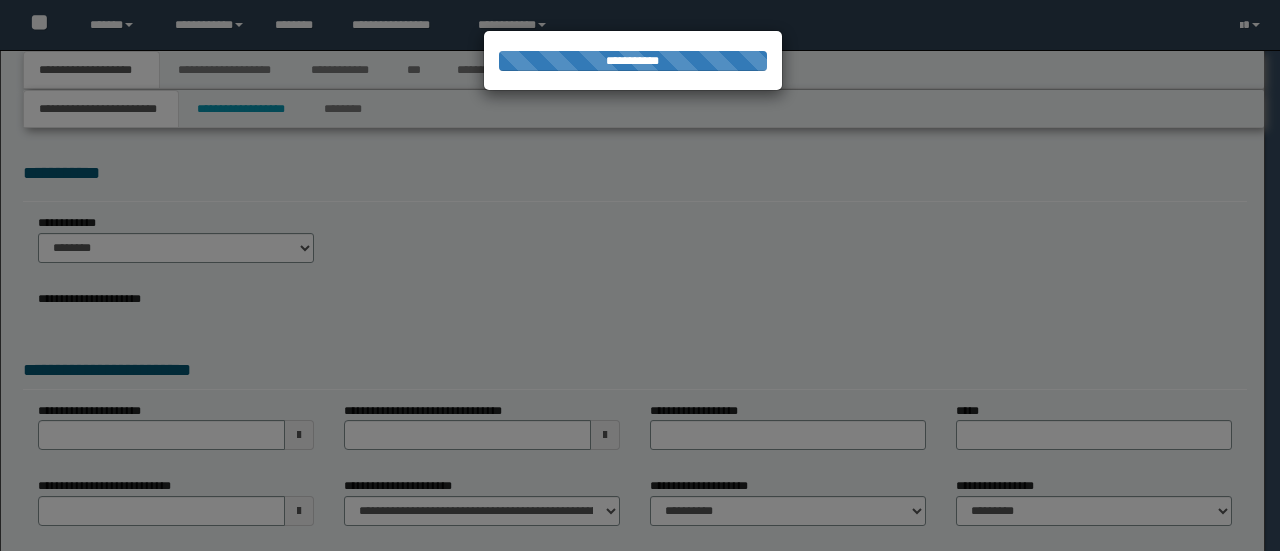 scroll, scrollTop: 0, scrollLeft: 0, axis: both 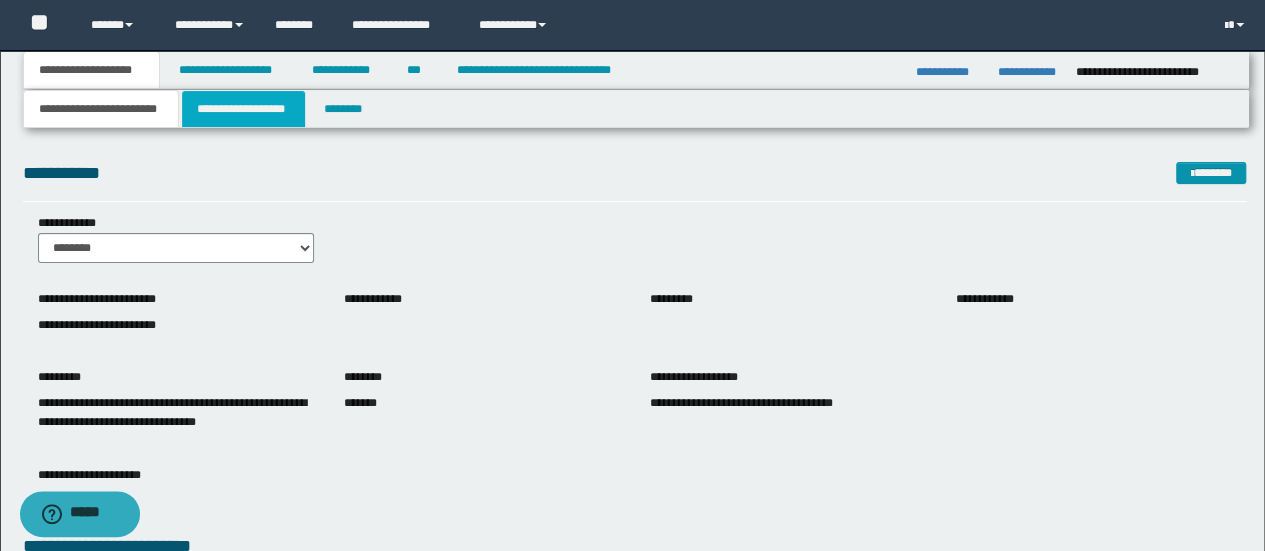drag, startPoint x: 268, startPoint y: 111, endPoint x: 258, endPoint y: 99, distance: 15.6205 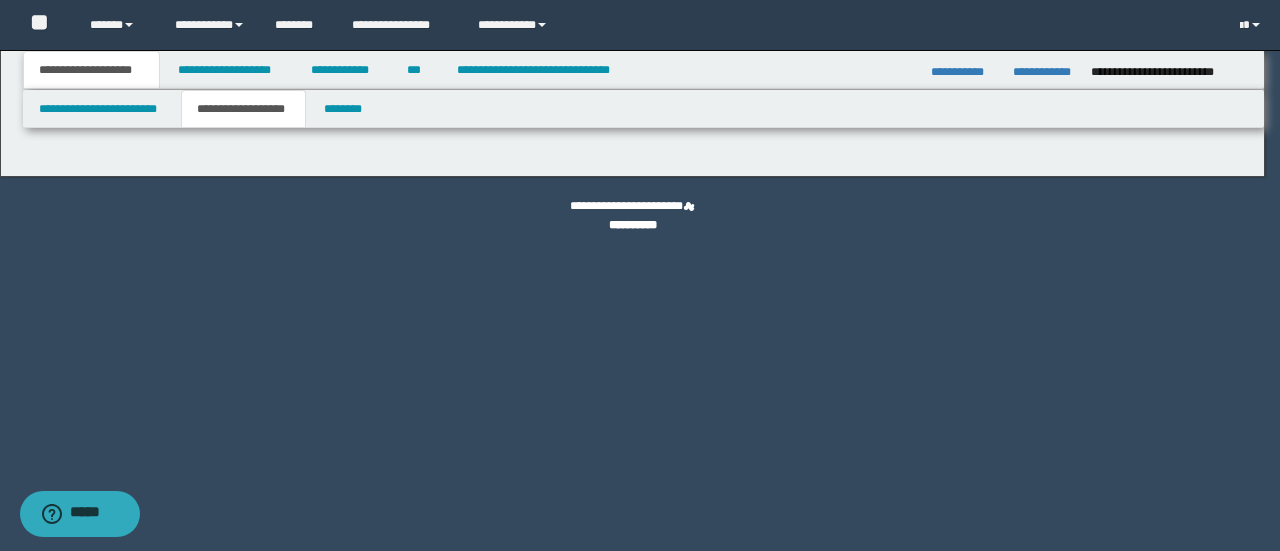type on "********" 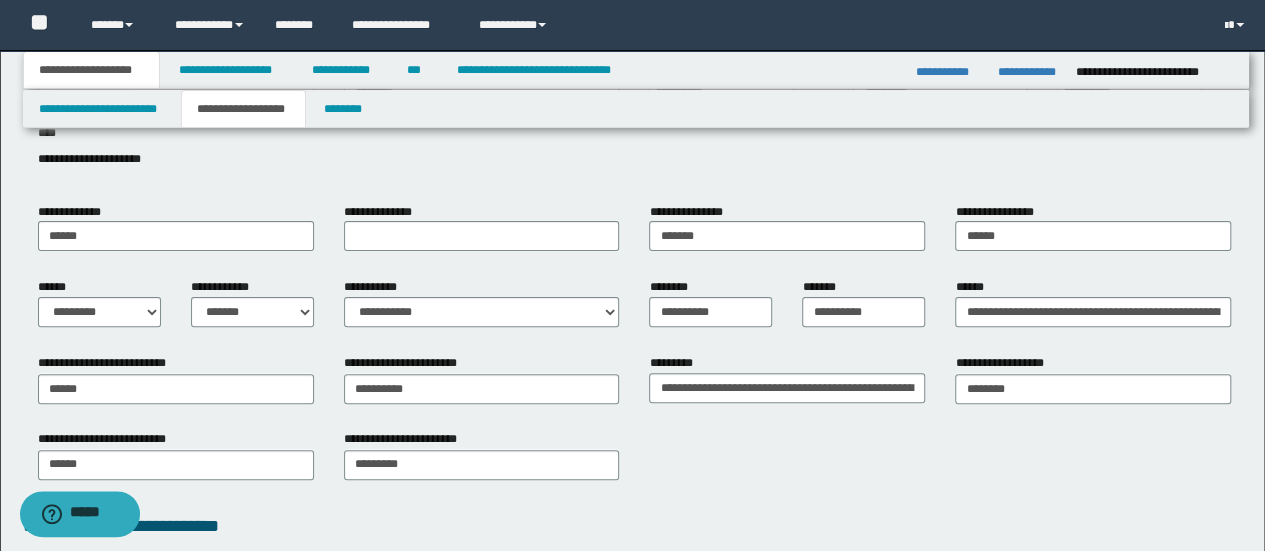 scroll, scrollTop: 0, scrollLeft: 0, axis: both 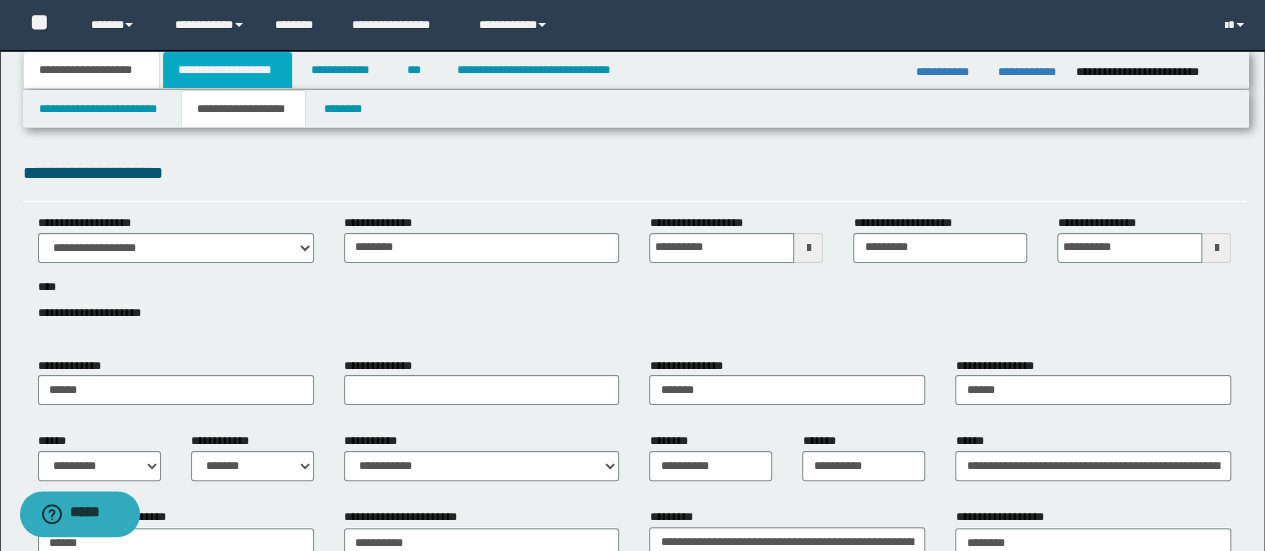 click on "**********" at bounding box center (227, 70) 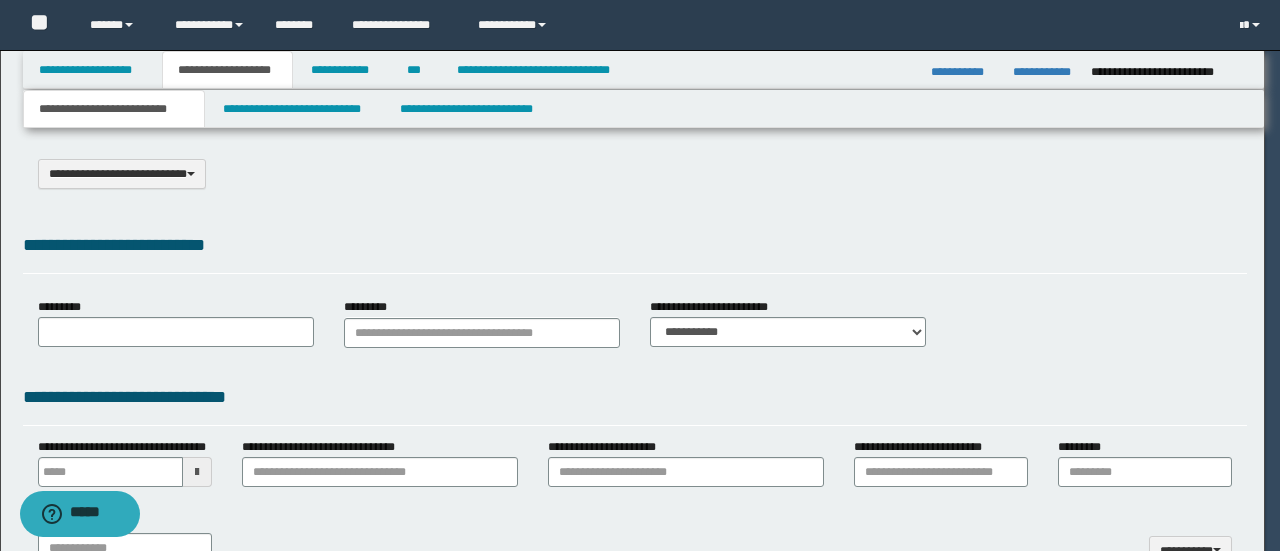 select on "*" 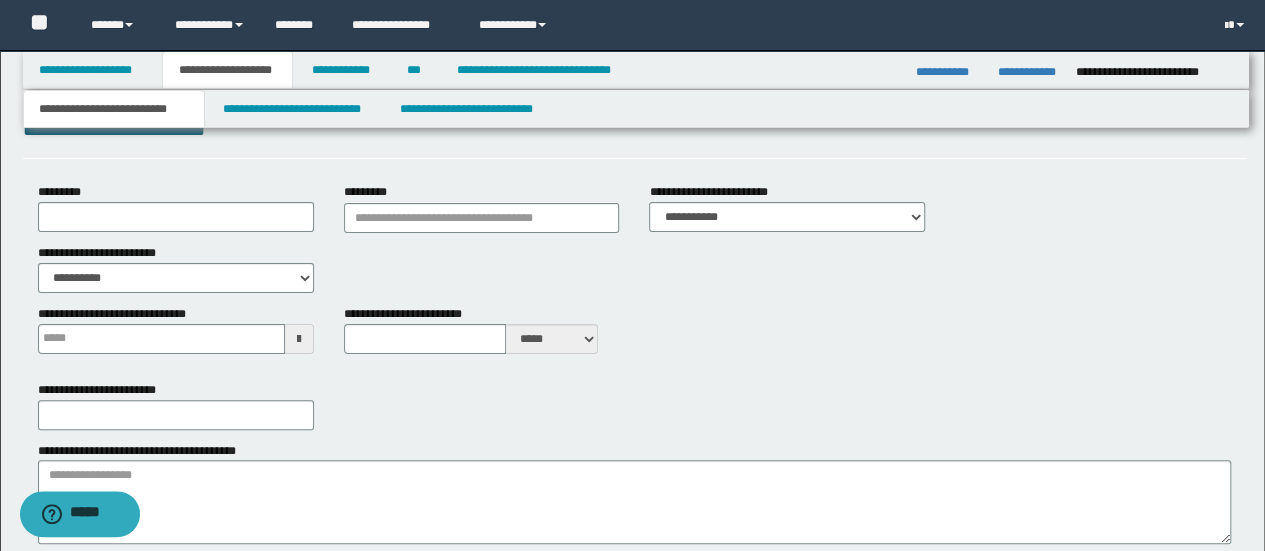 scroll, scrollTop: 0, scrollLeft: 0, axis: both 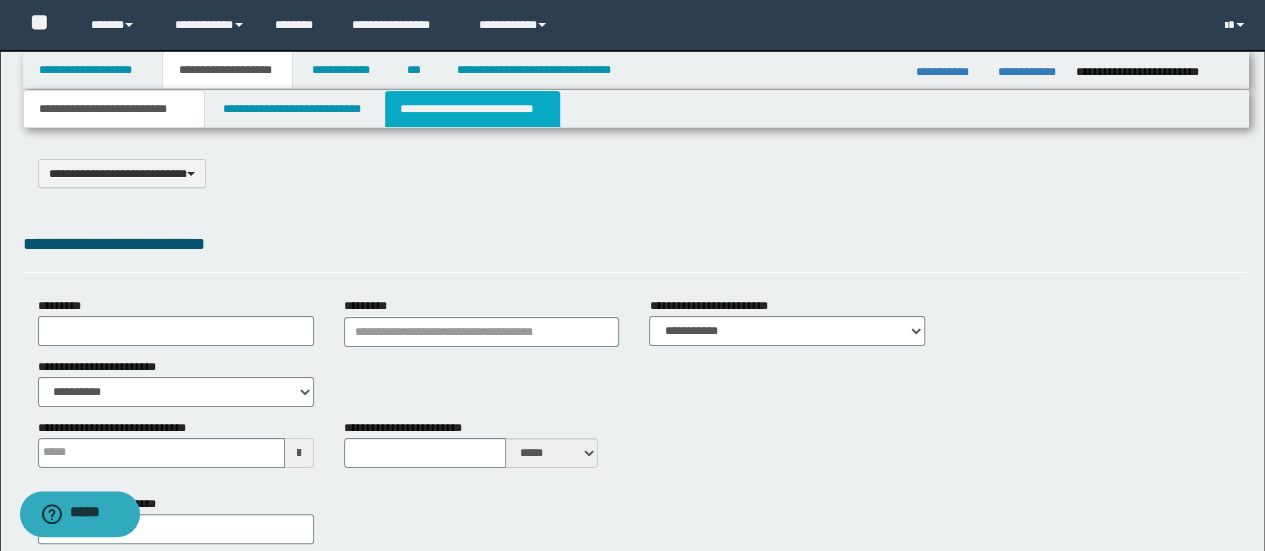 click on "**********" at bounding box center (472, 109) 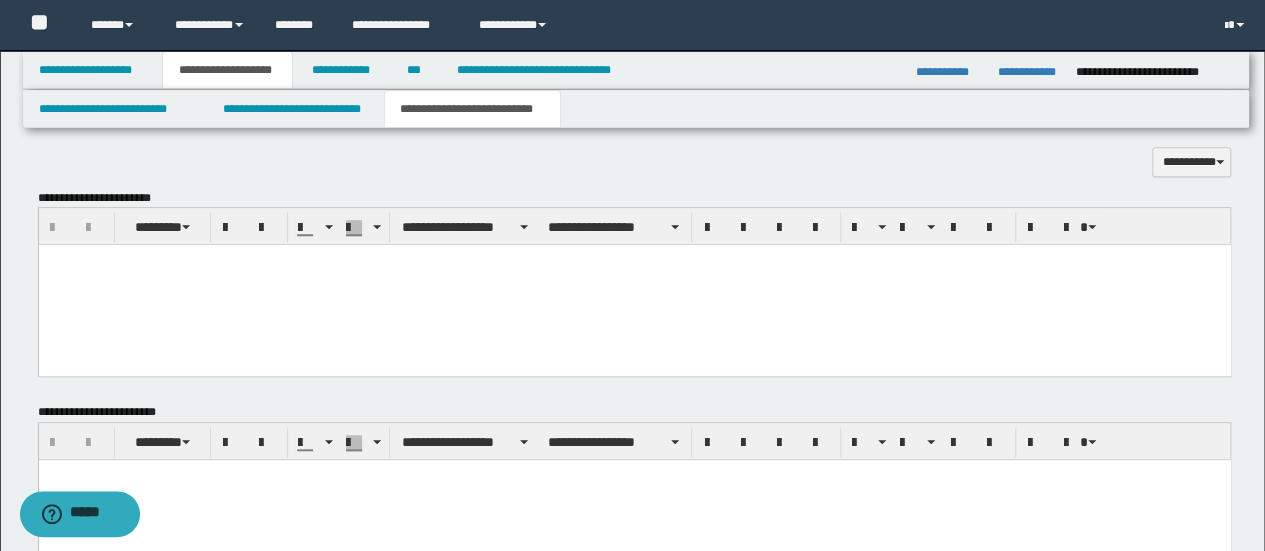 scroll, scrollTop: 700, scrollLeft: 0, axis: vertical 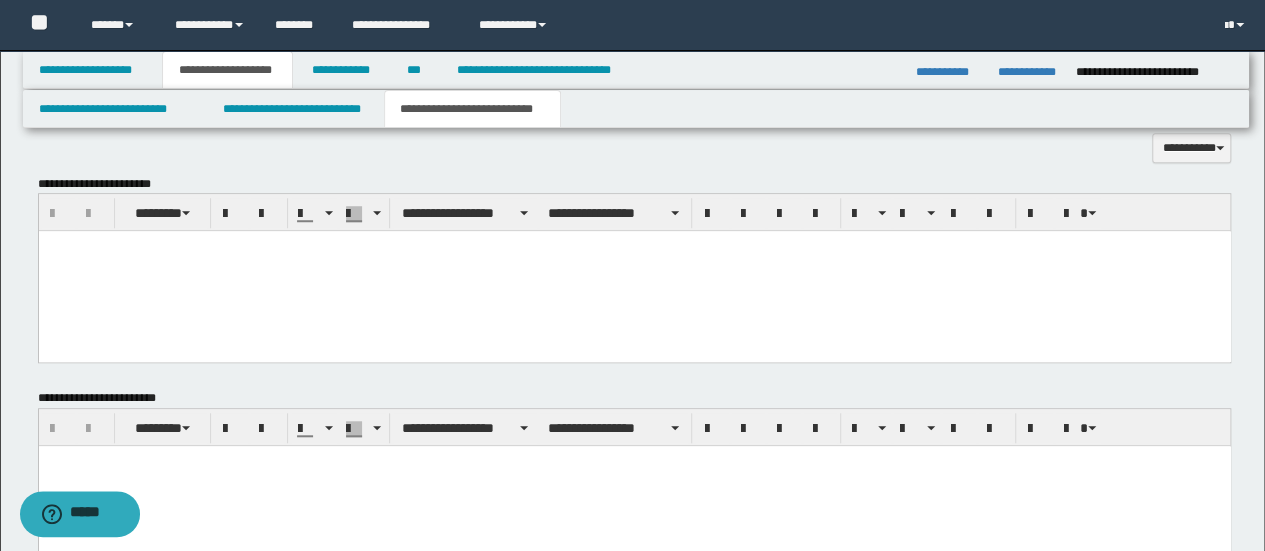click at bounding box center [634, 271] 